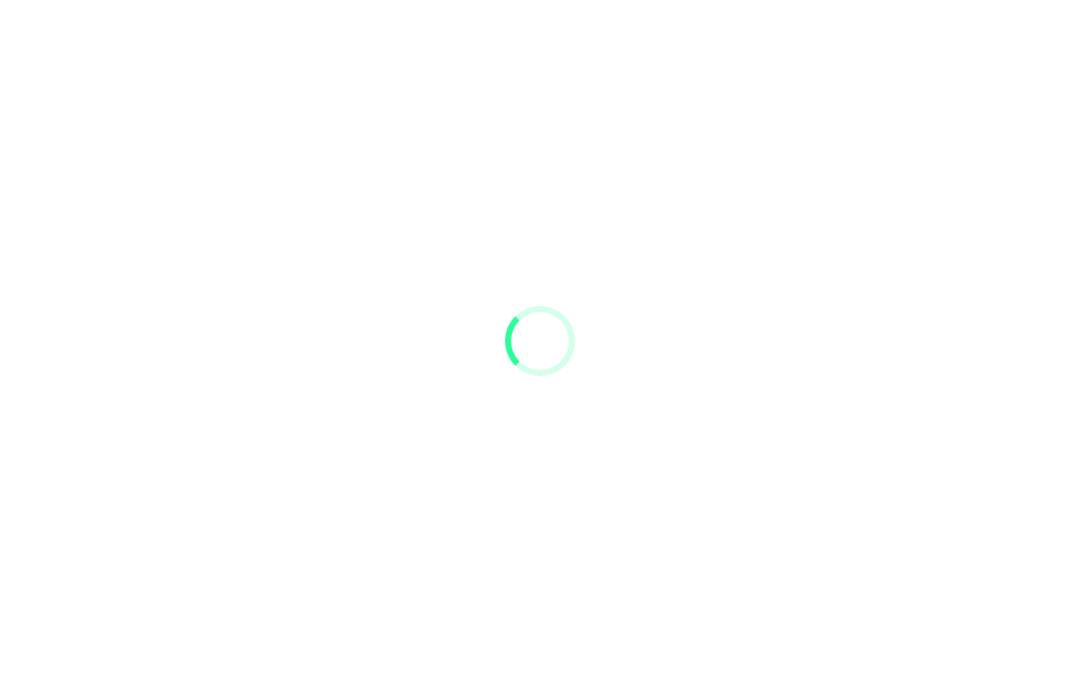scroll, scrollTop: 0, scrollLeft: 0, axis: both 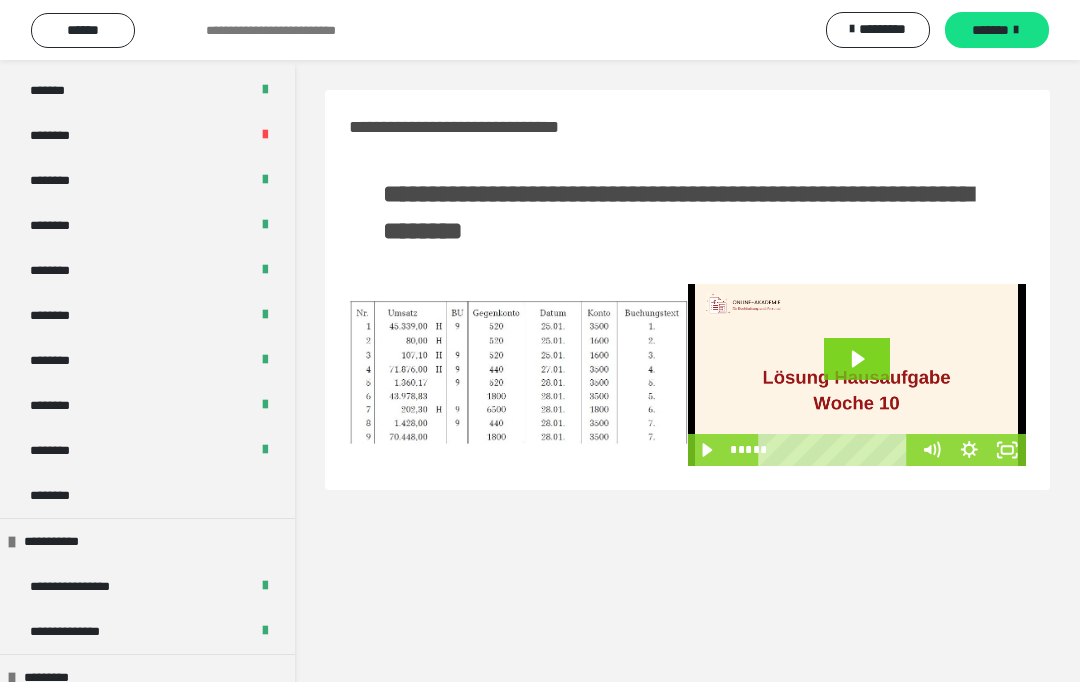 click on "********" at bounding box center [147, 495] 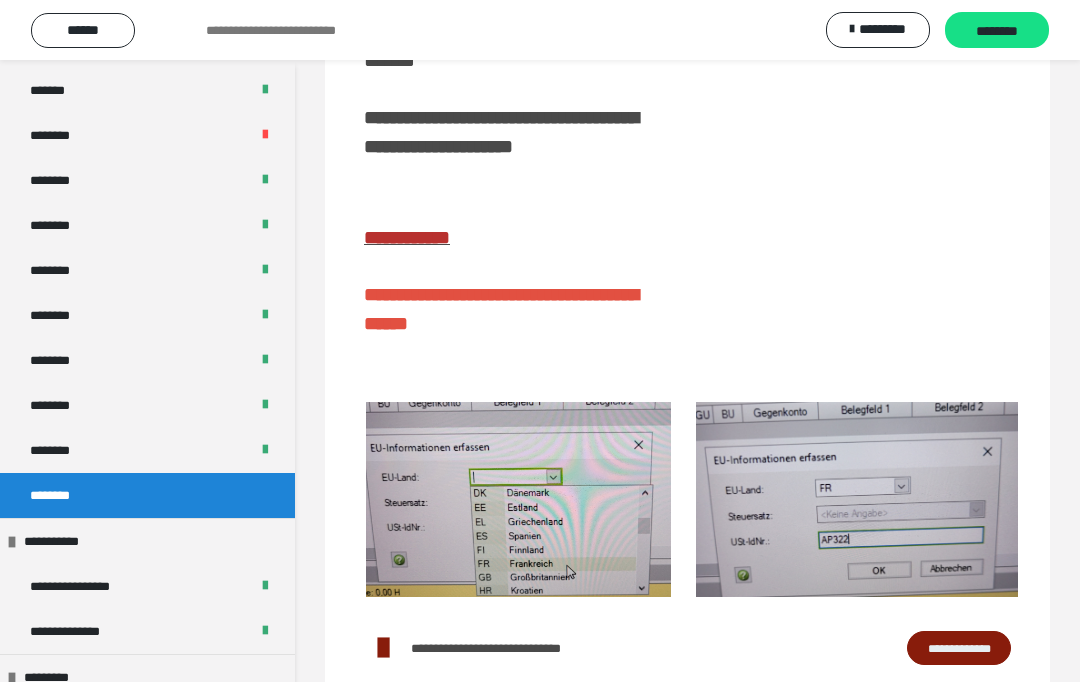 scroll, scrollTop: 283, scrollLeft: 0, axis: vertical 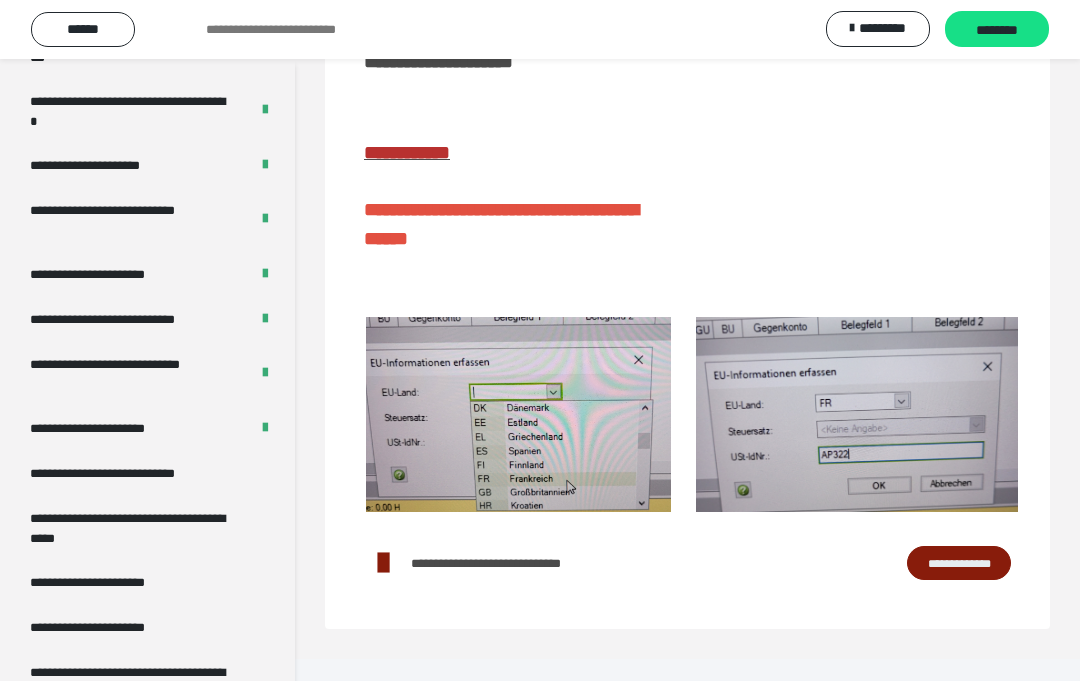 click on "**********" at bounding box center (131, 320) 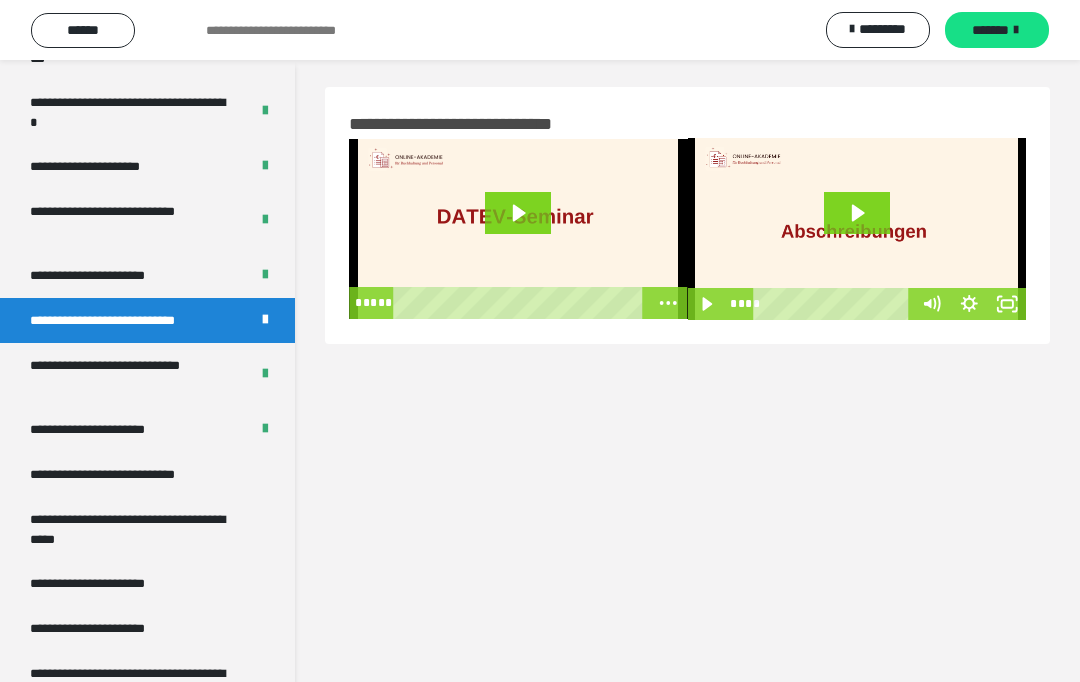 scroll, scrollTop: 0, scrollLeft: 0, axis: both 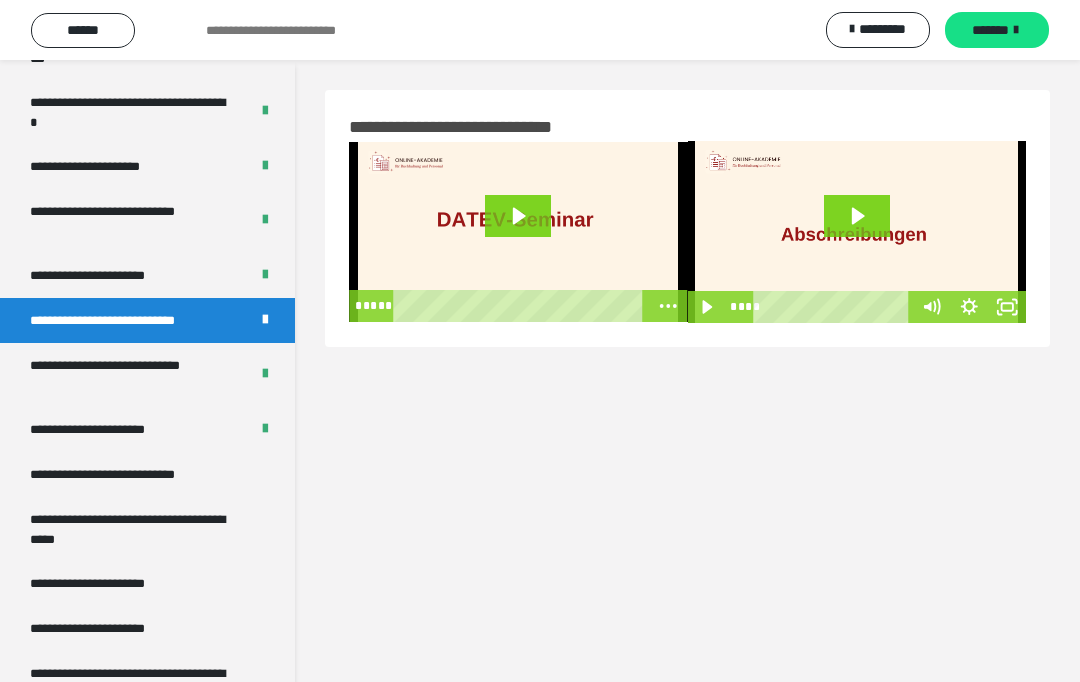 click 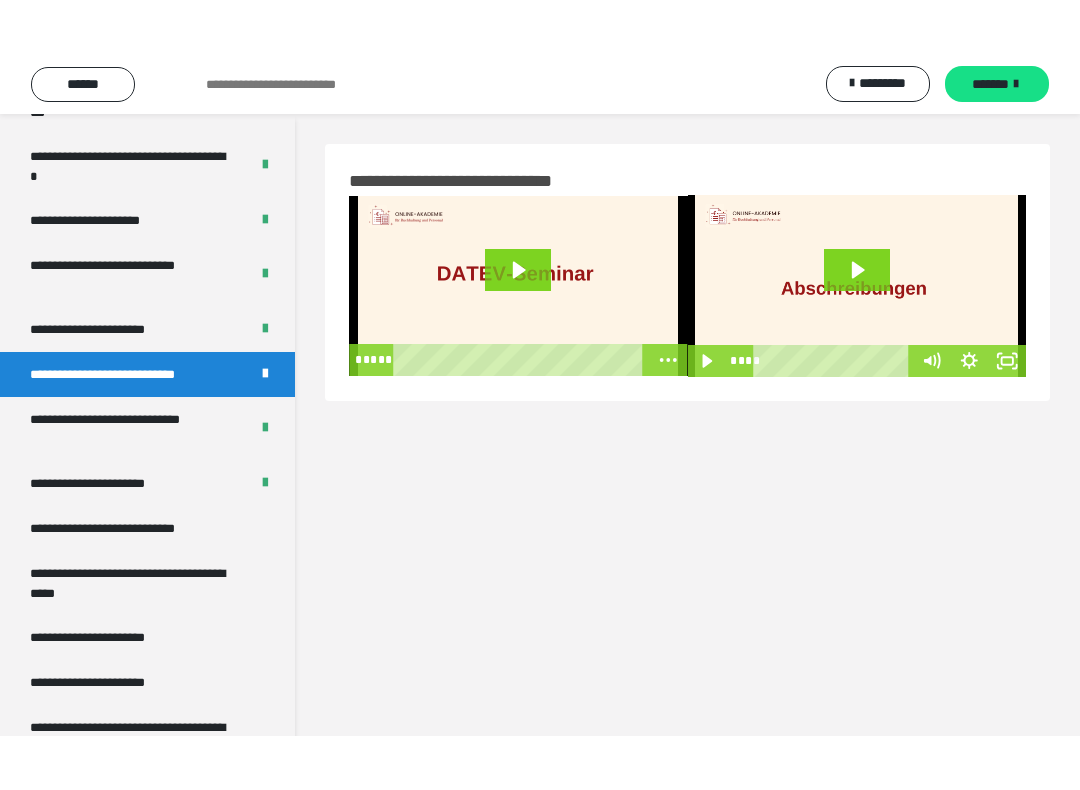 scroll, scrollTop: 20, scrollLeft: 0, axis: vertical 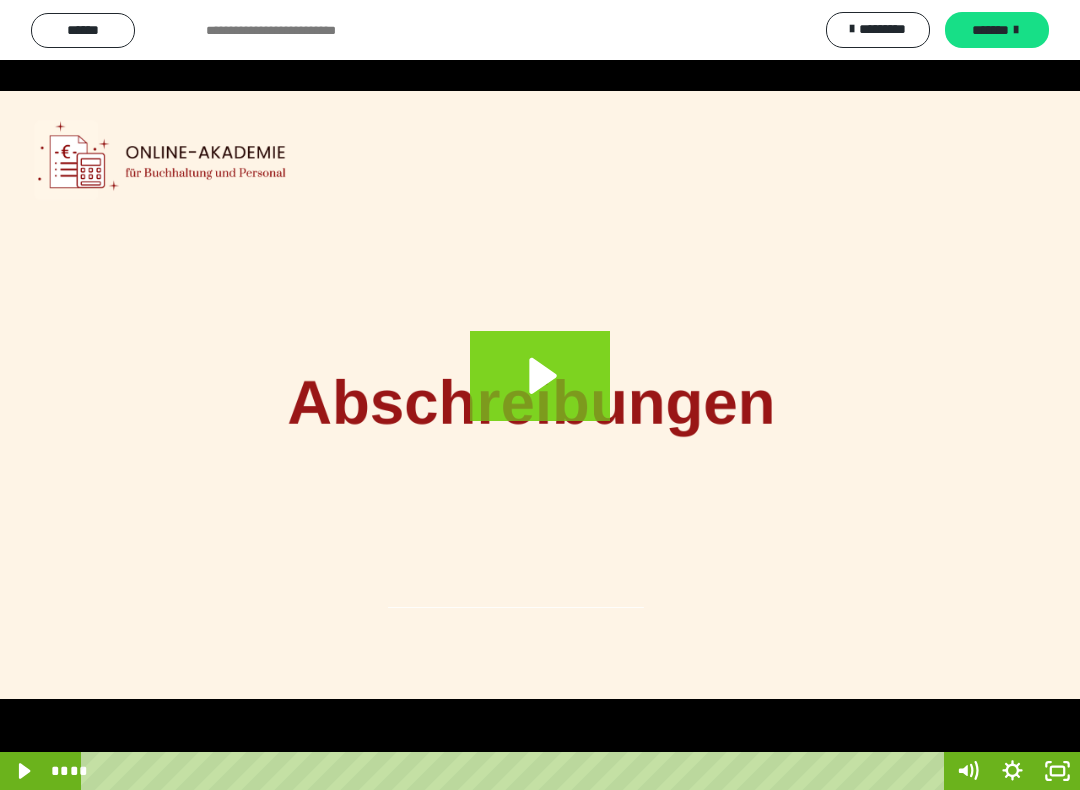 click 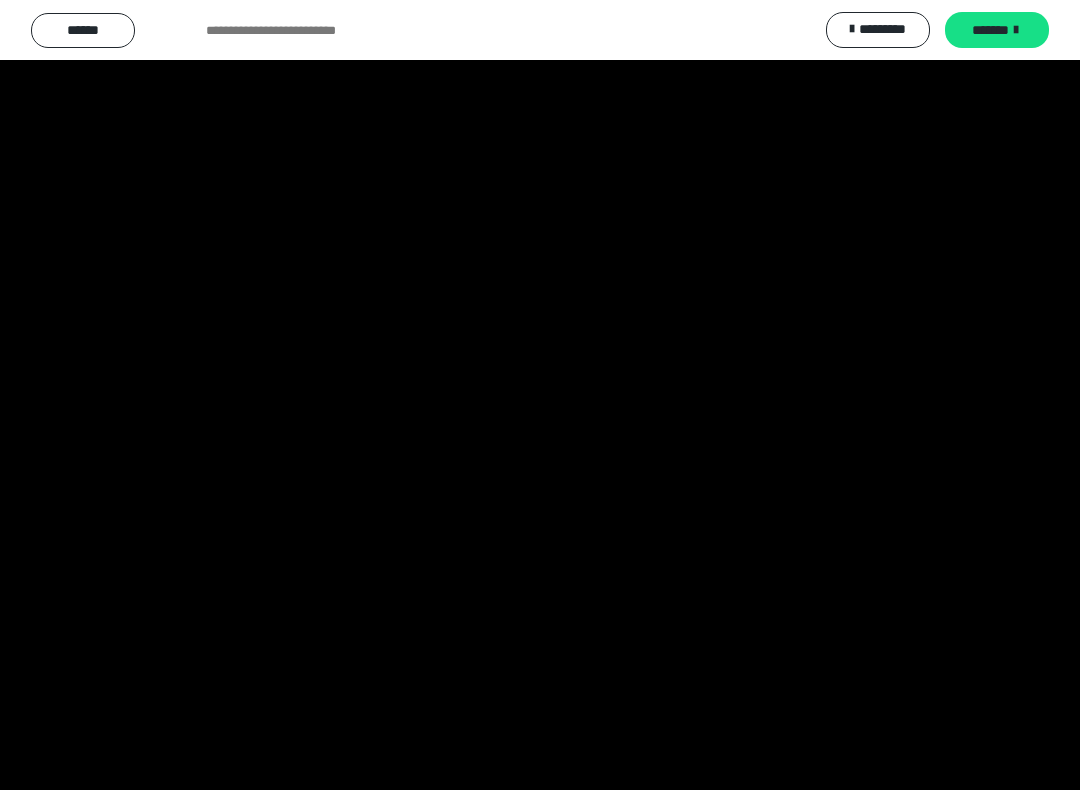 click at bounding box center [540, 395] 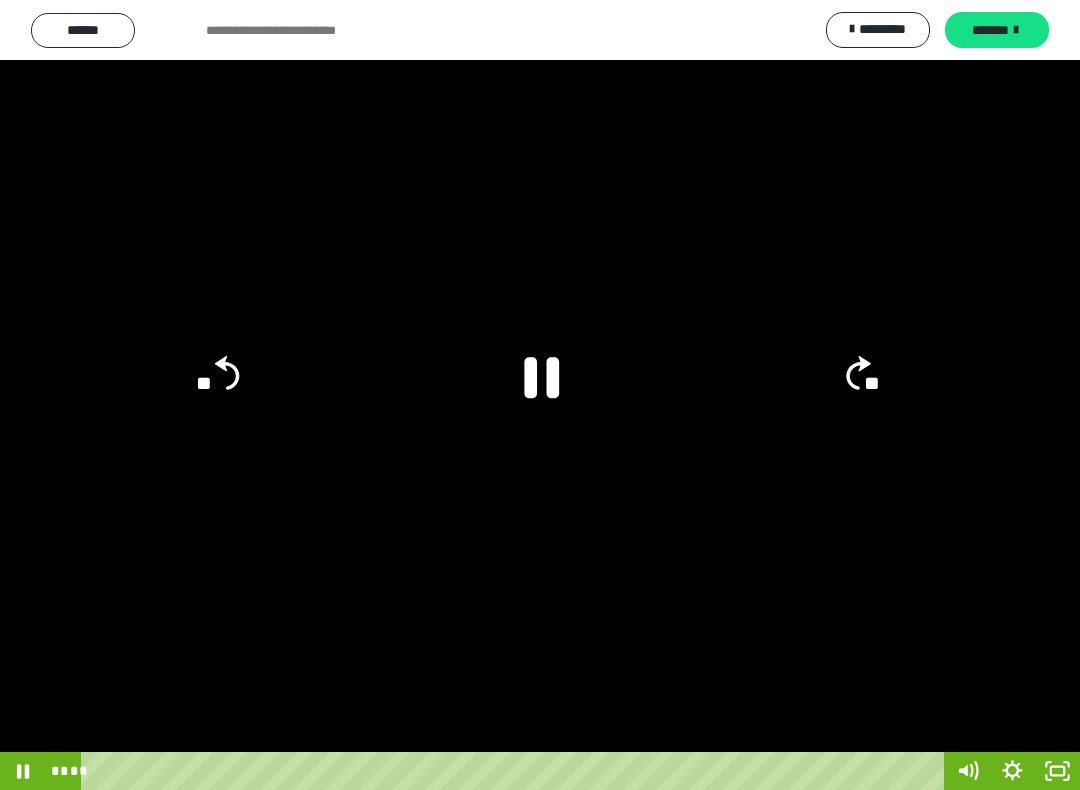 click 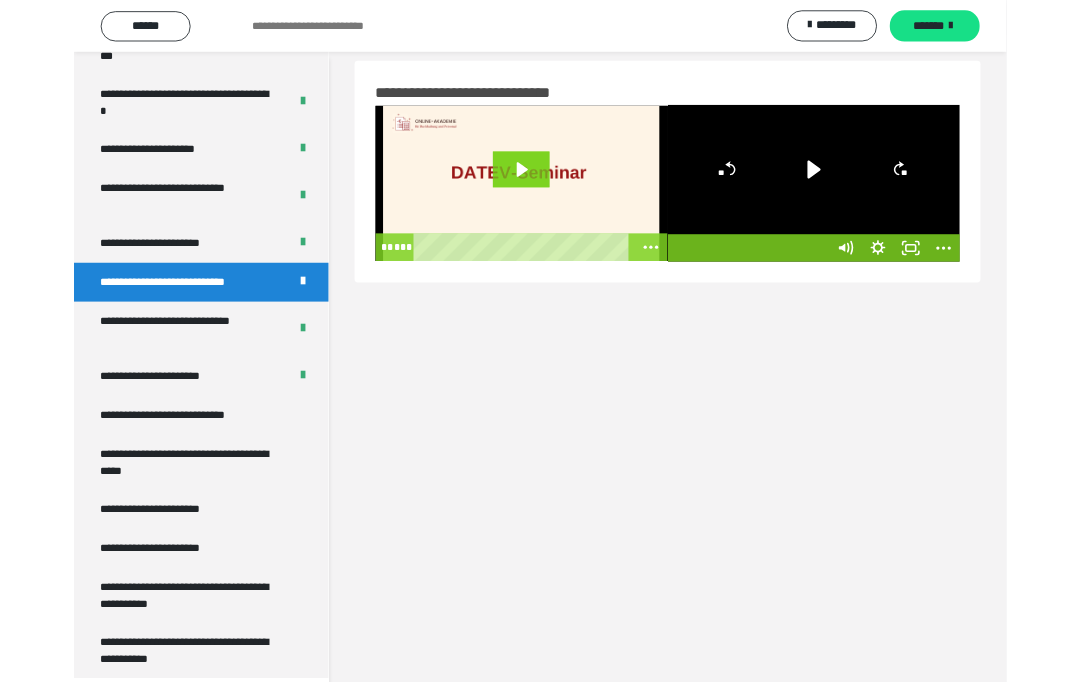 scroll, scrollTop: 0, scrollLeft: 0, axis: both 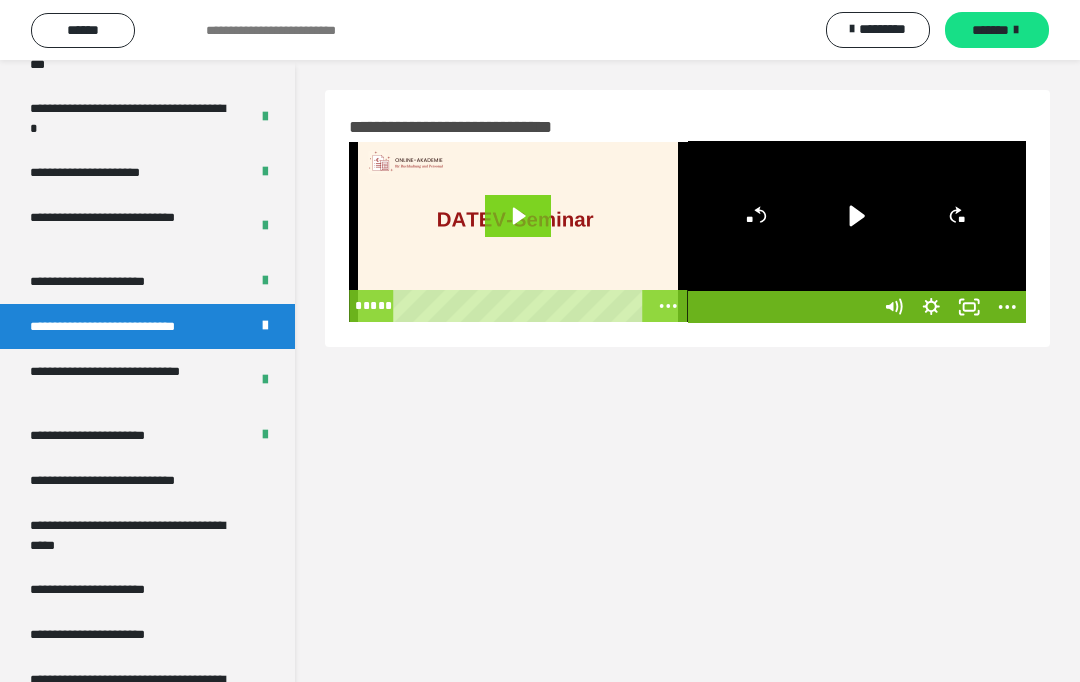 click at bounding box center (931, 307) 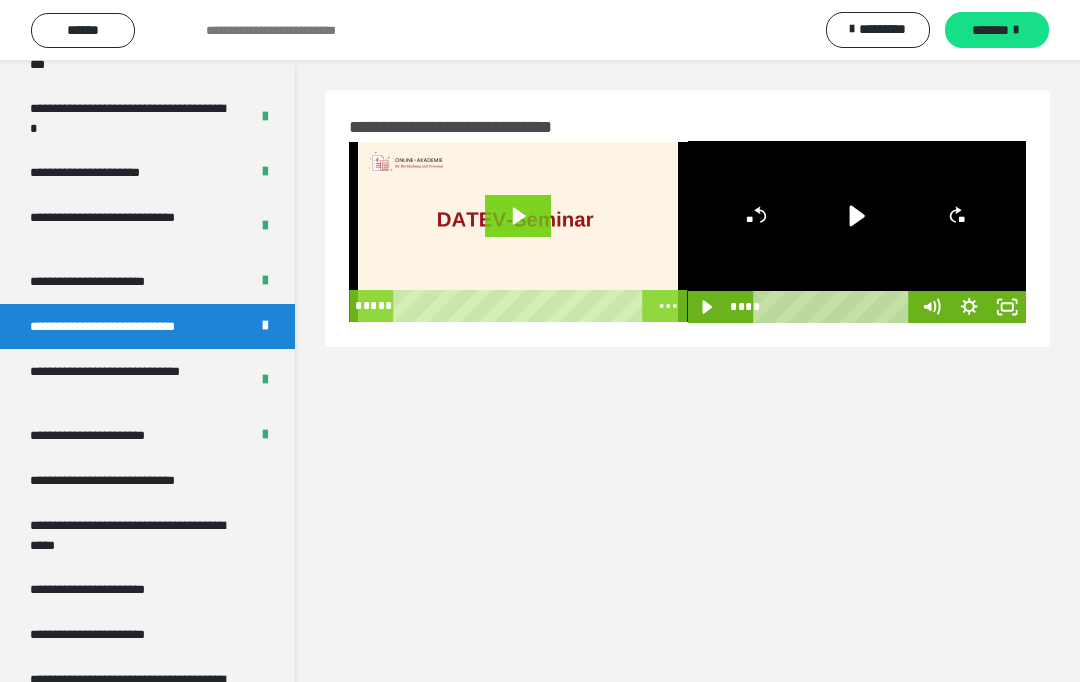 click 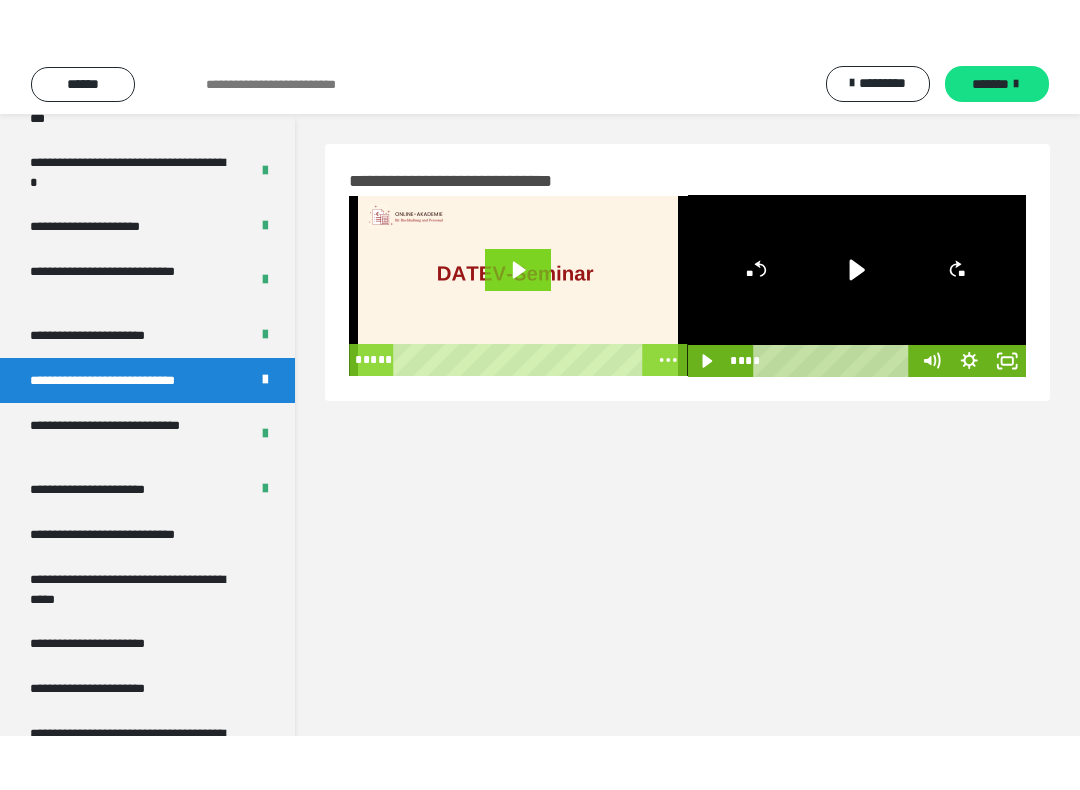 scroll, scrollTop: 20, scrollLeft: 0, axis: vertical 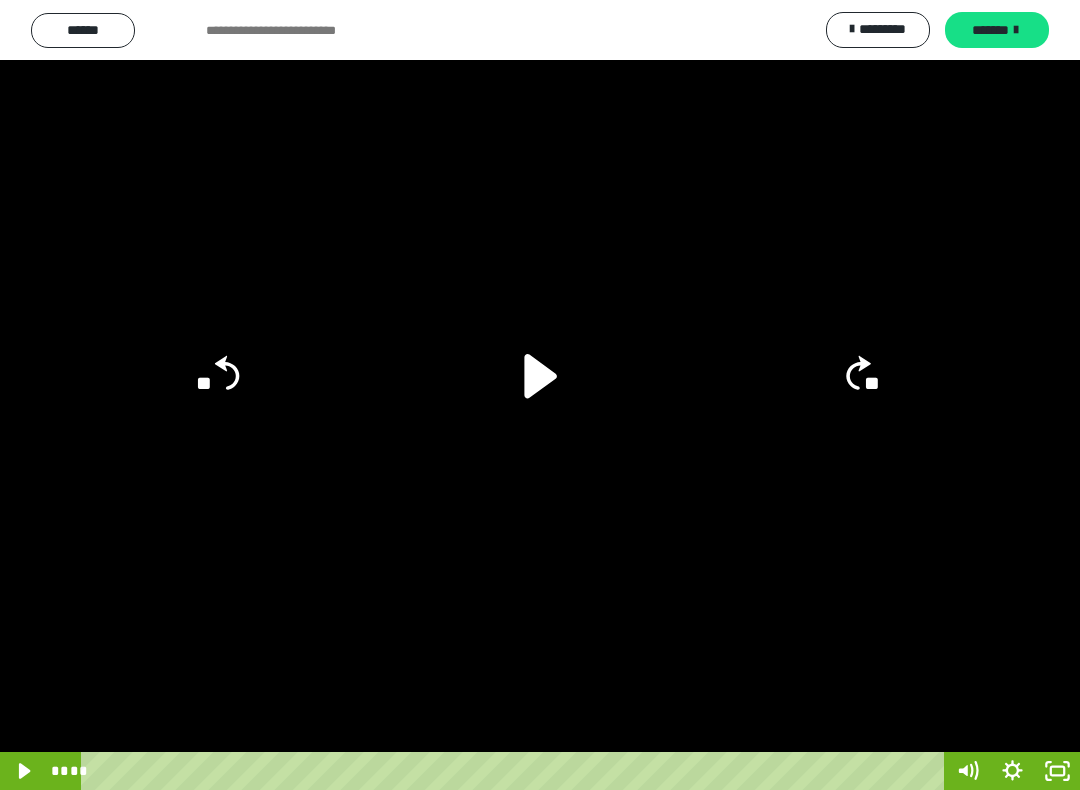 click 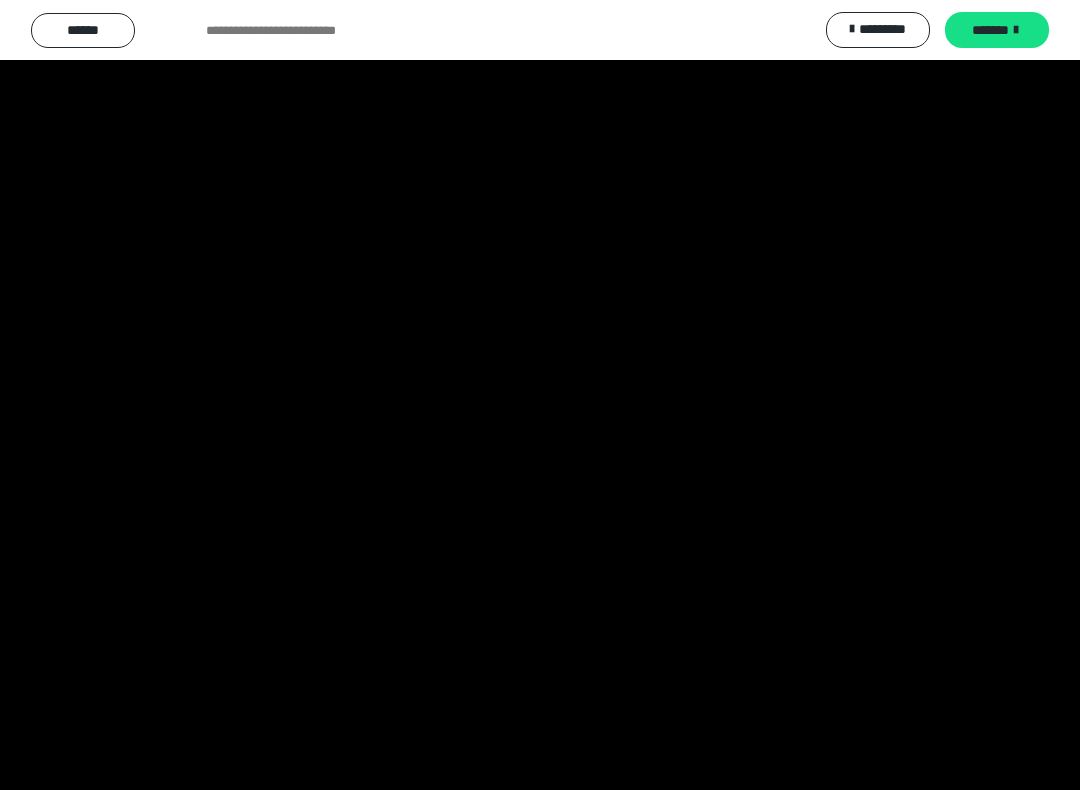 click at bounding box center (540, 395) 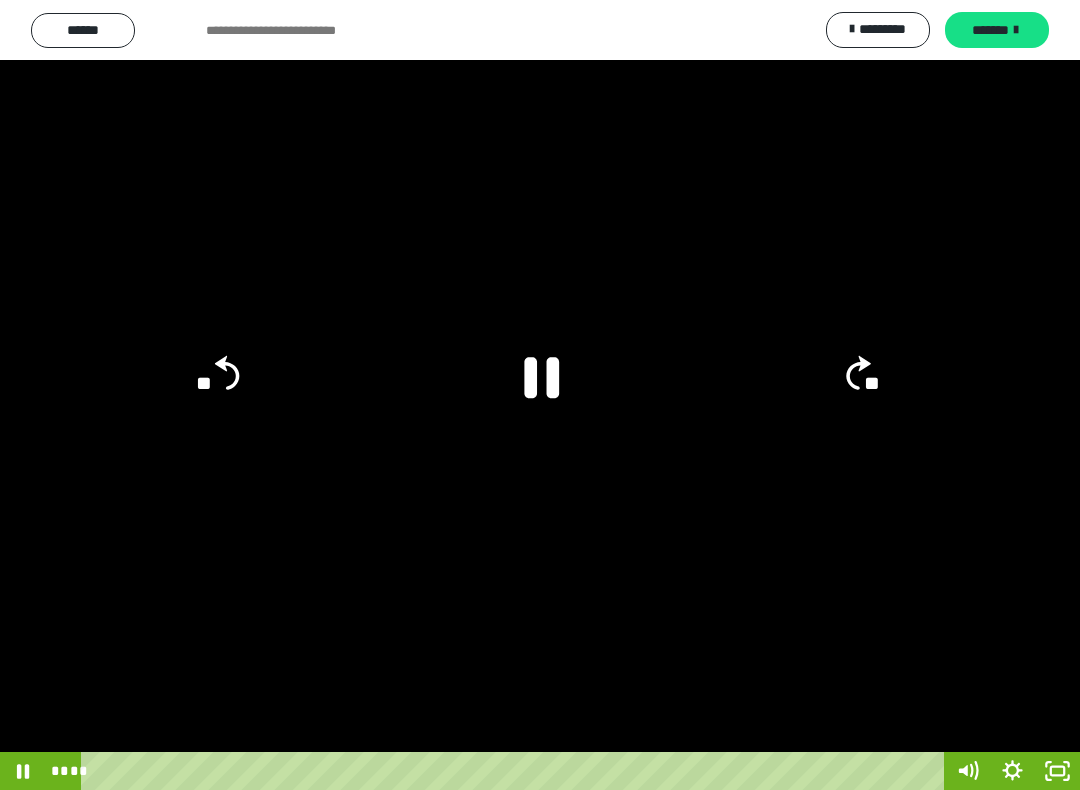 click 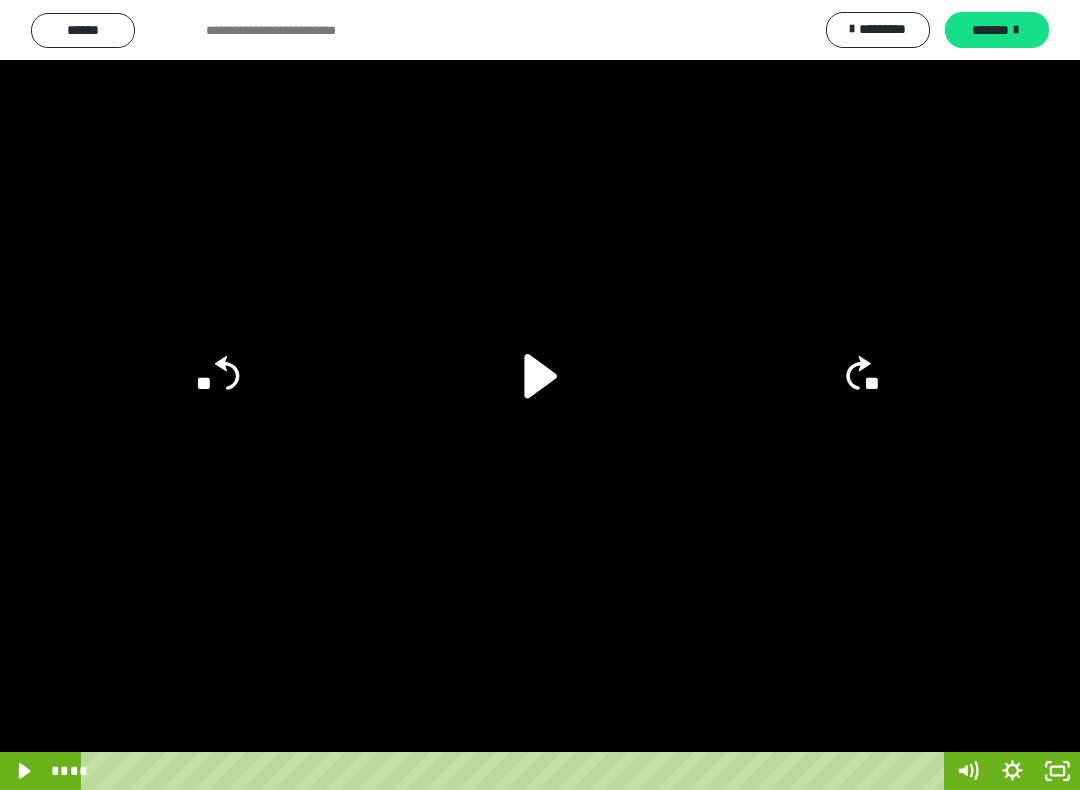 click 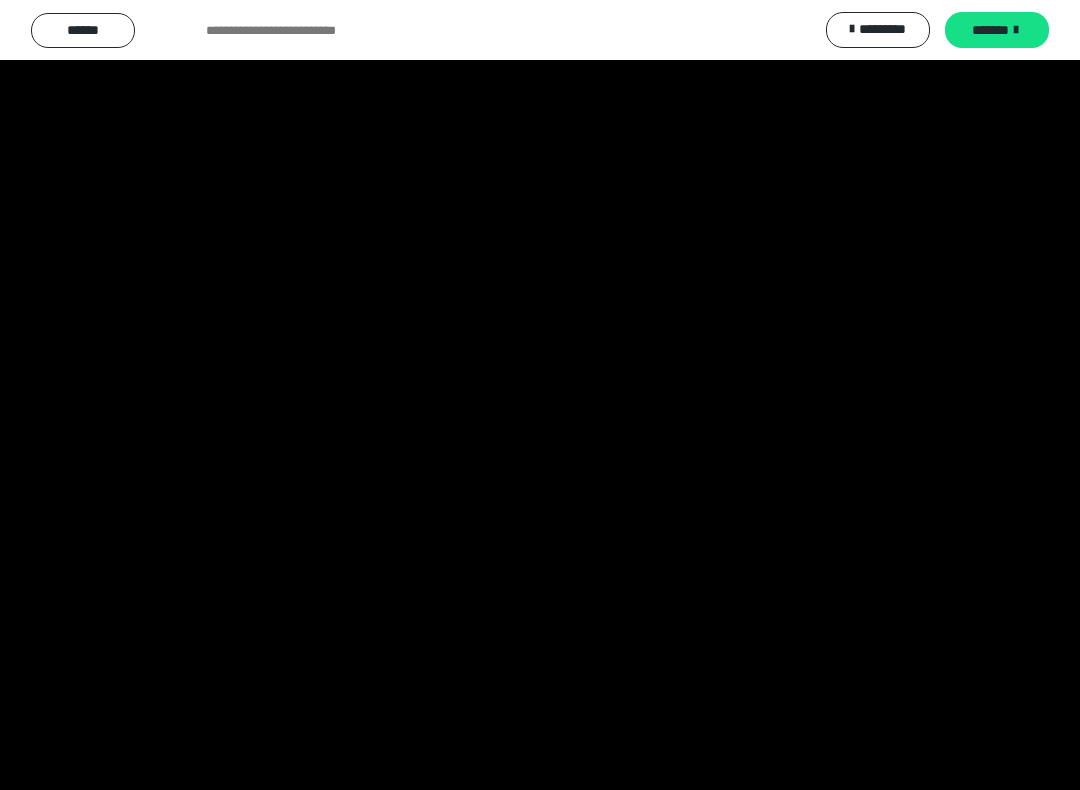 click at bounding box center (540, 395) 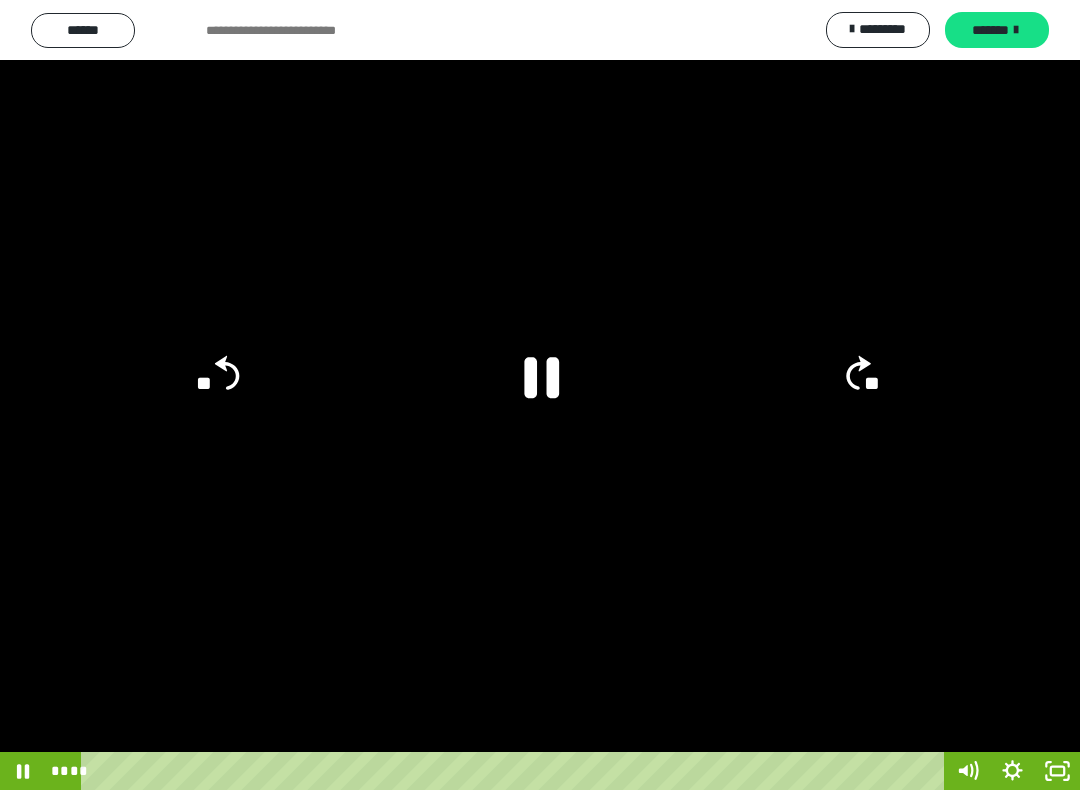 click 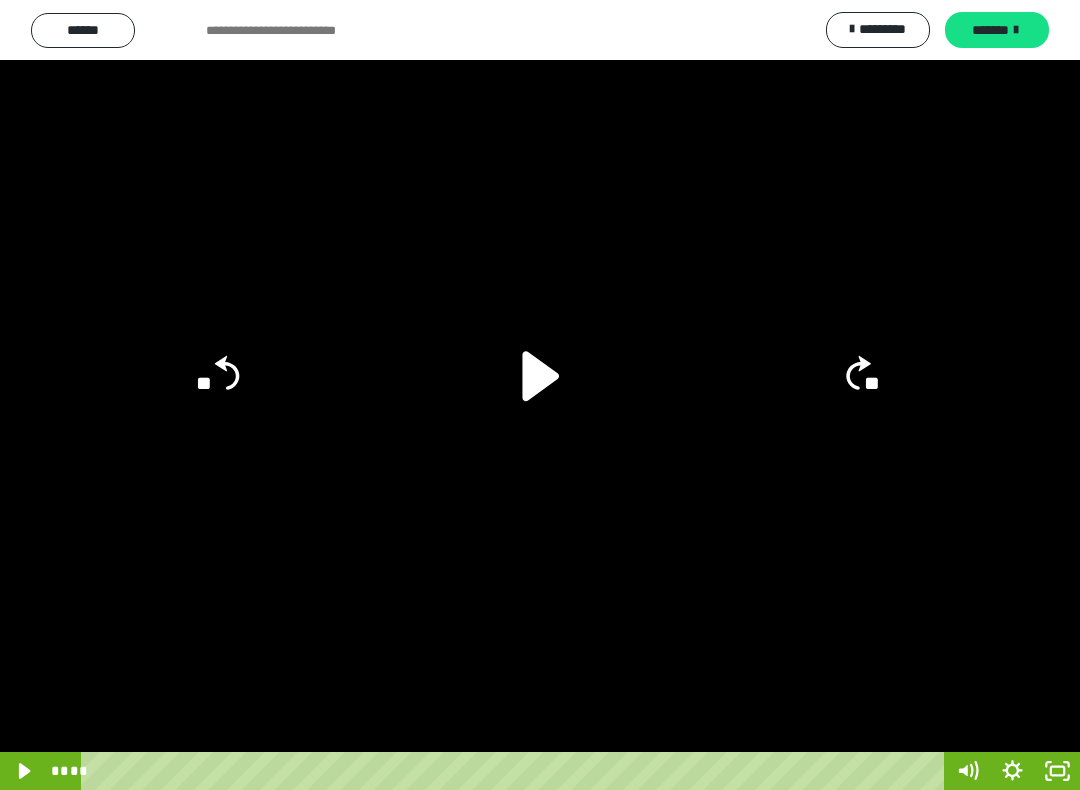 click 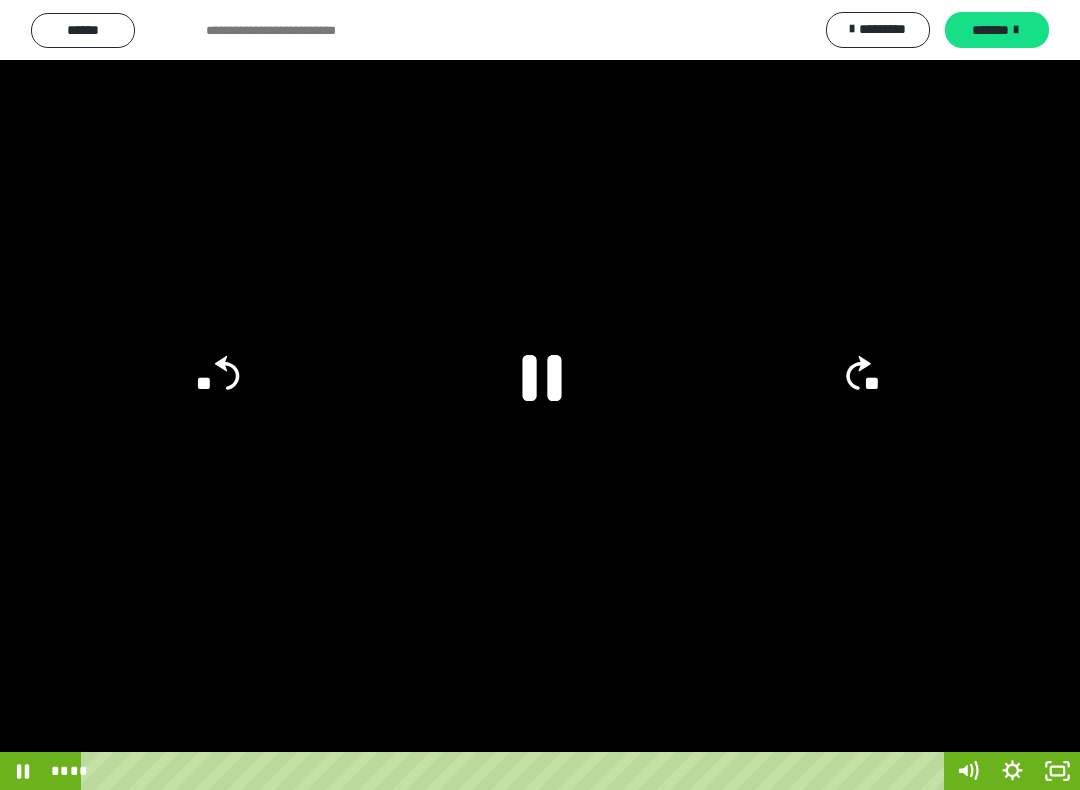 click 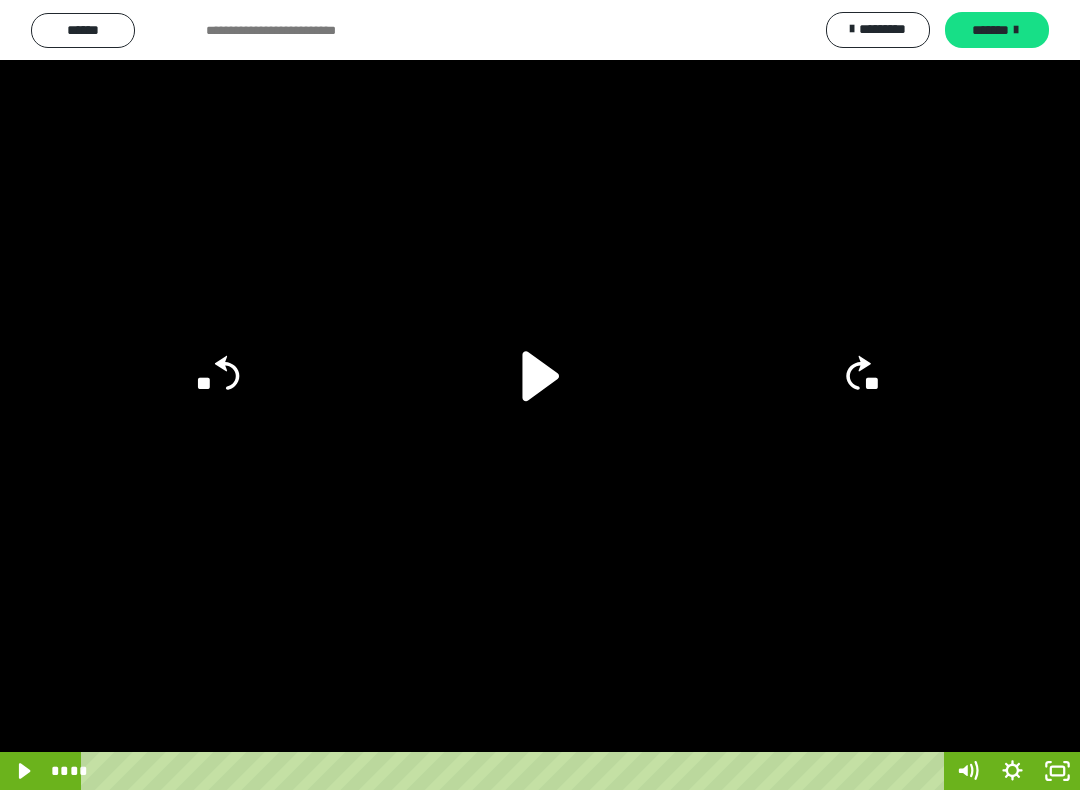 click 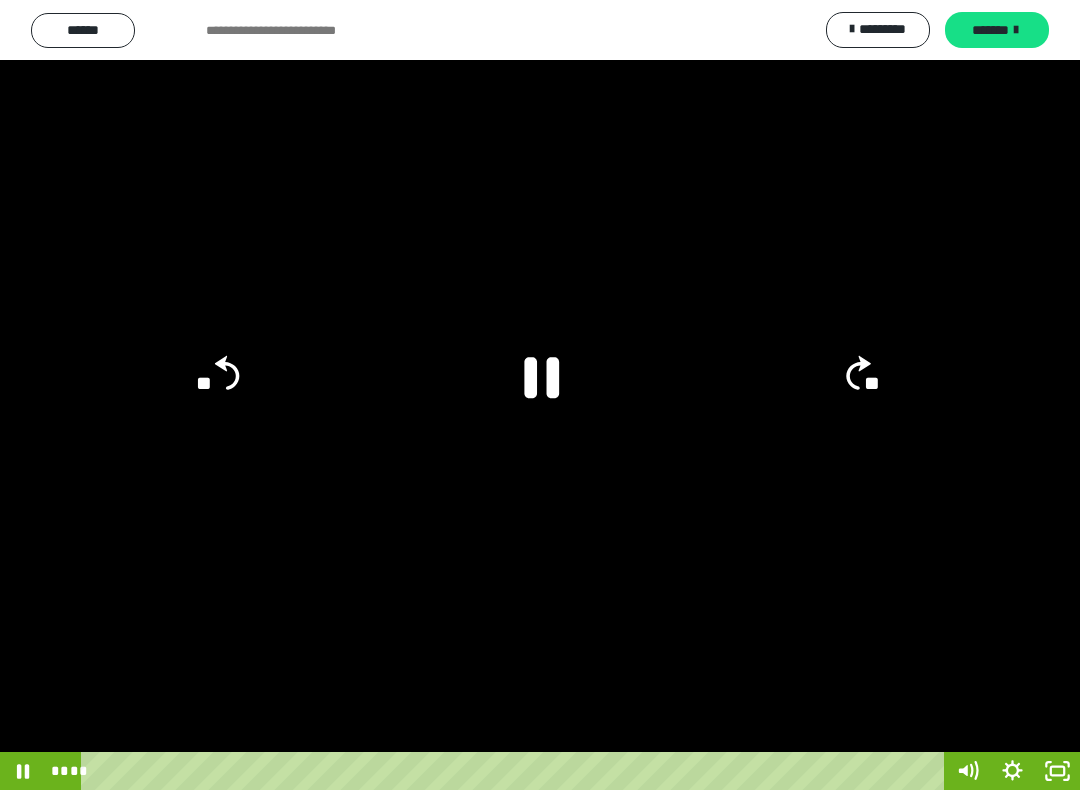 click 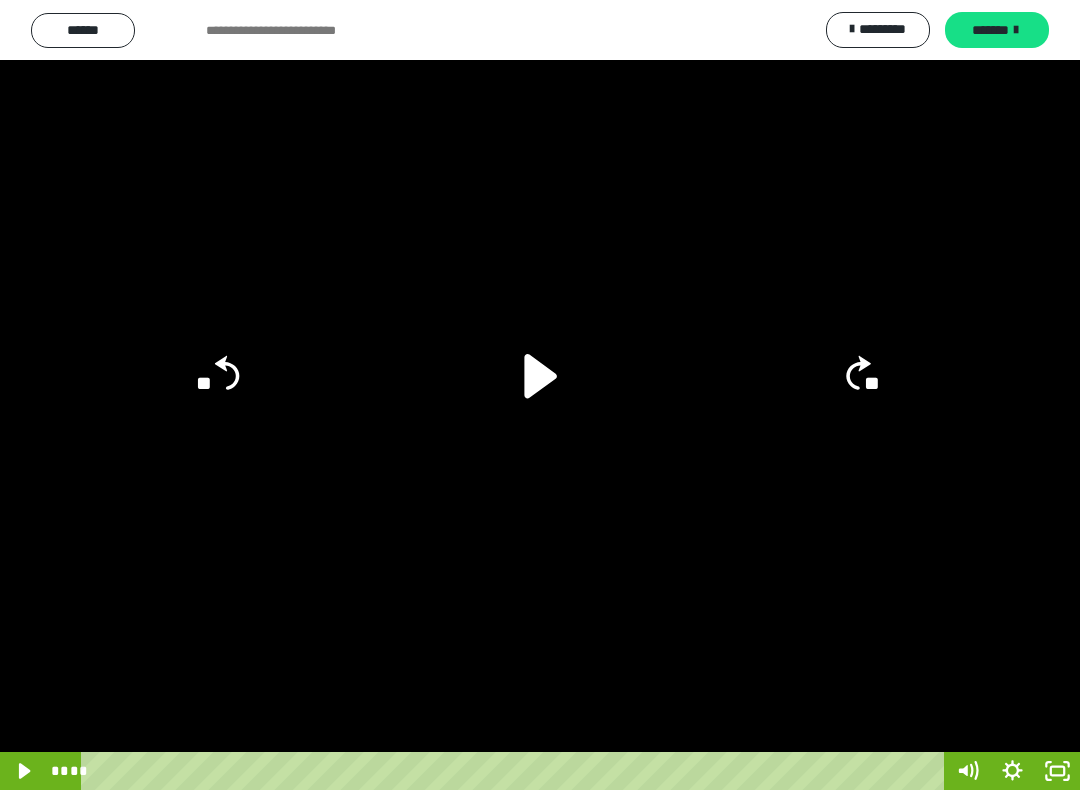 click 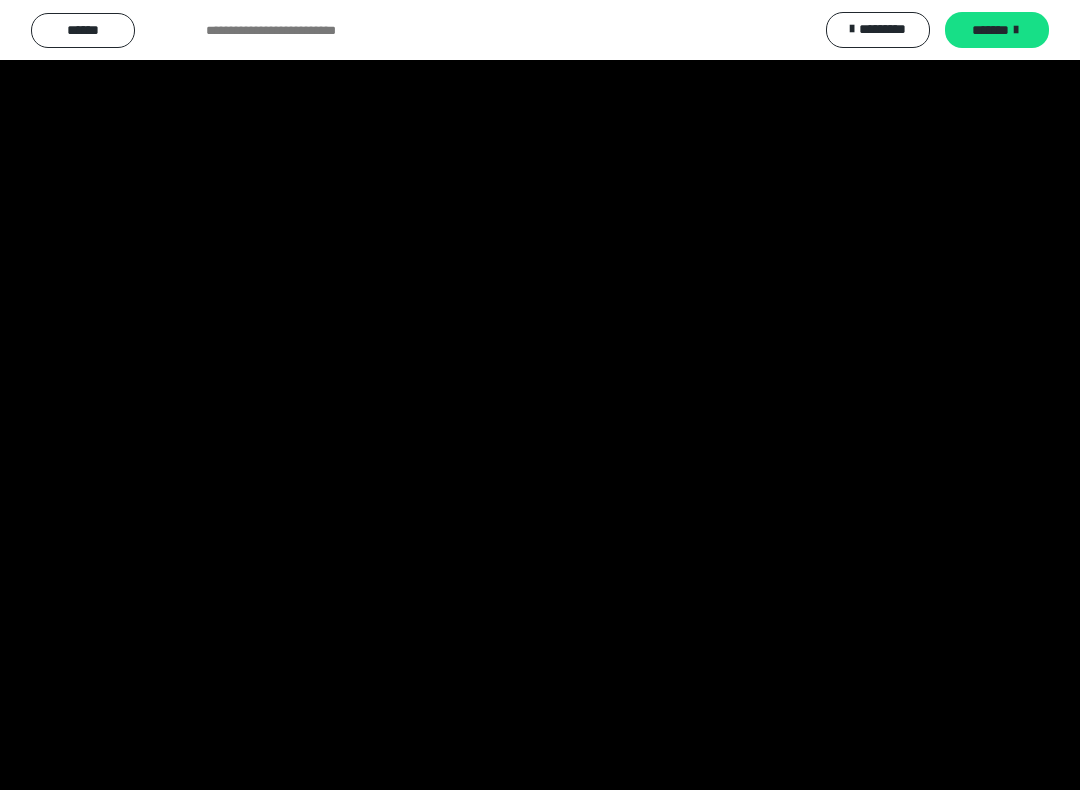 click at bounding box center [540, 395] 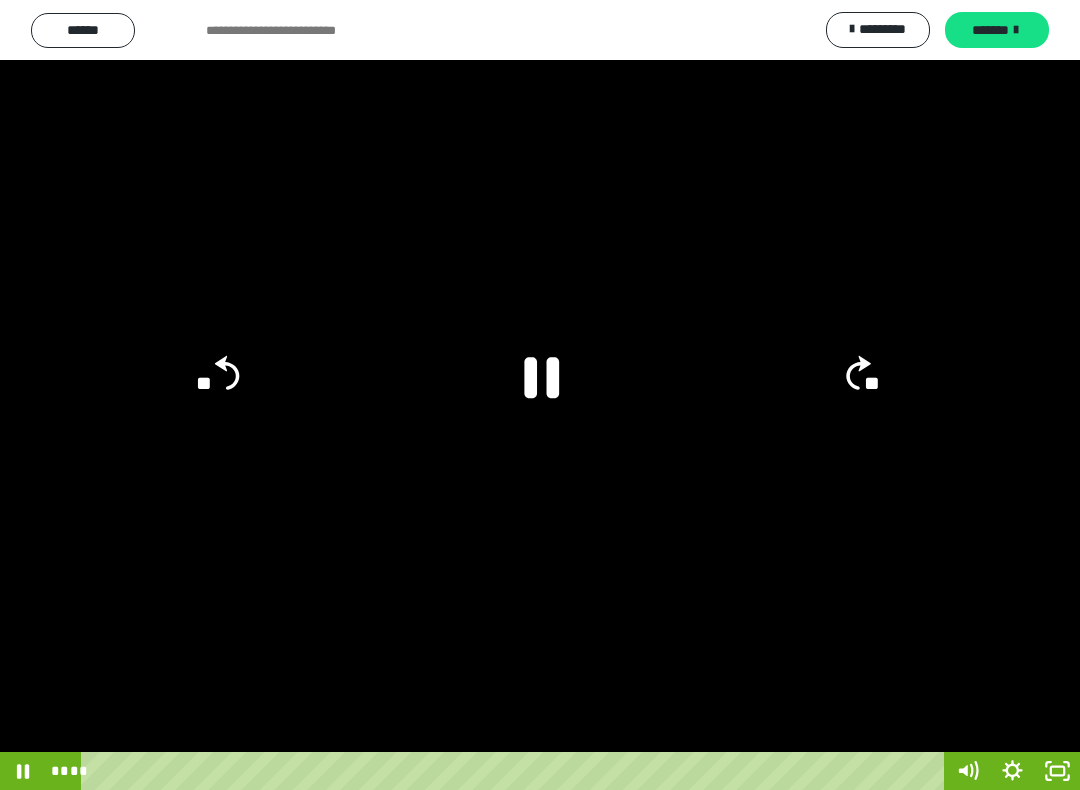 click 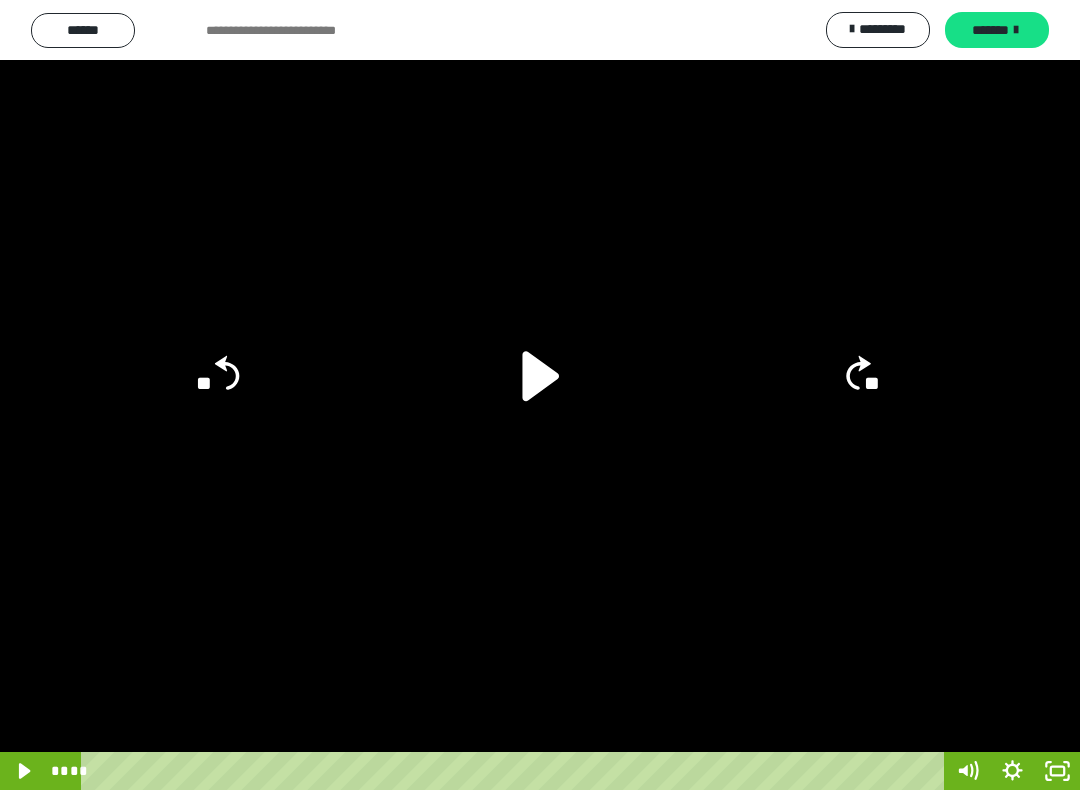 click 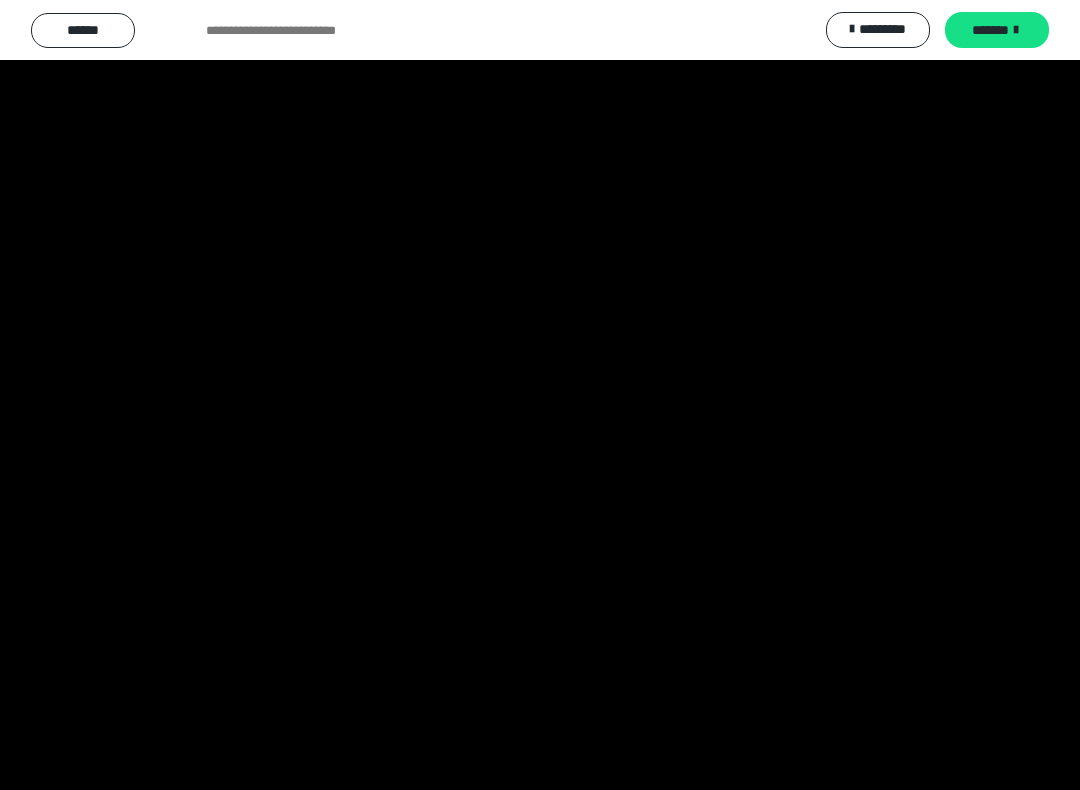 click at bounding box center (540, 395) 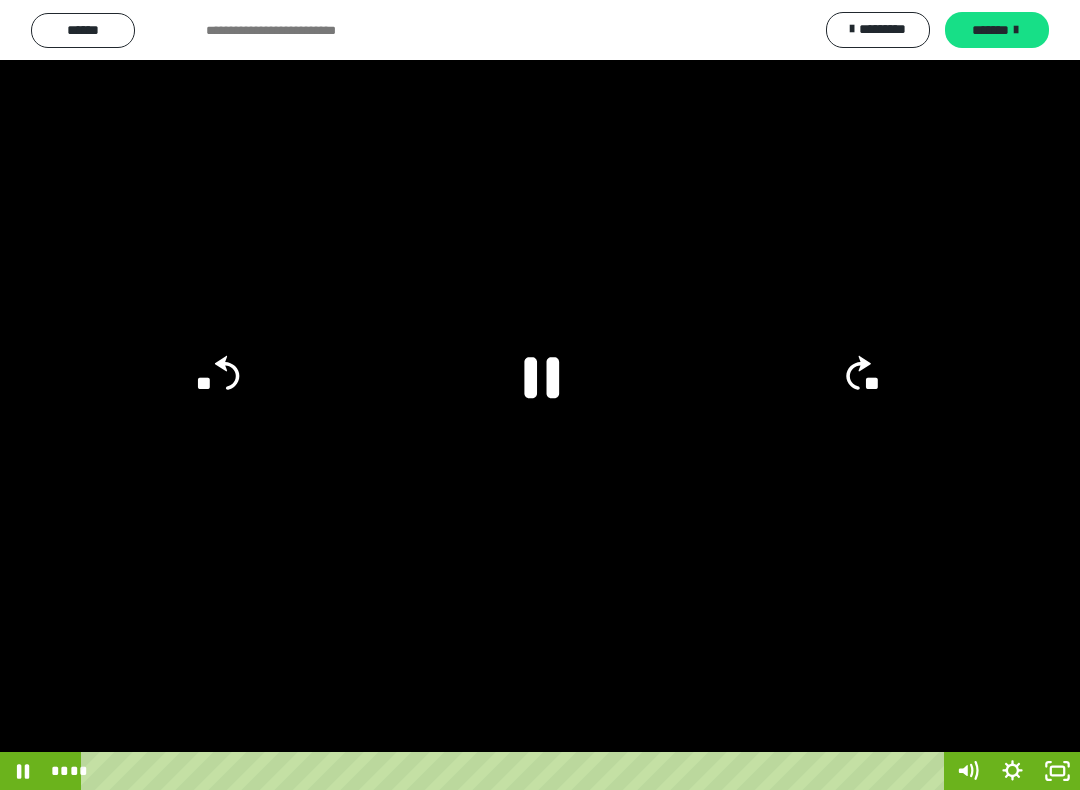 click 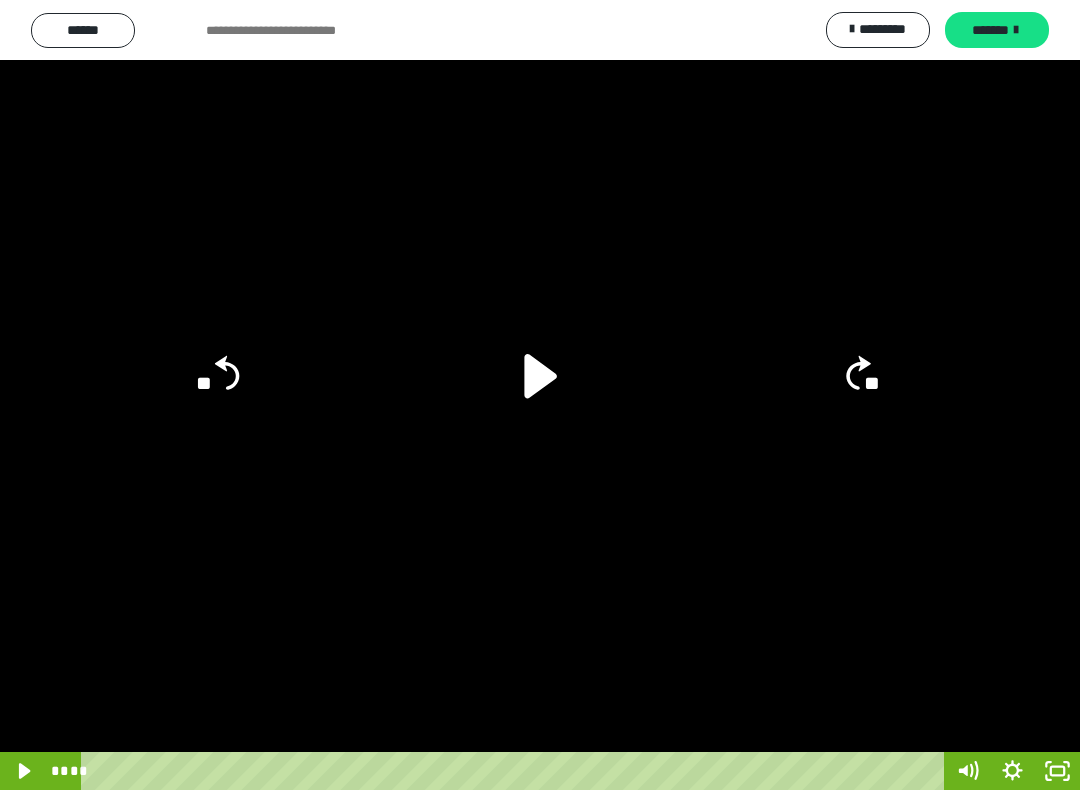 click 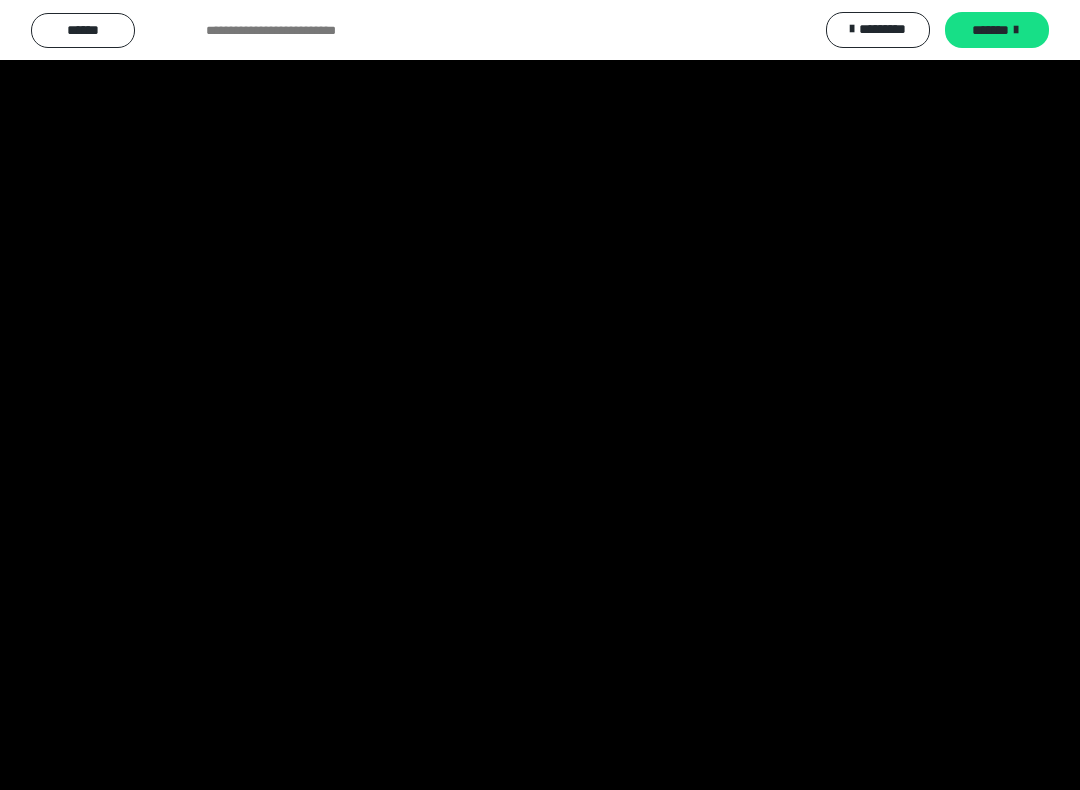 click at bounding box center (540, 395) 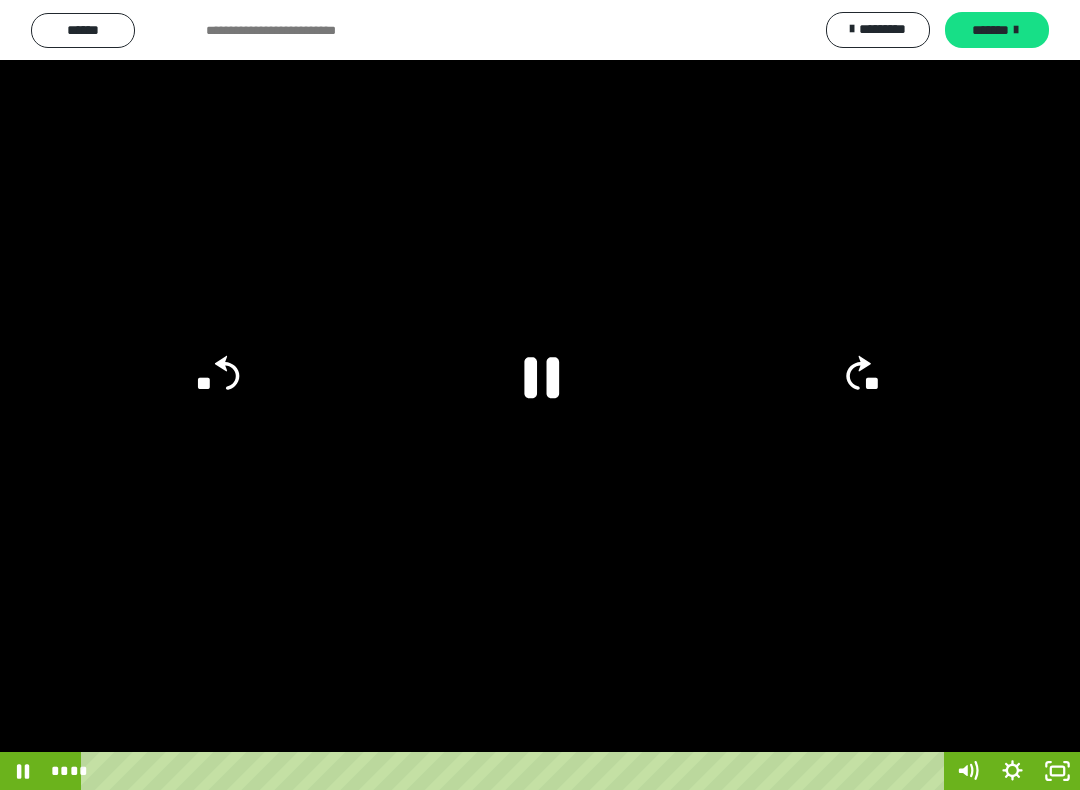 click 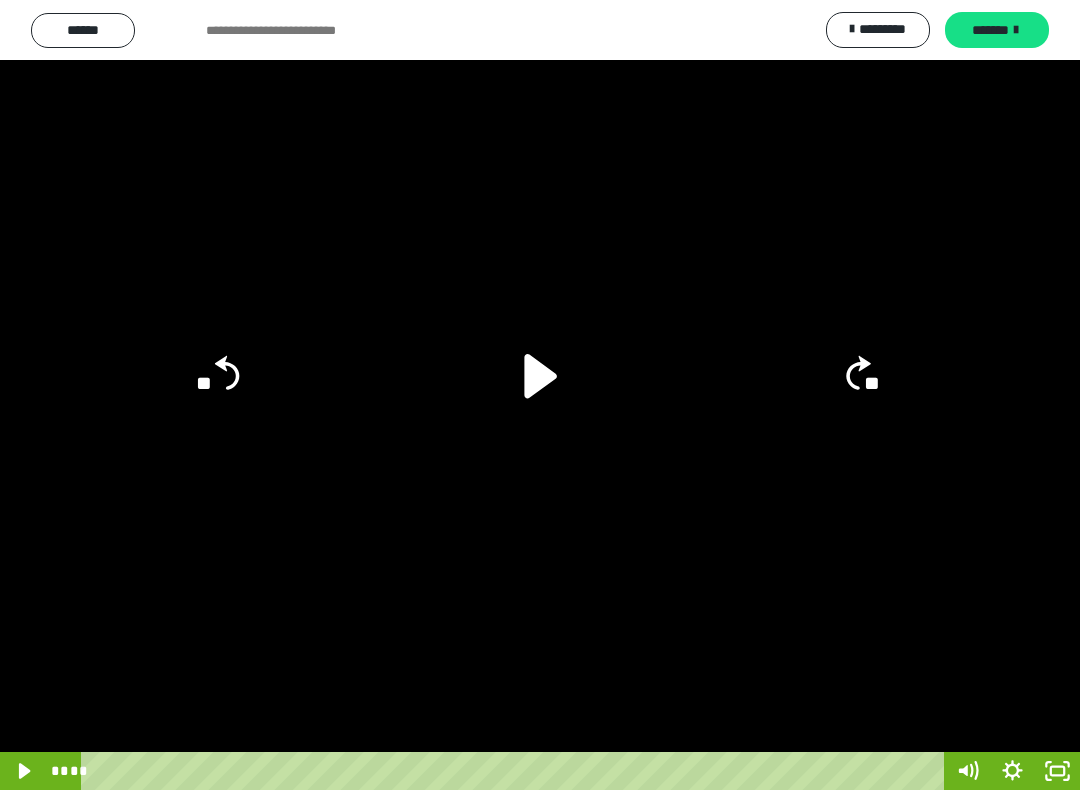 click 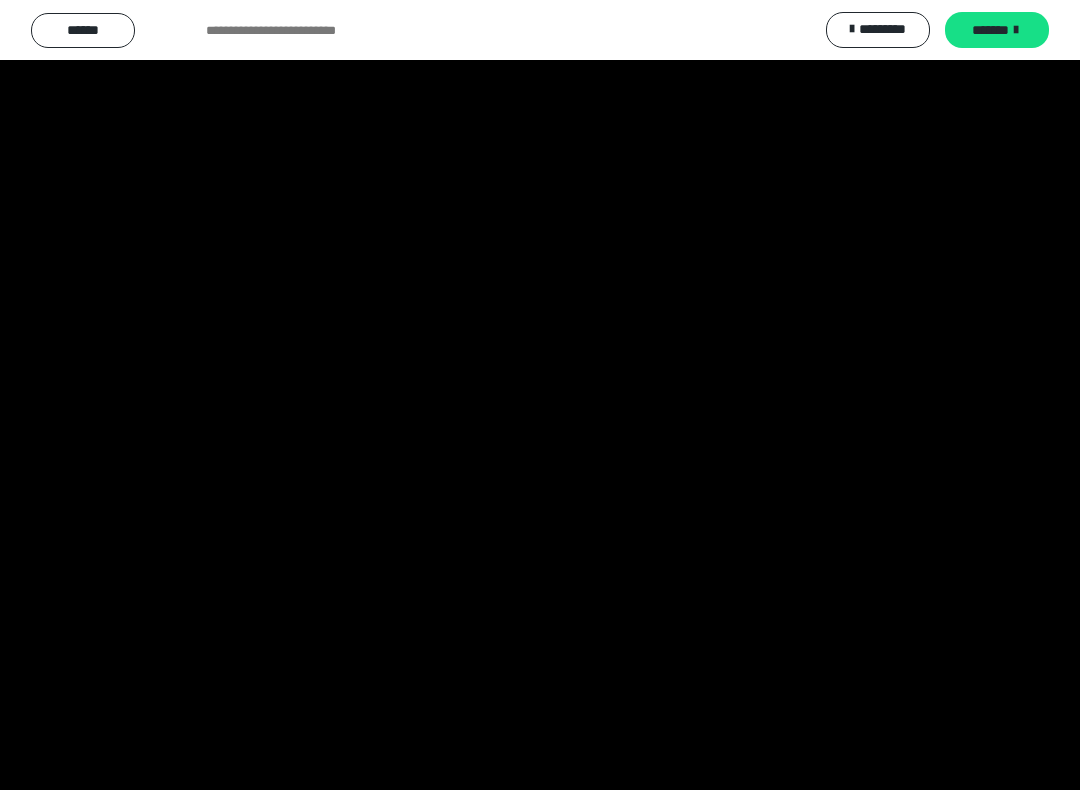 click at bounding box center [540, 395] 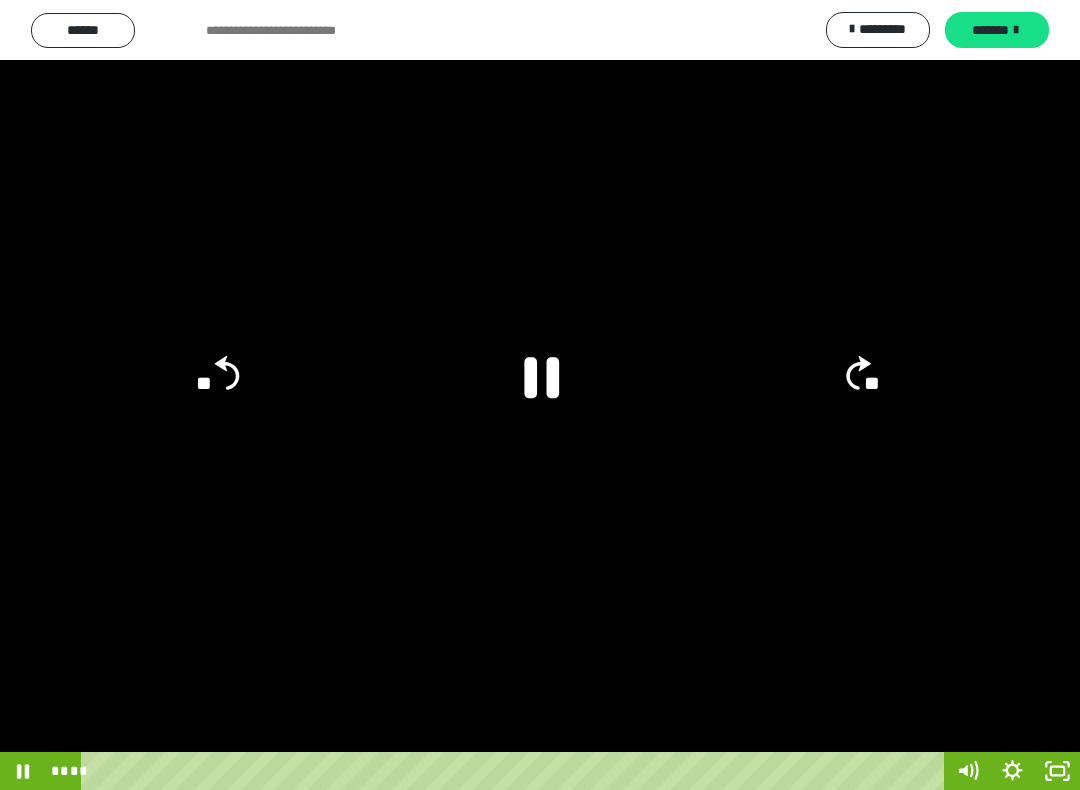 click 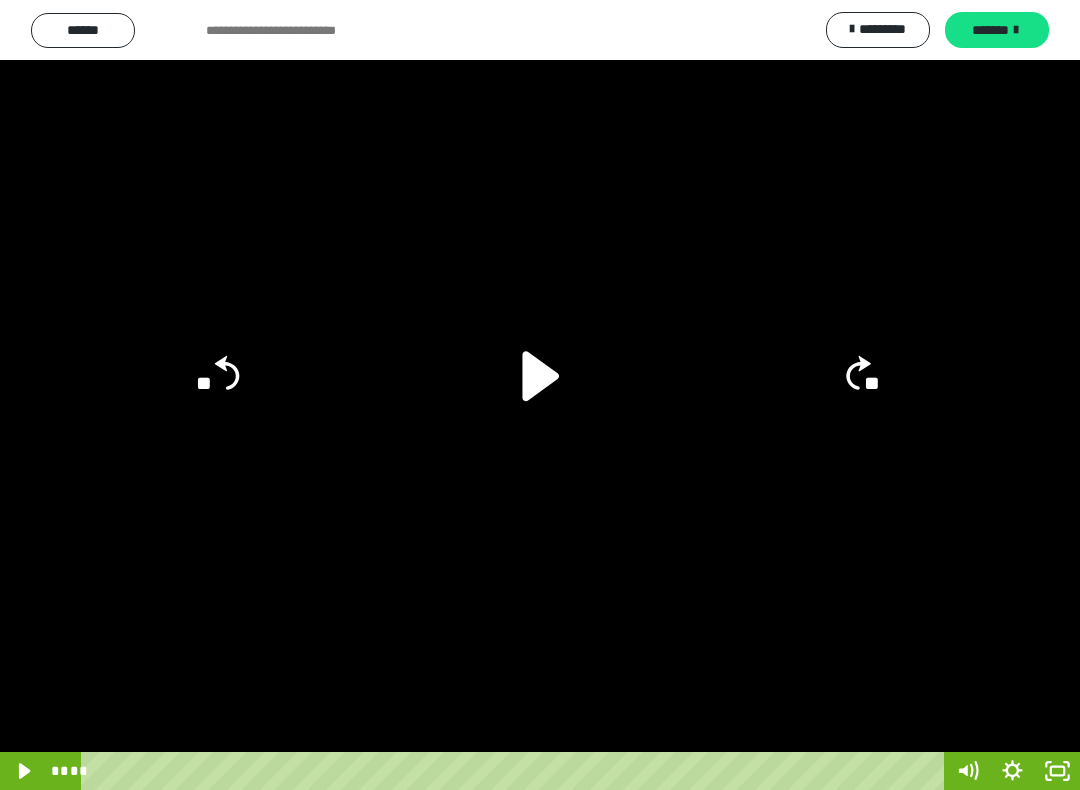 click 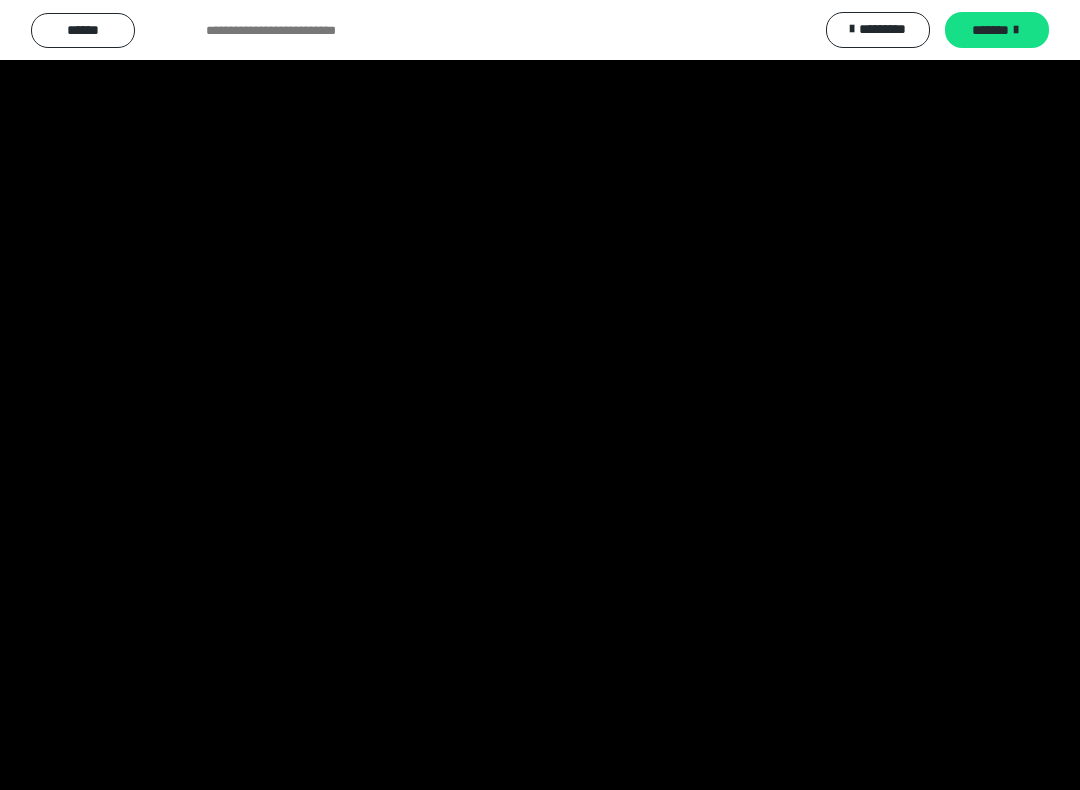 click at bounding box center (540, 395) 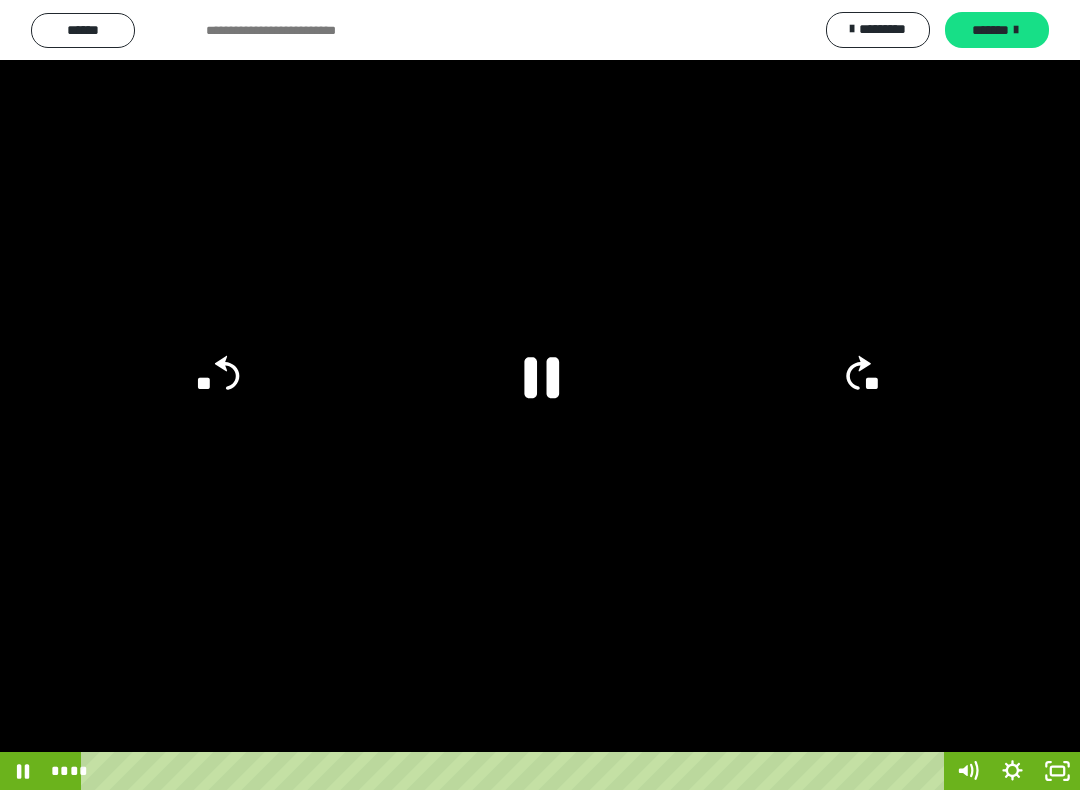 click 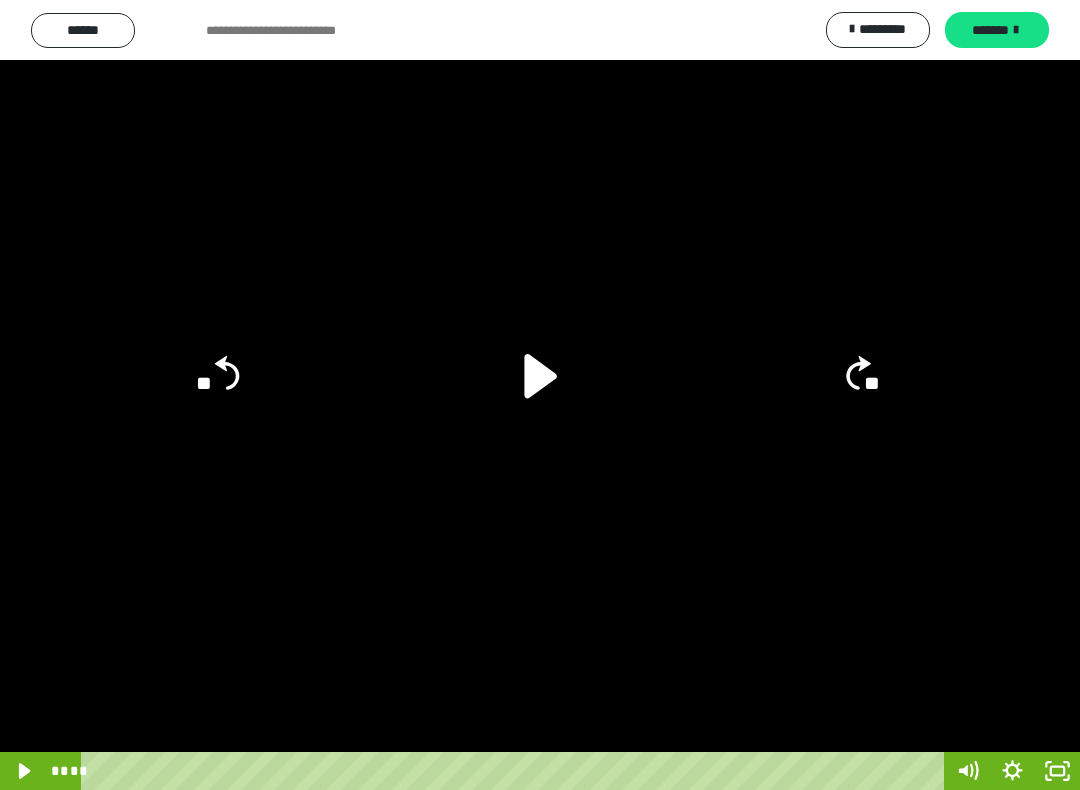 click 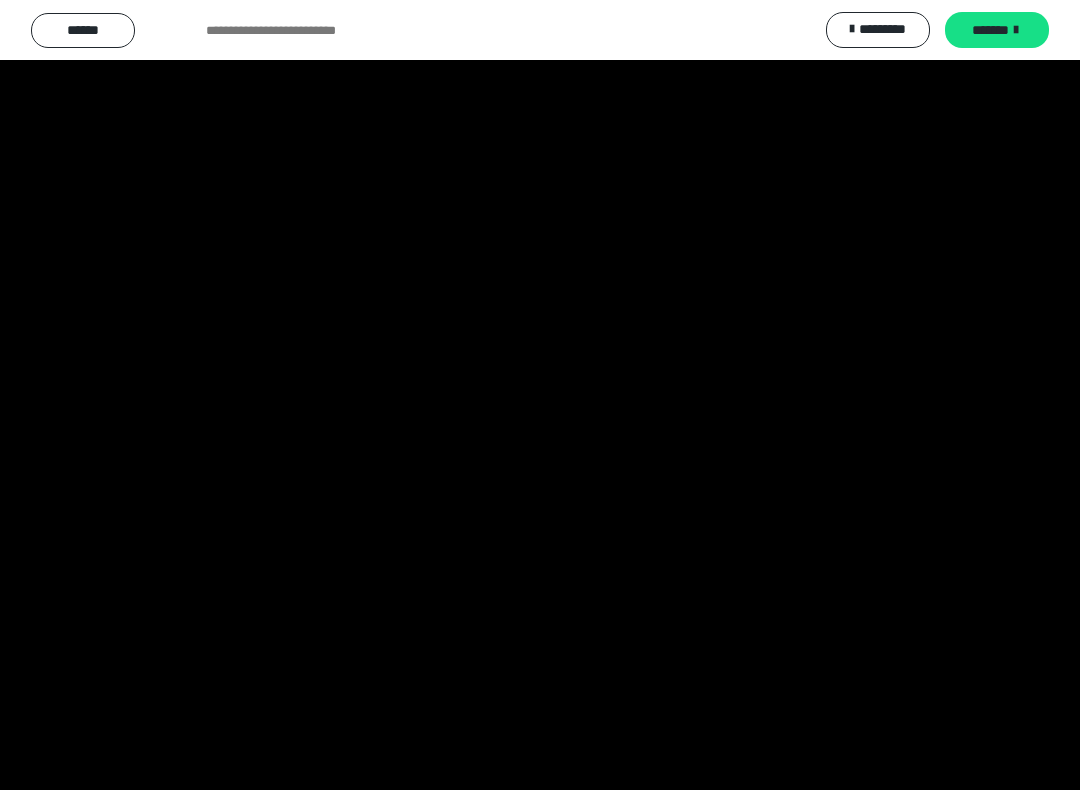 click at bounding box center (540, 395) 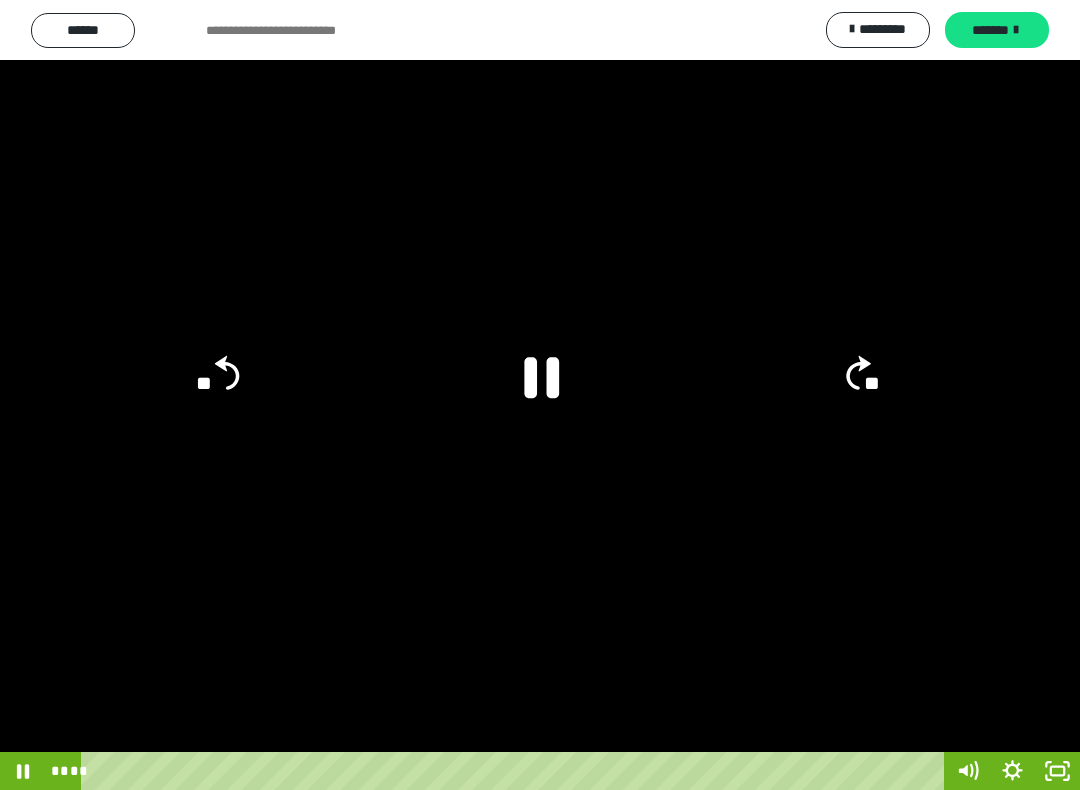 click 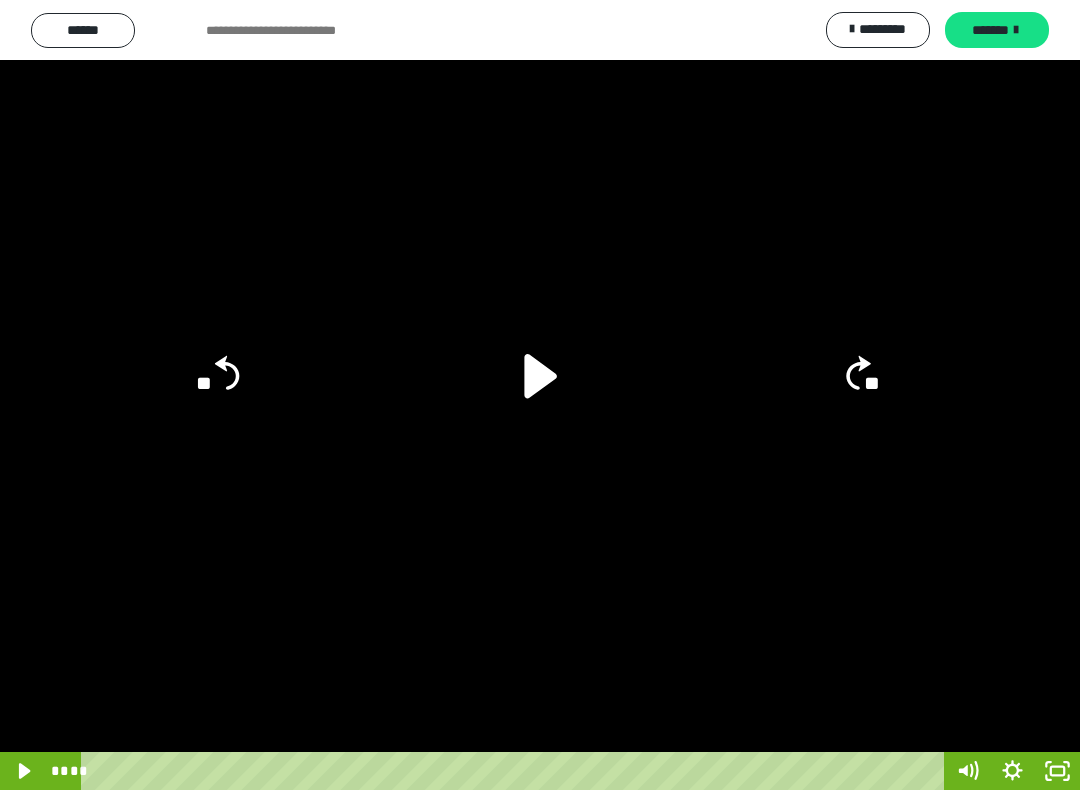 click 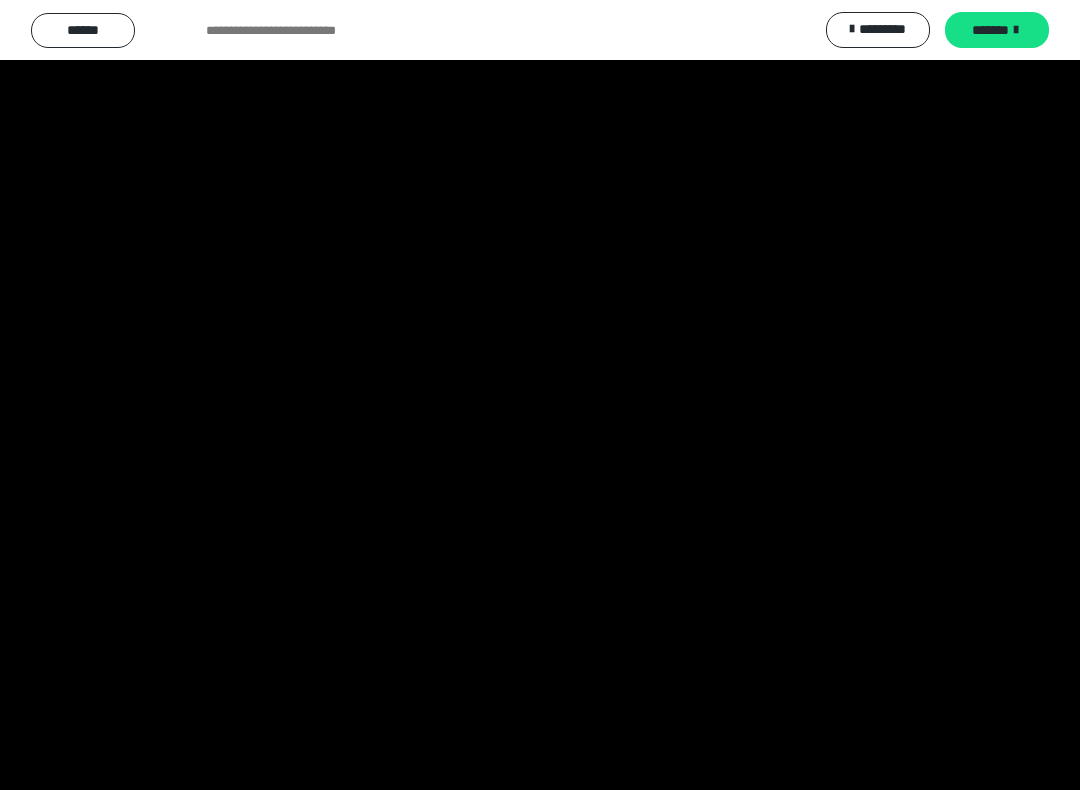 click at bounding box center (540, 395) 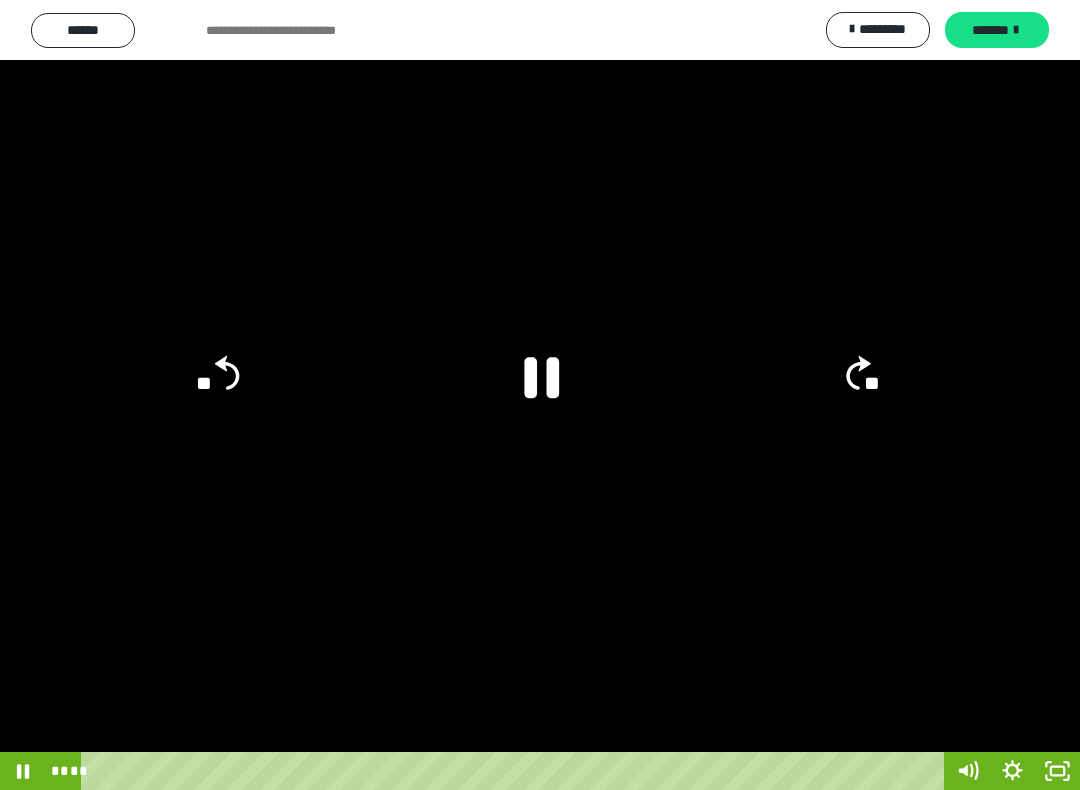 click 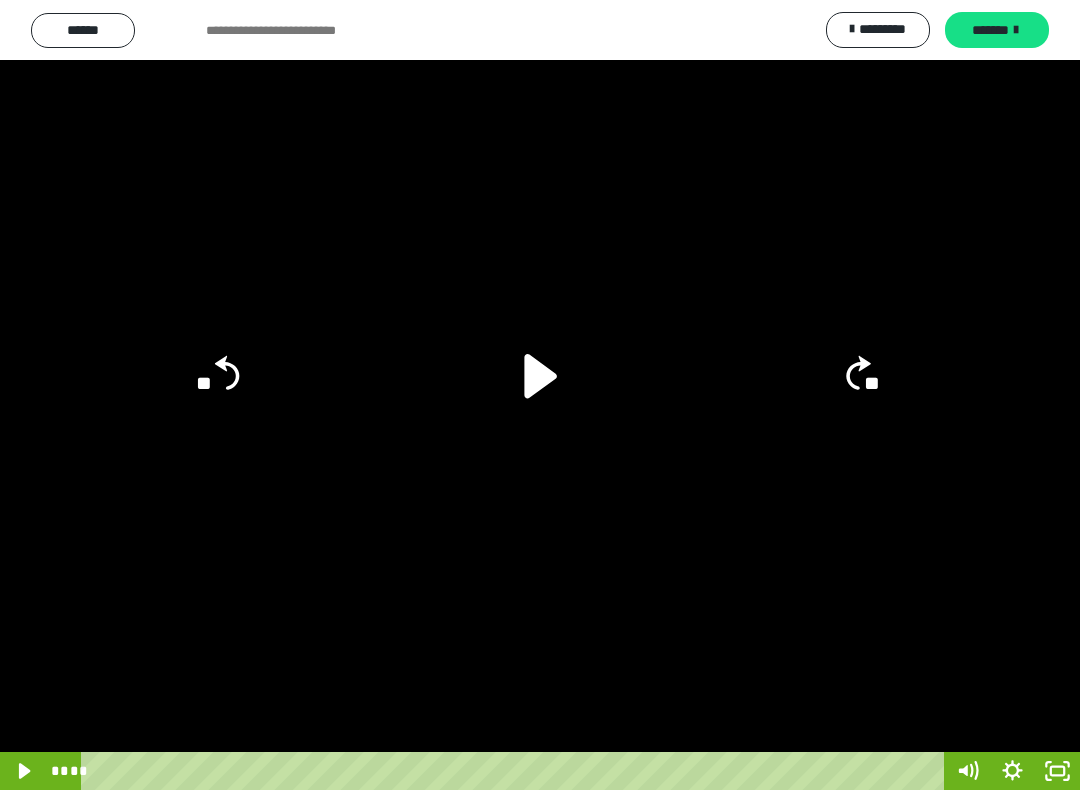click 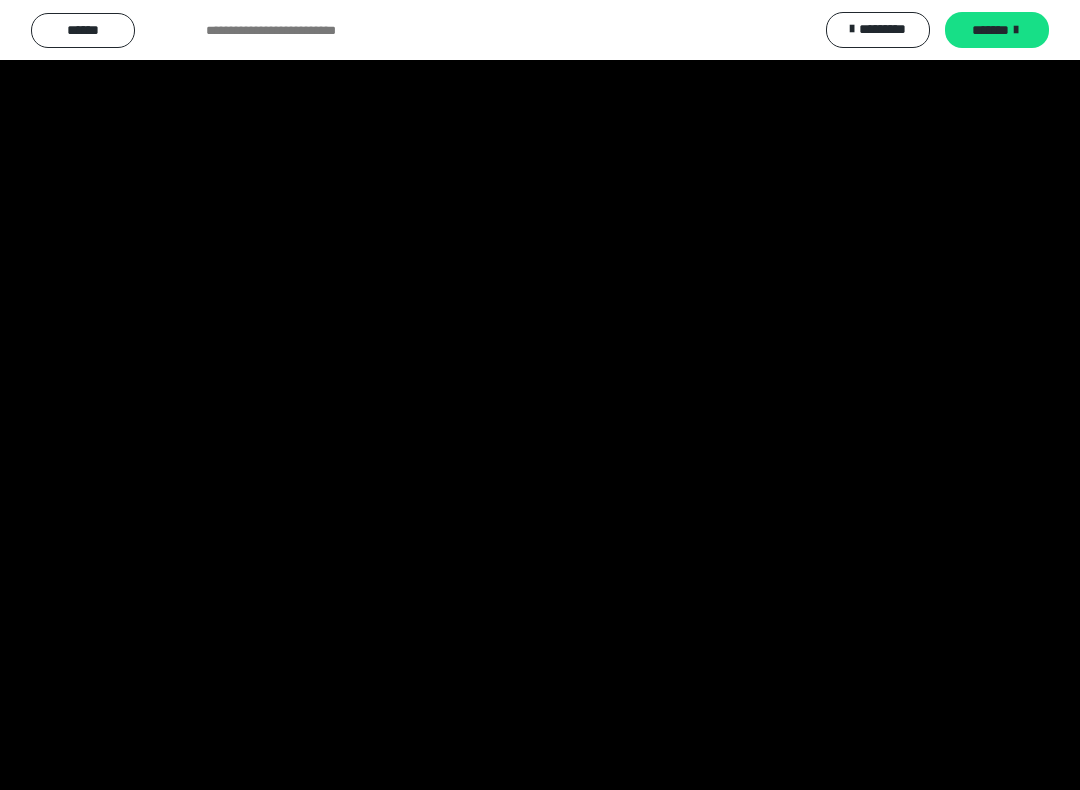 click at bounding box center [540, 395] 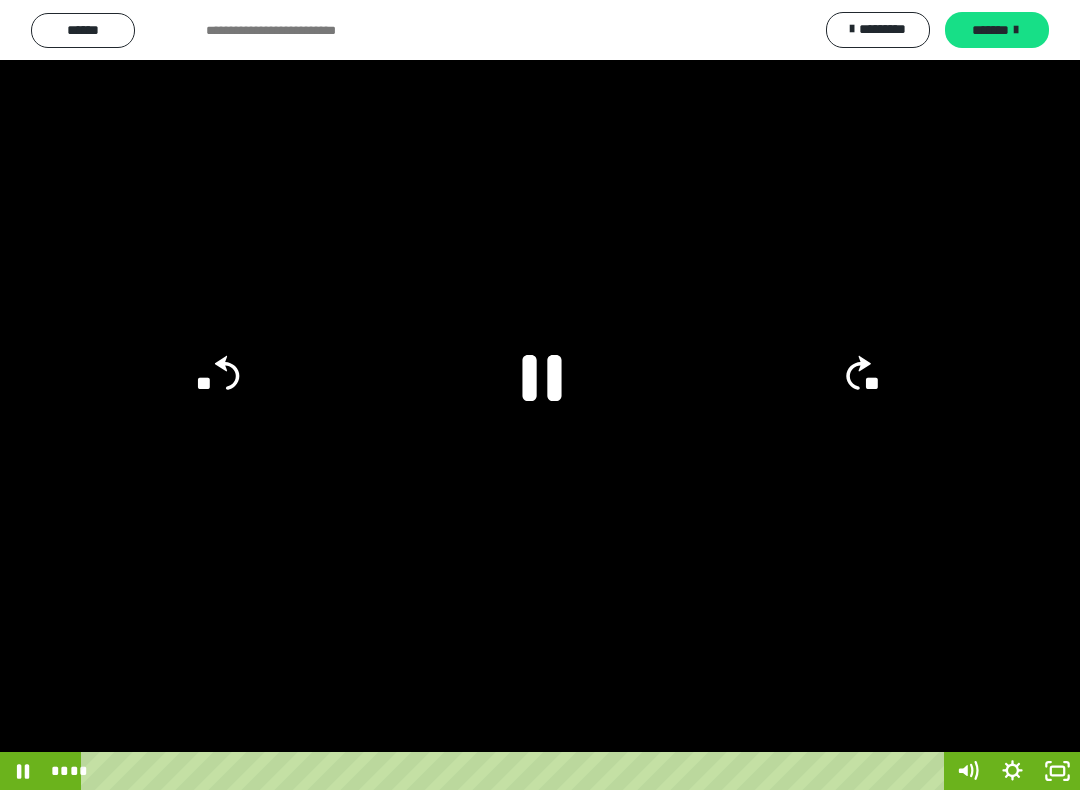 click 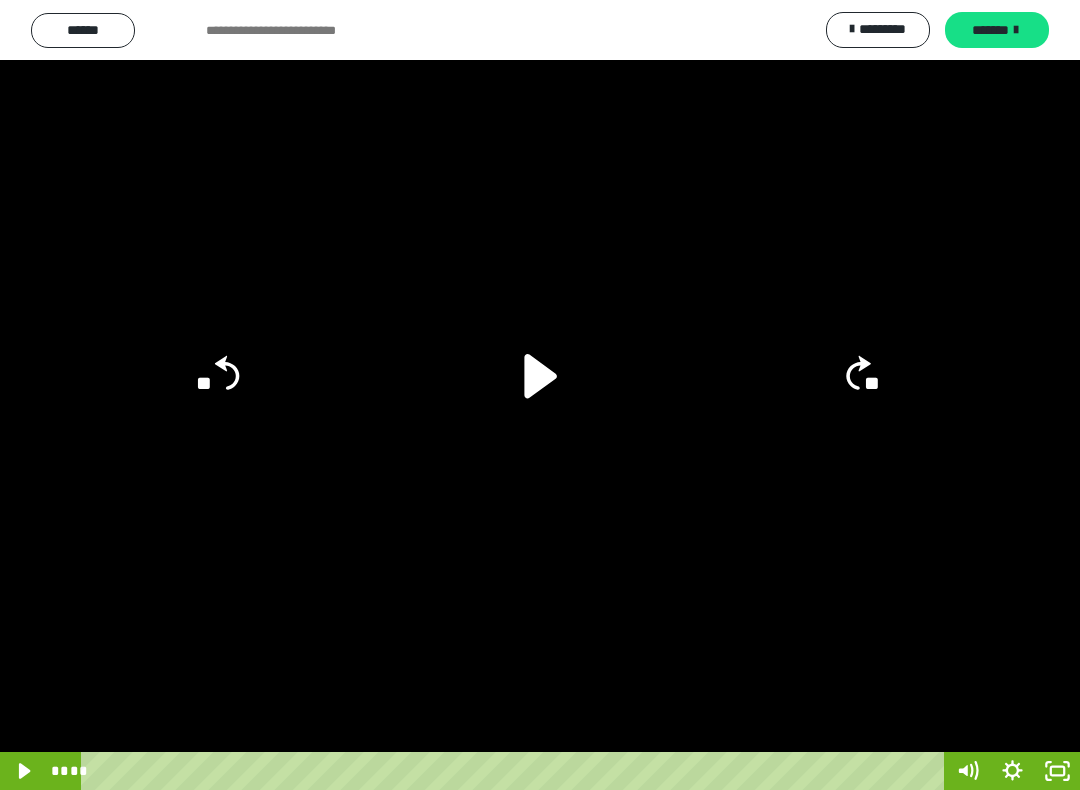 click 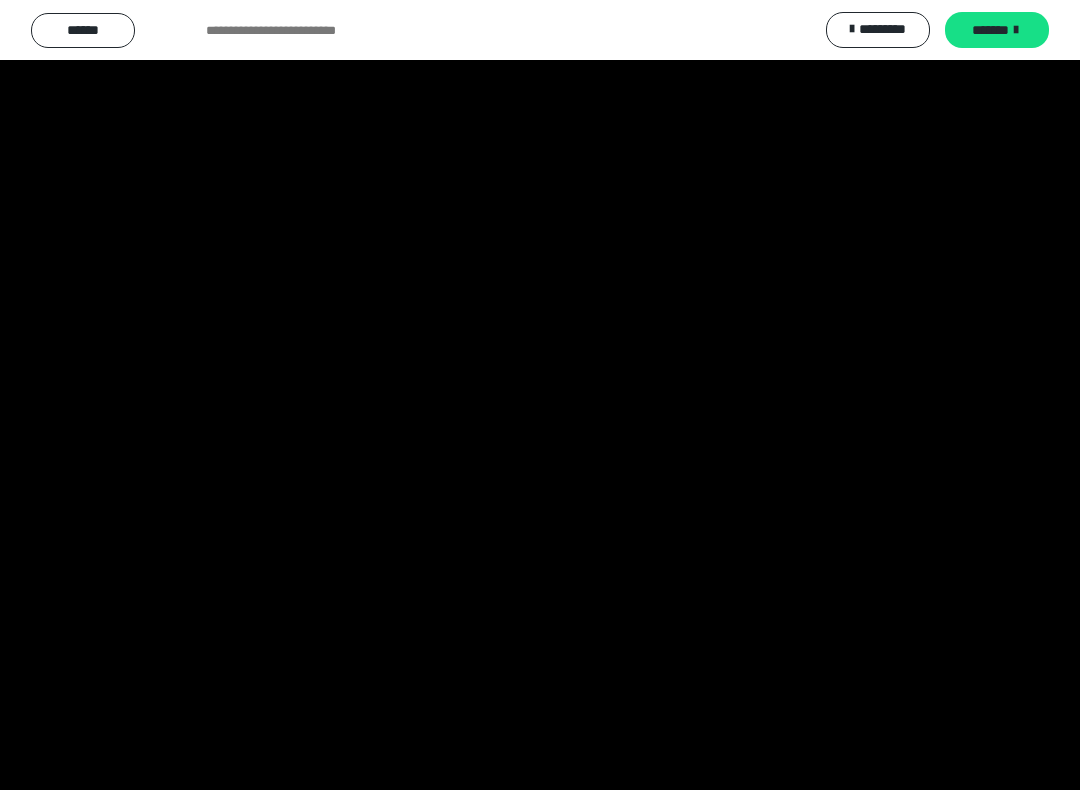 click at bounding box center (540, 395) 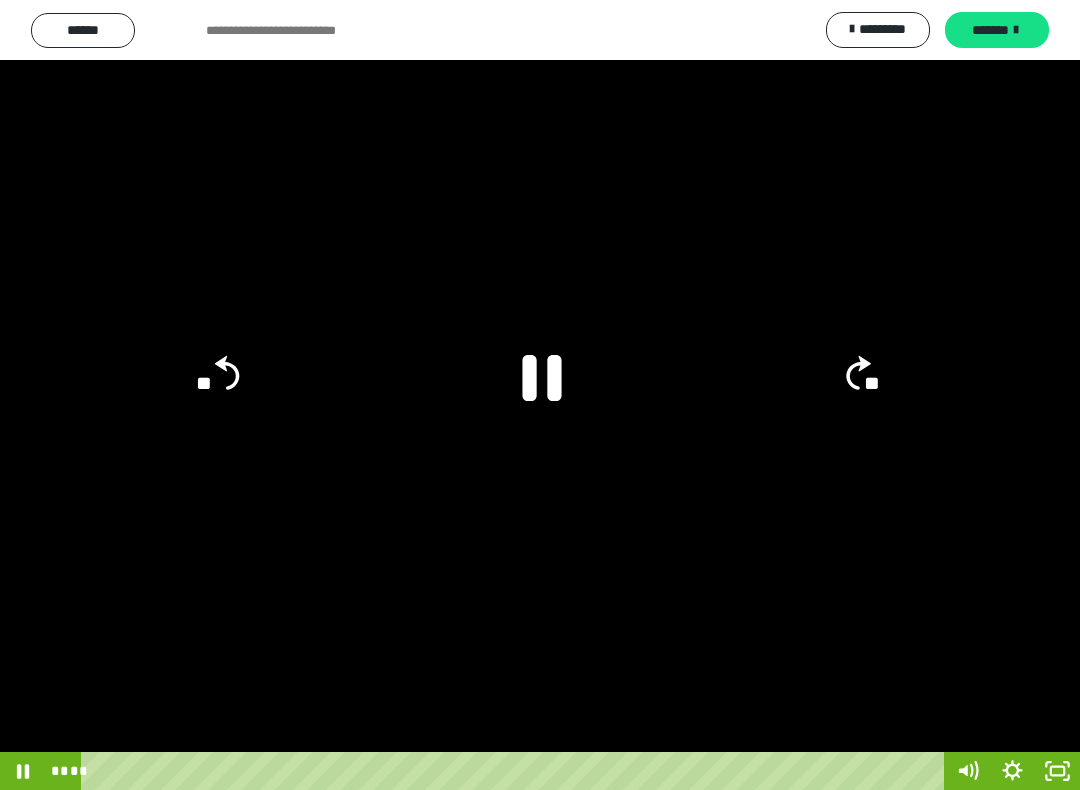 click 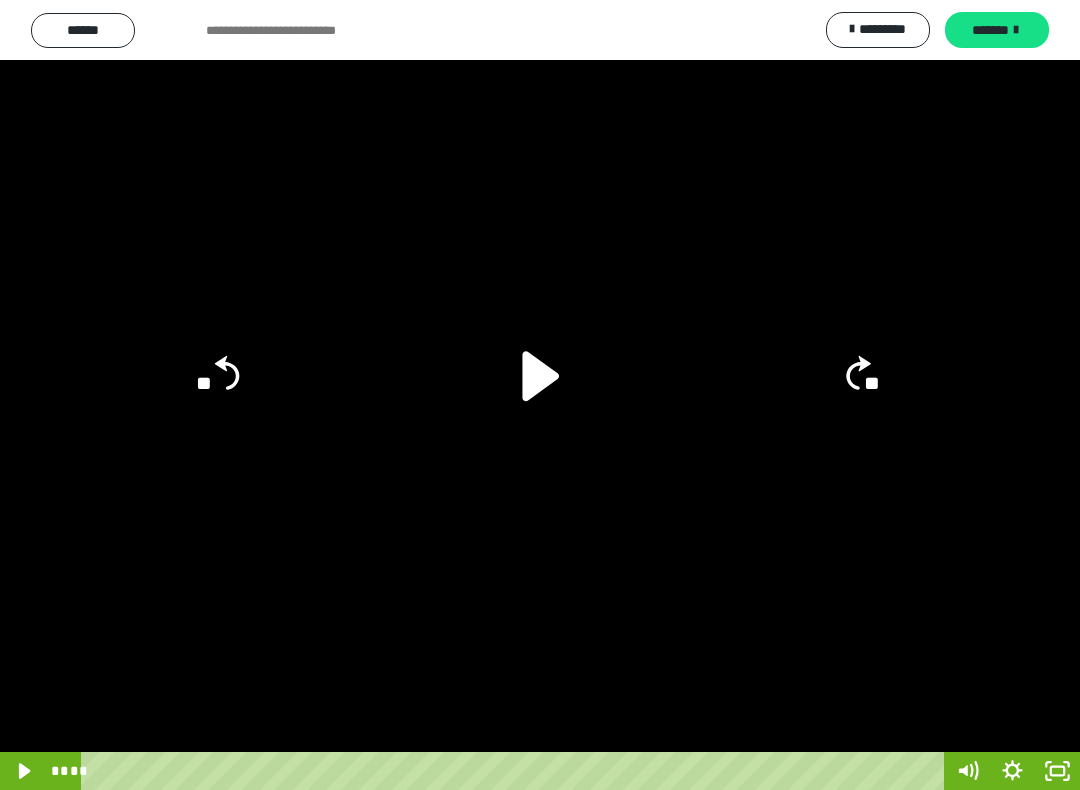 click 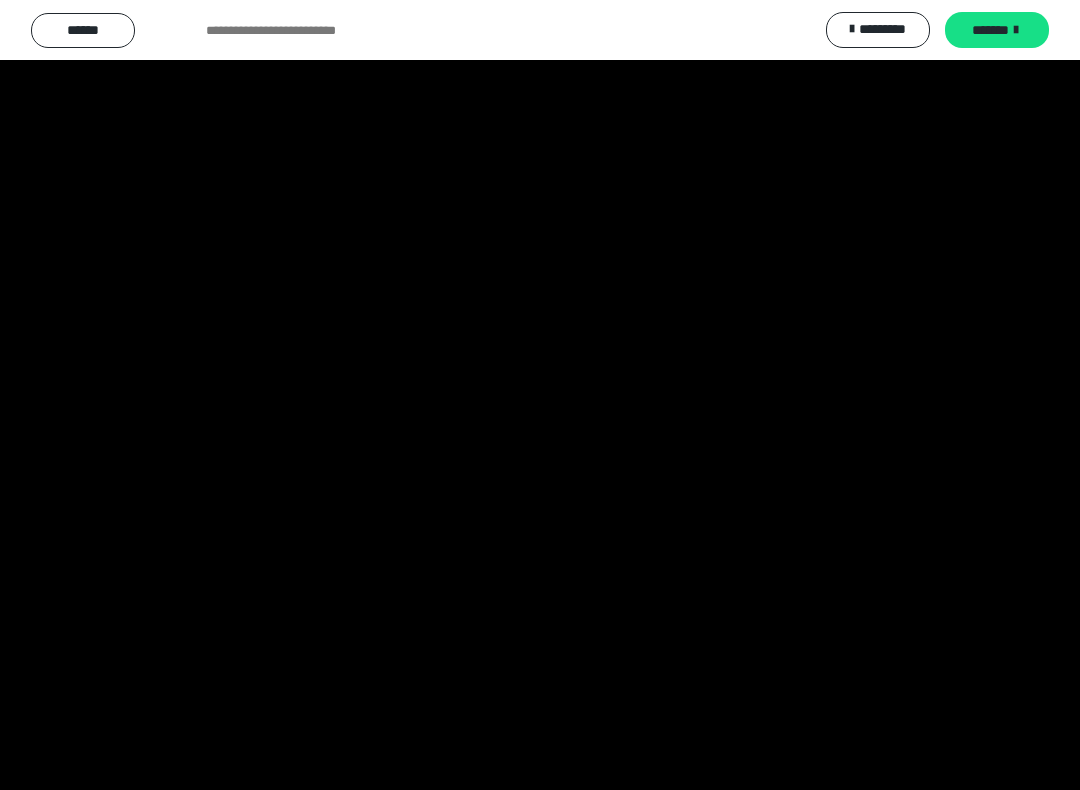 click at bounding box center (540, 395) 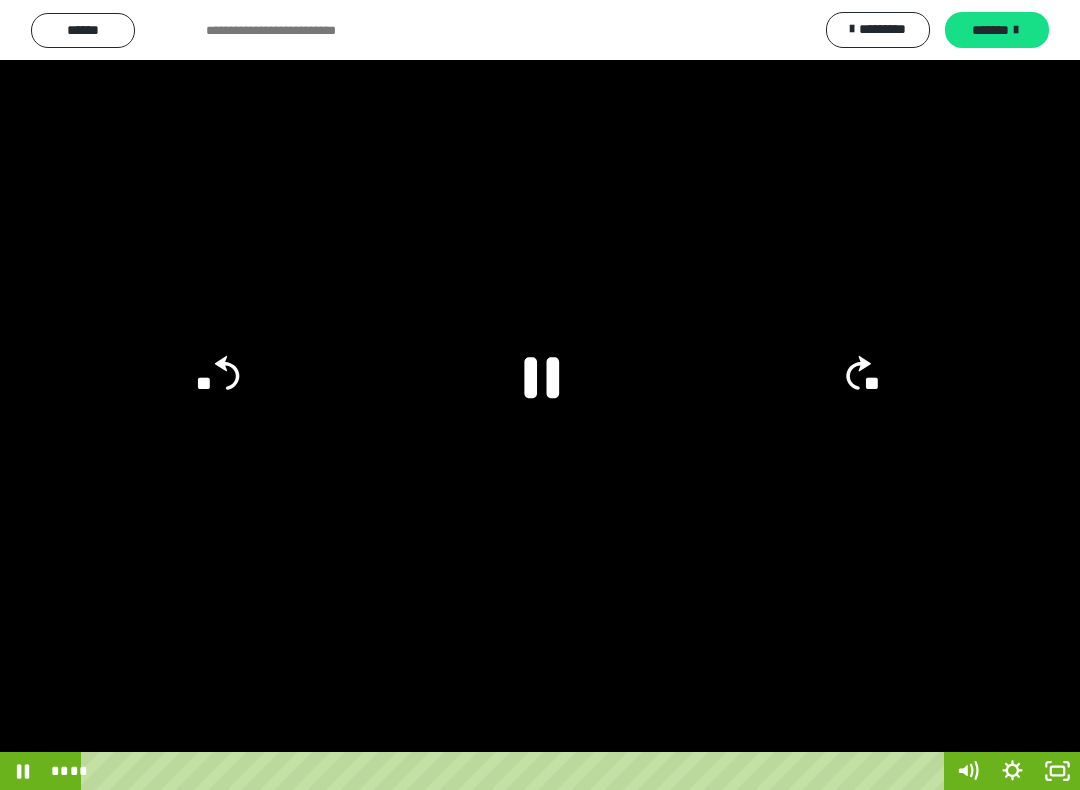 click 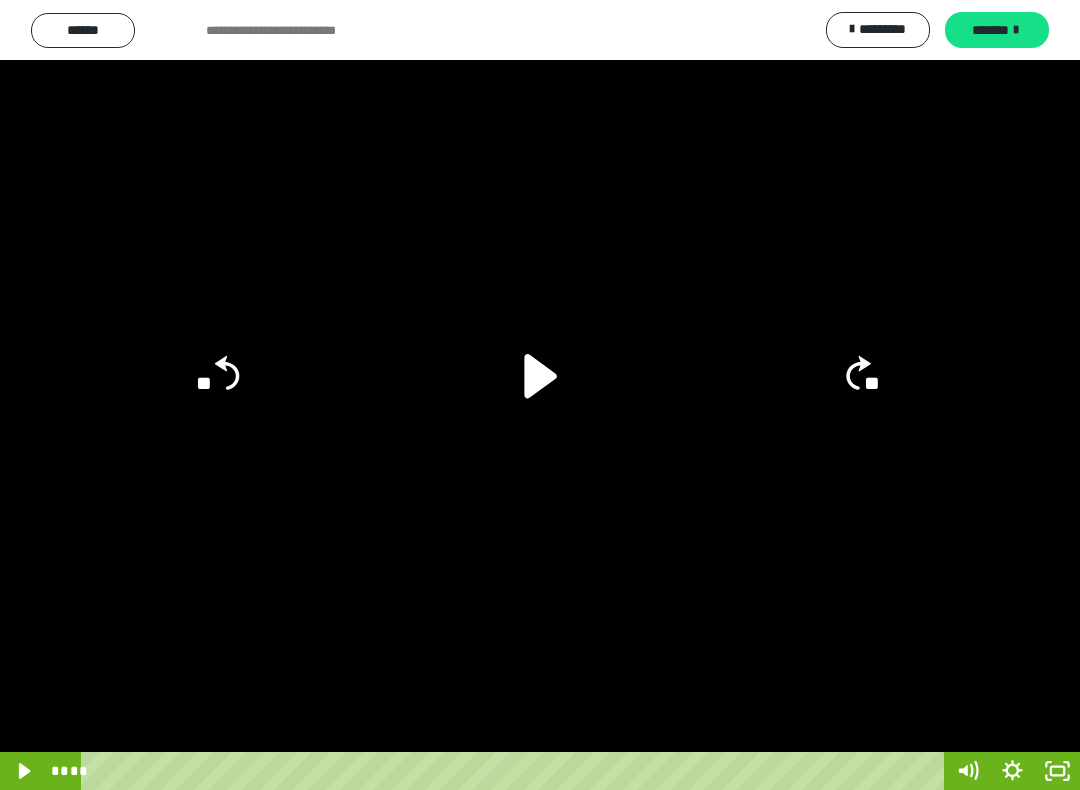 click 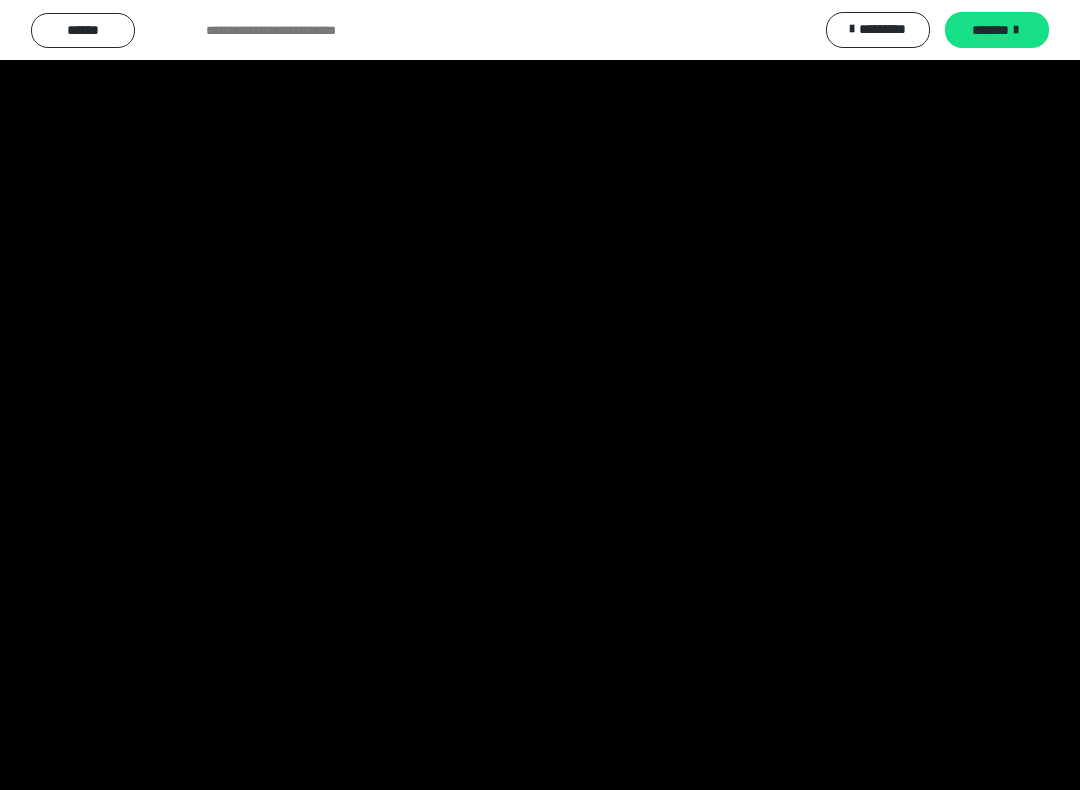 click at bounding box center (540, 395) 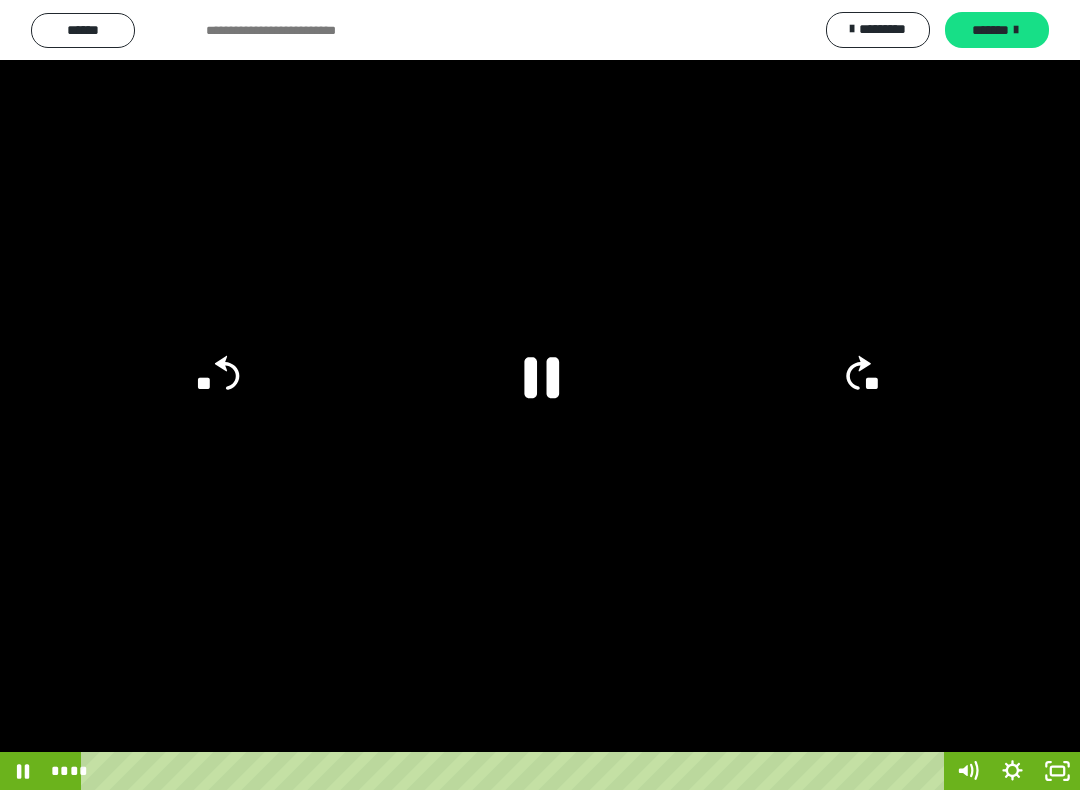 click 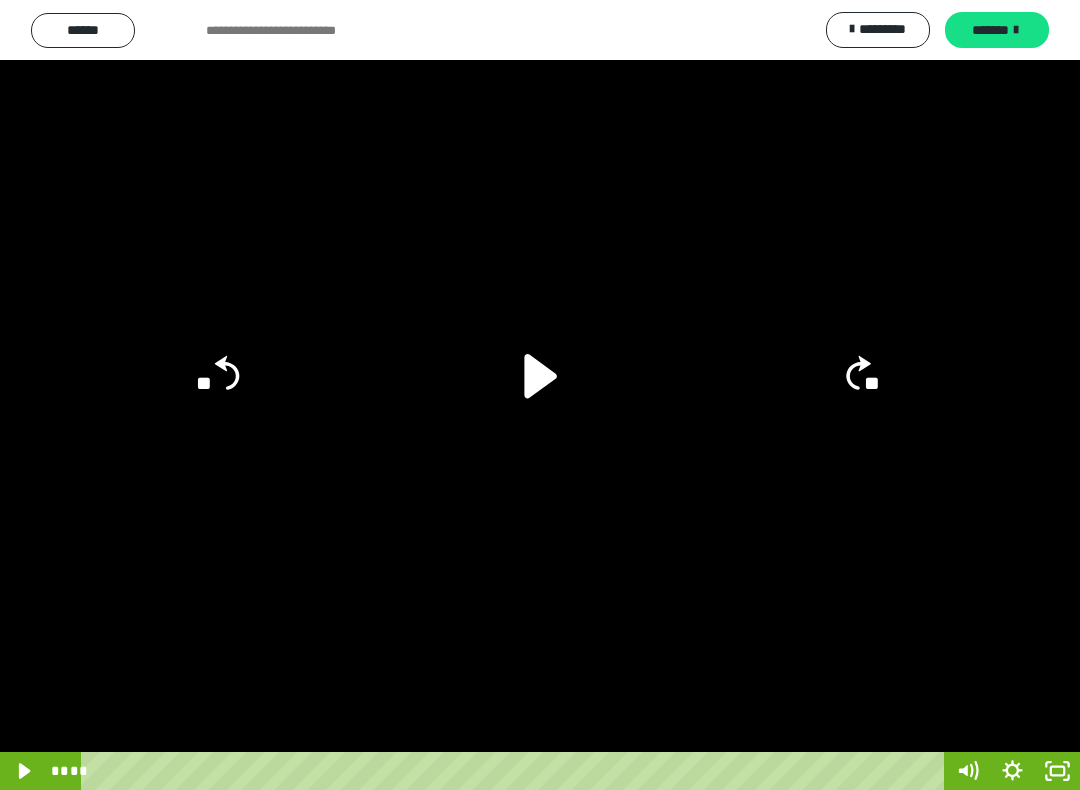 click 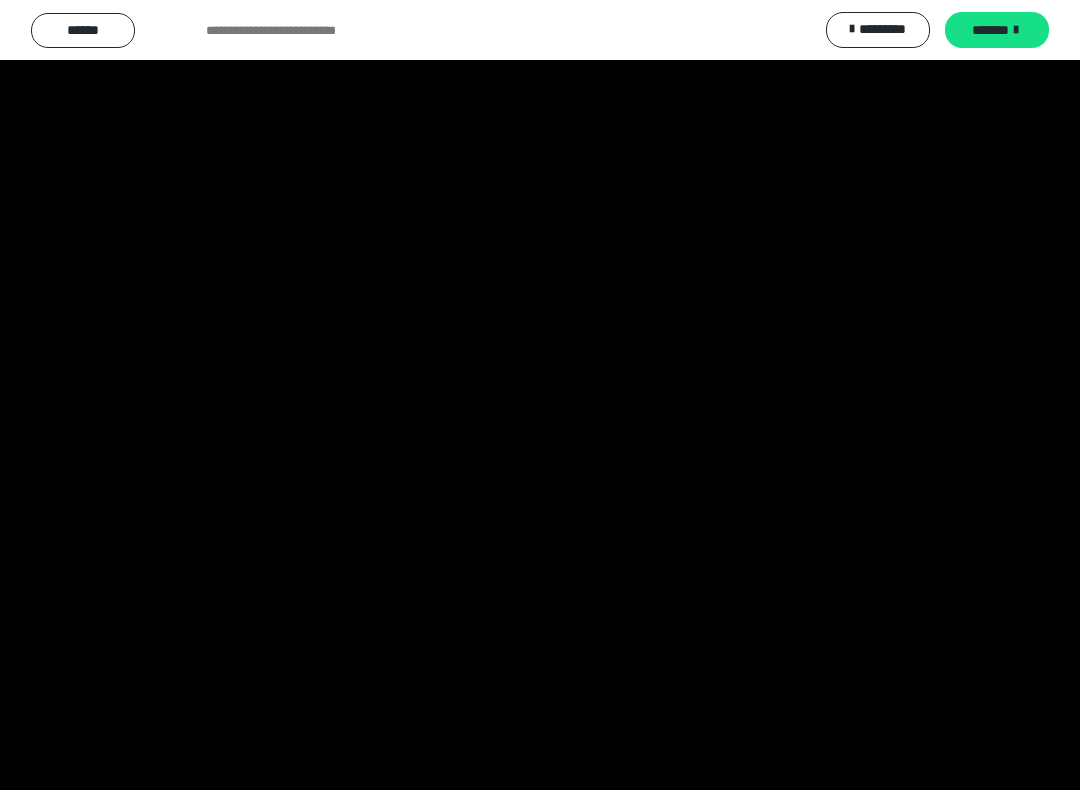 click at bounding box center (540, 395) 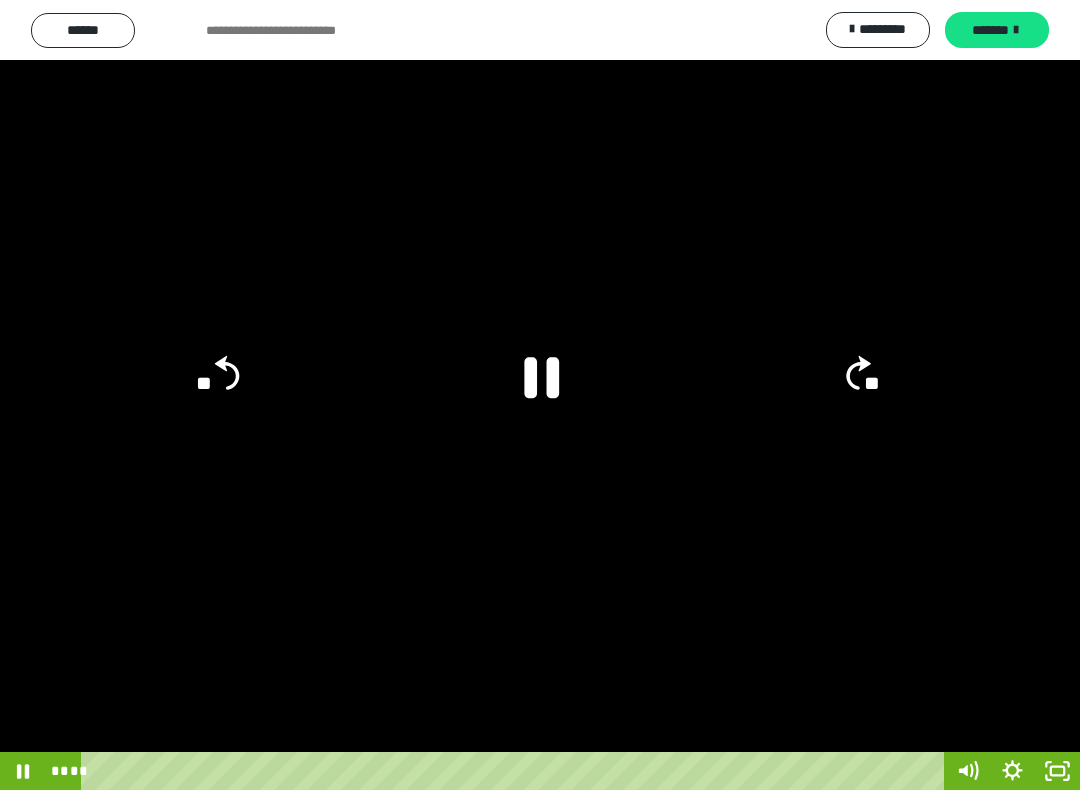 click 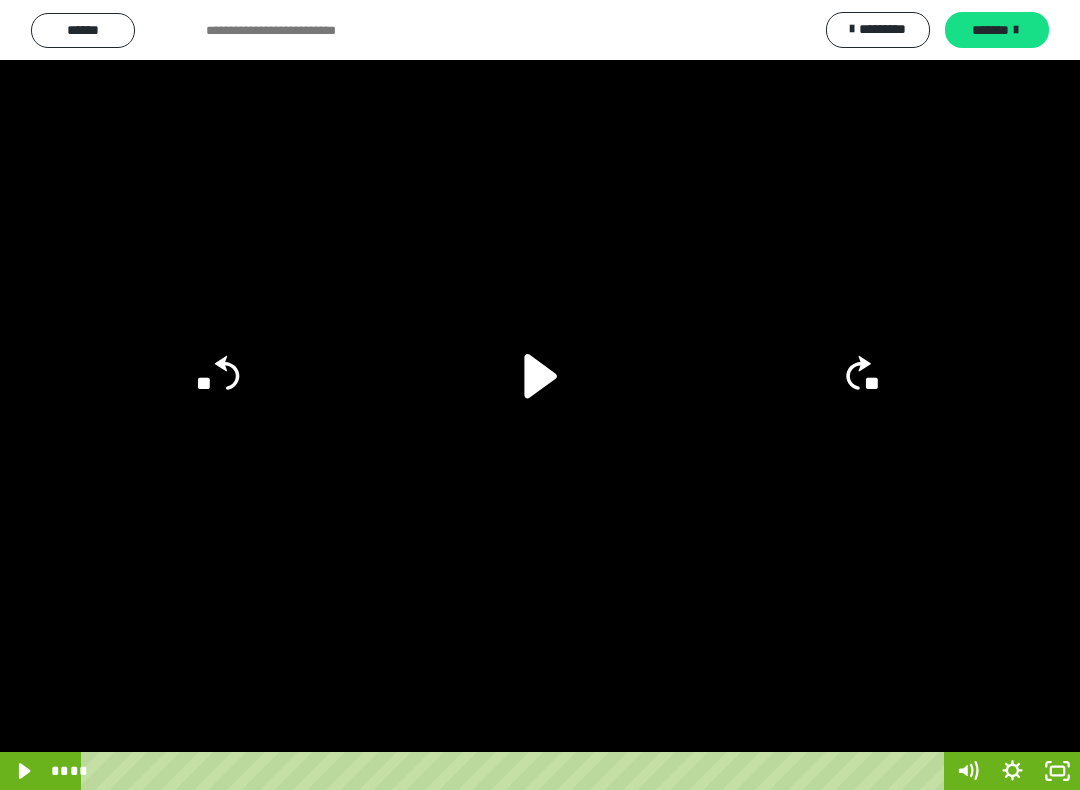 click on "**" 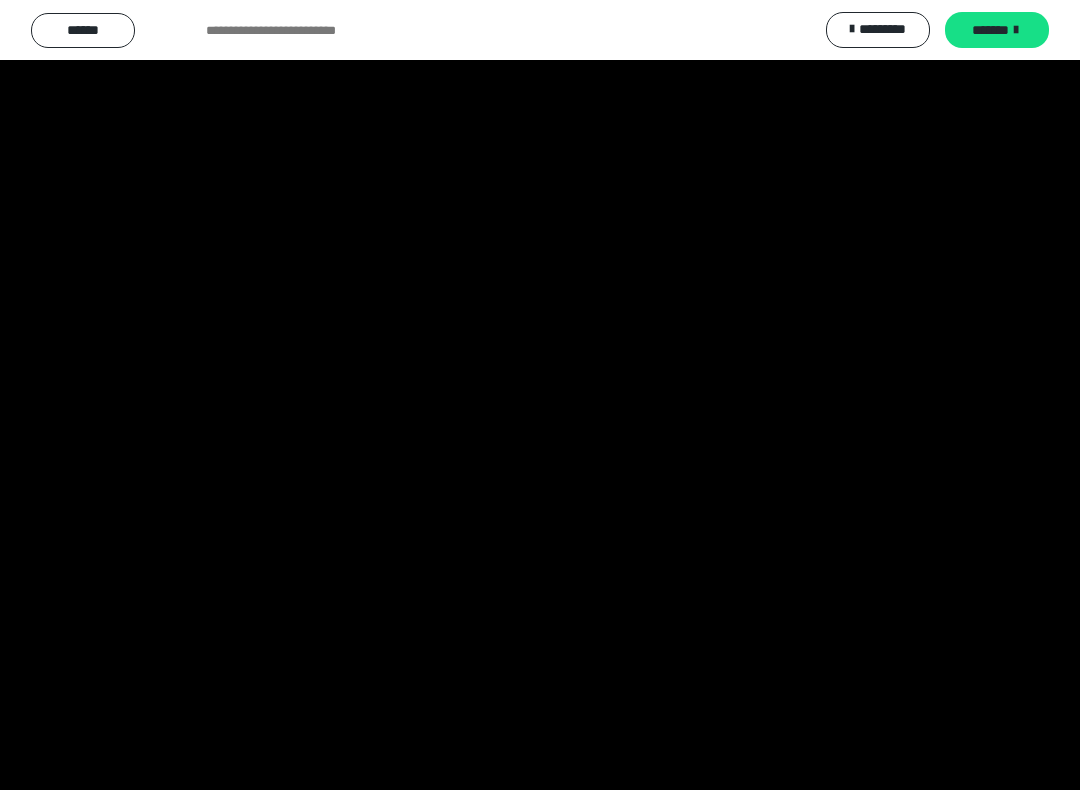 click at bounding box center [540, 395] 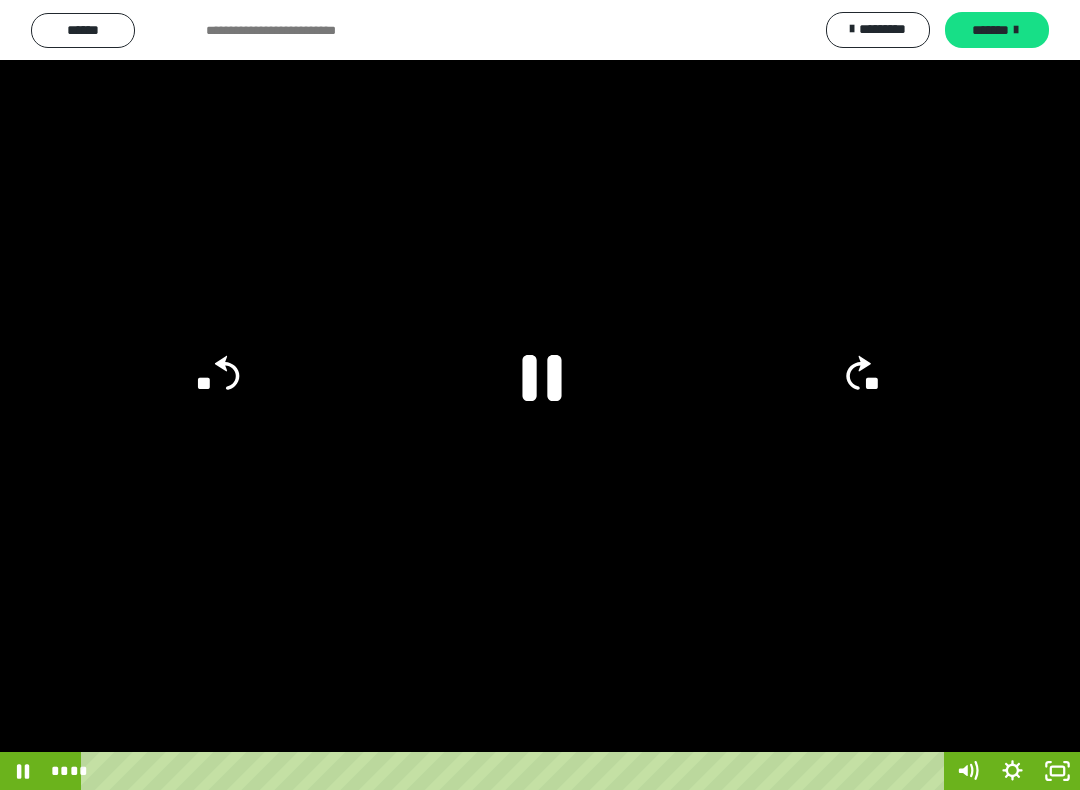 click 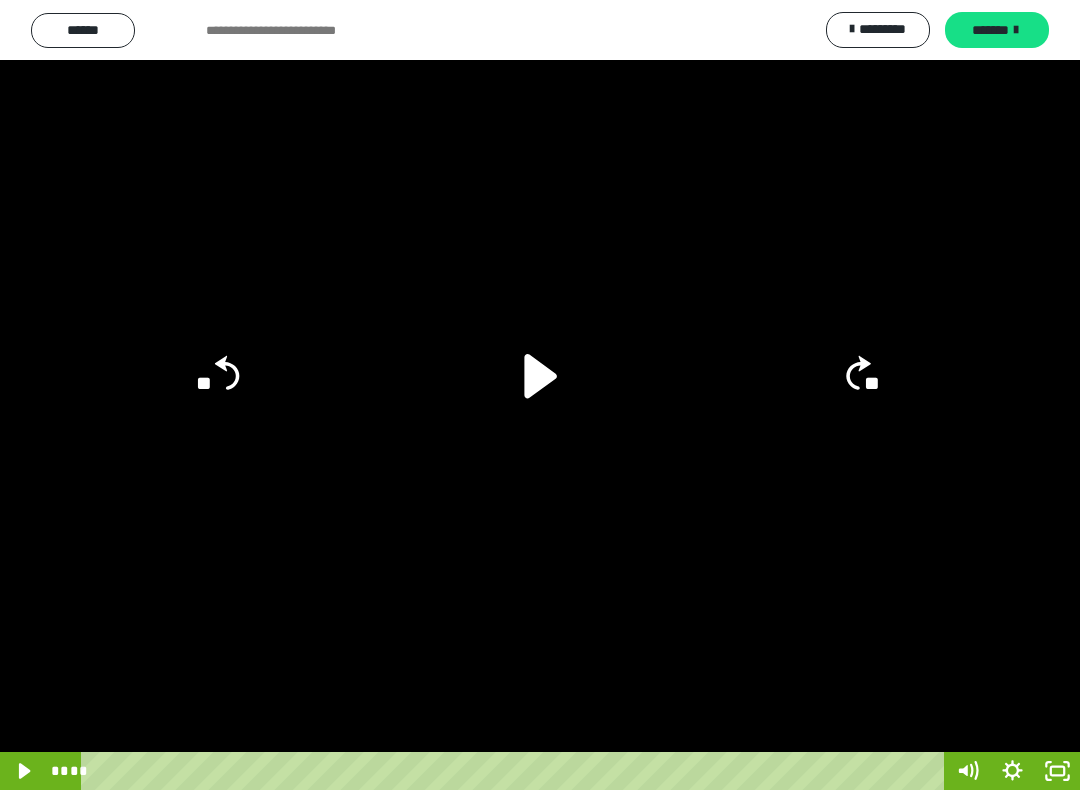 click 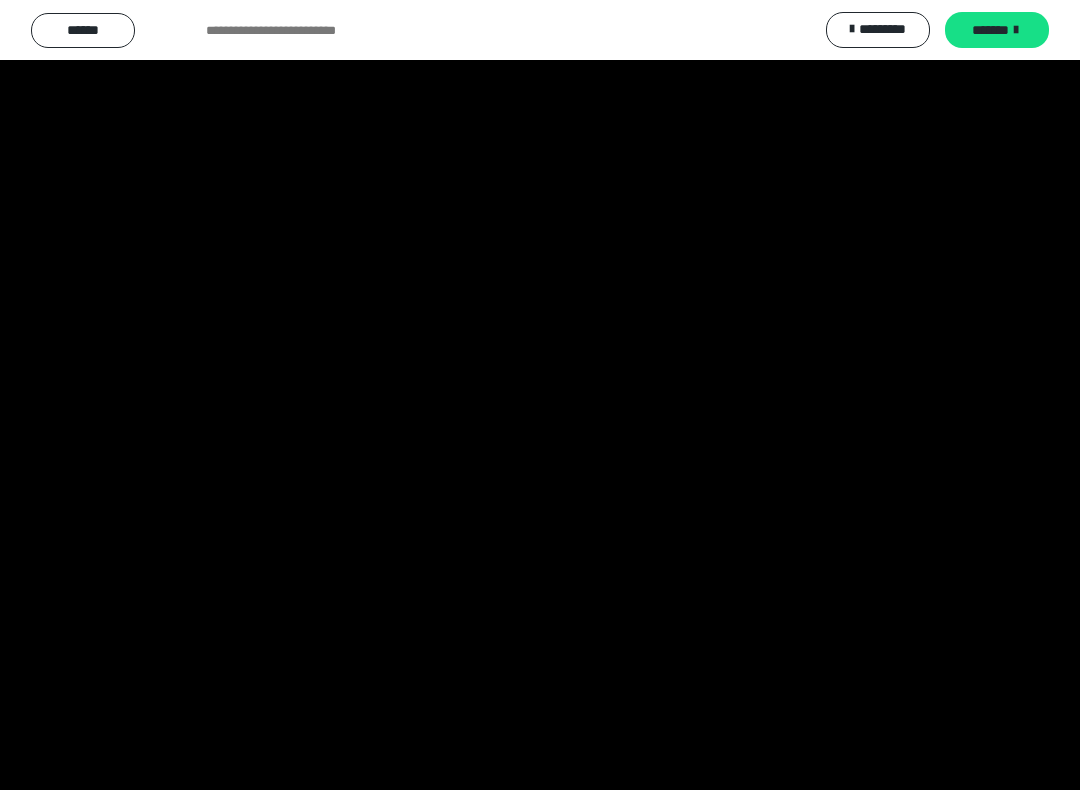 click at bounding box center [540, 395] 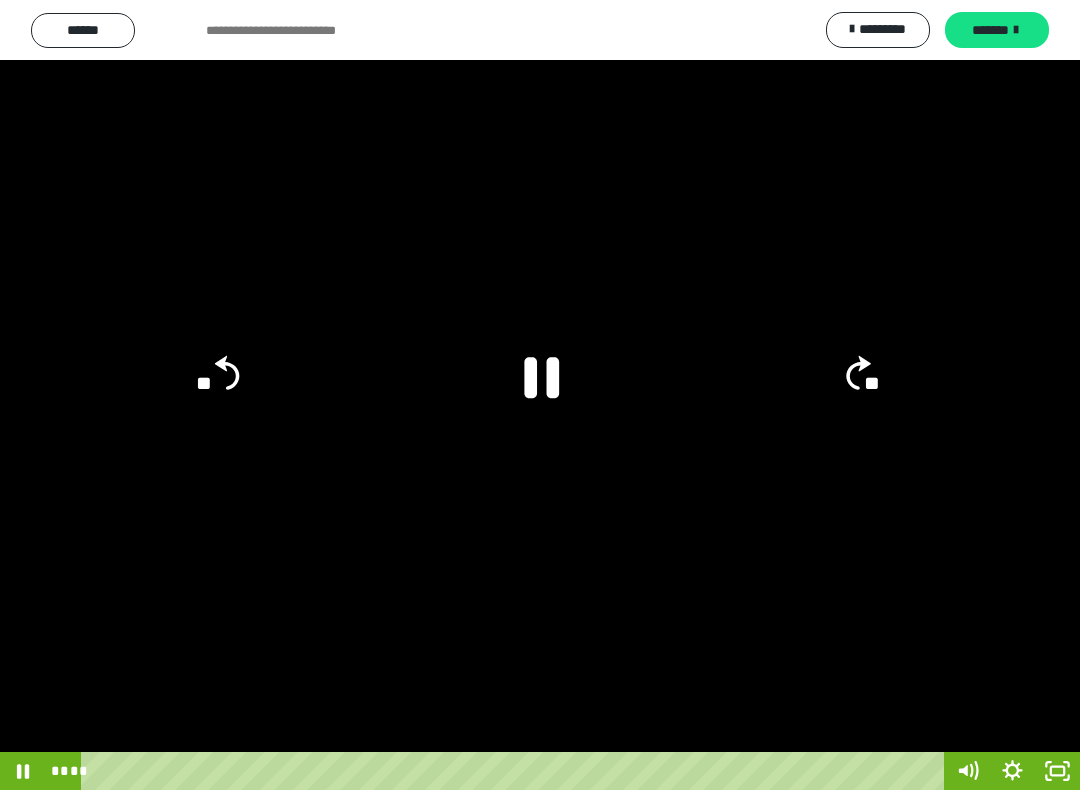 click 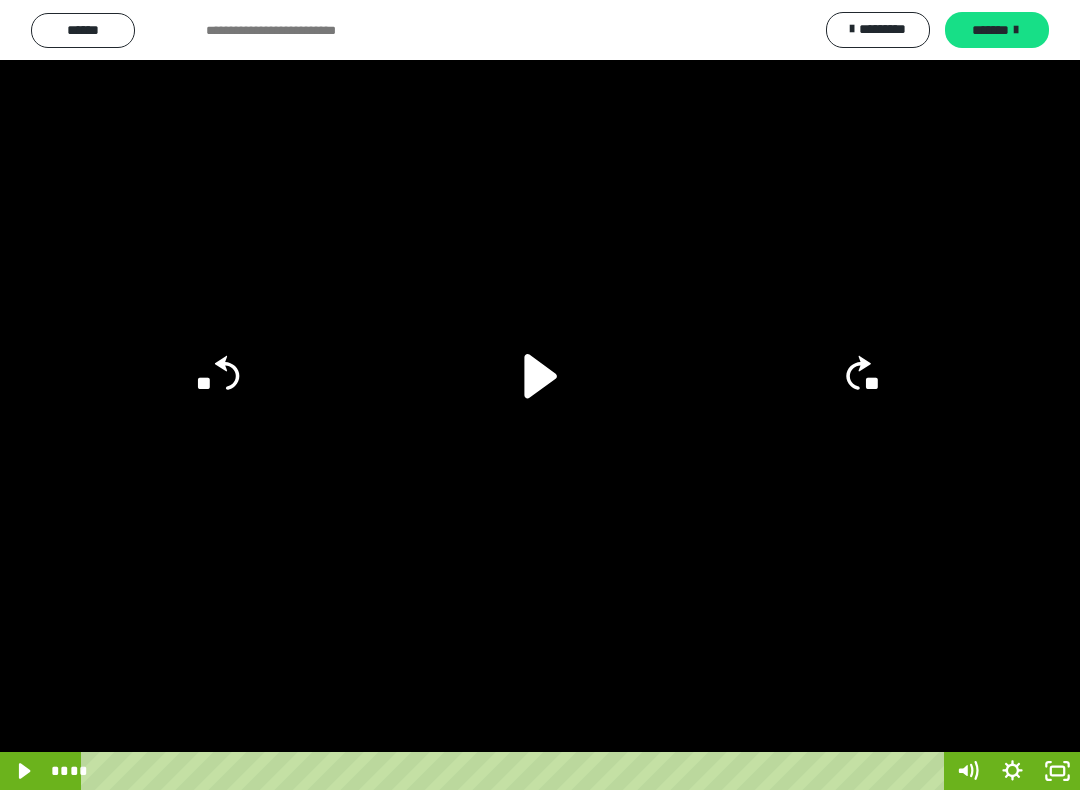 click 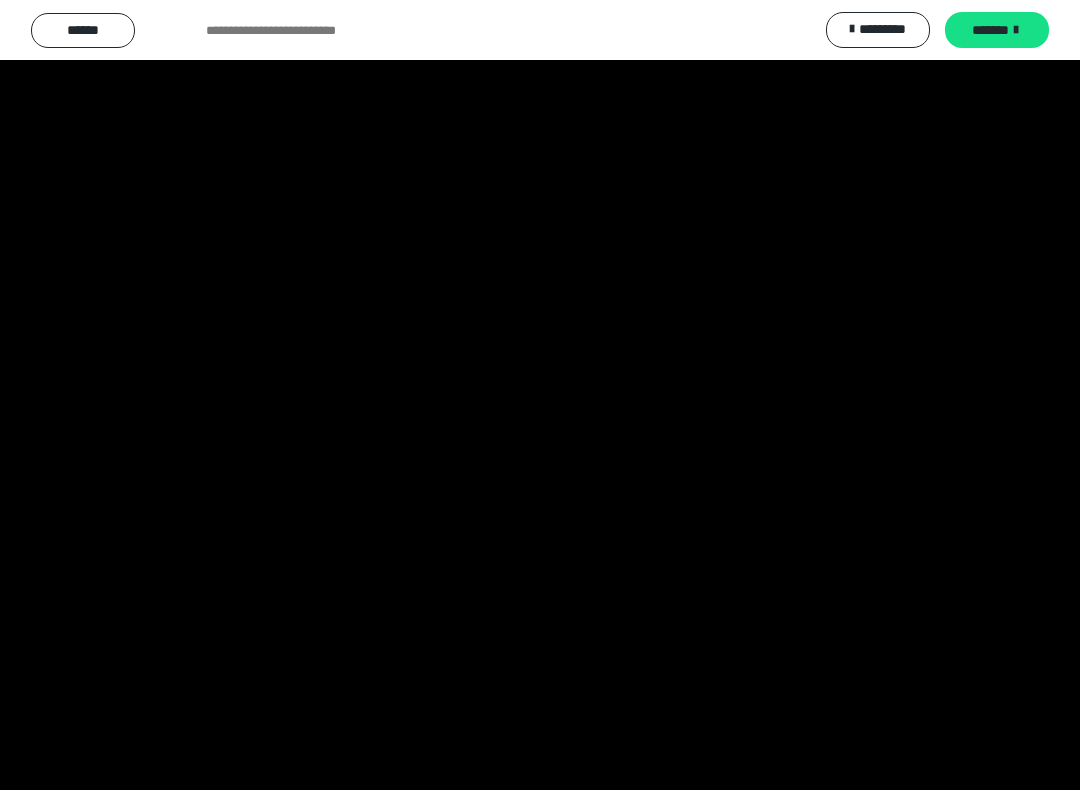 click at bounding box center (540, 395) 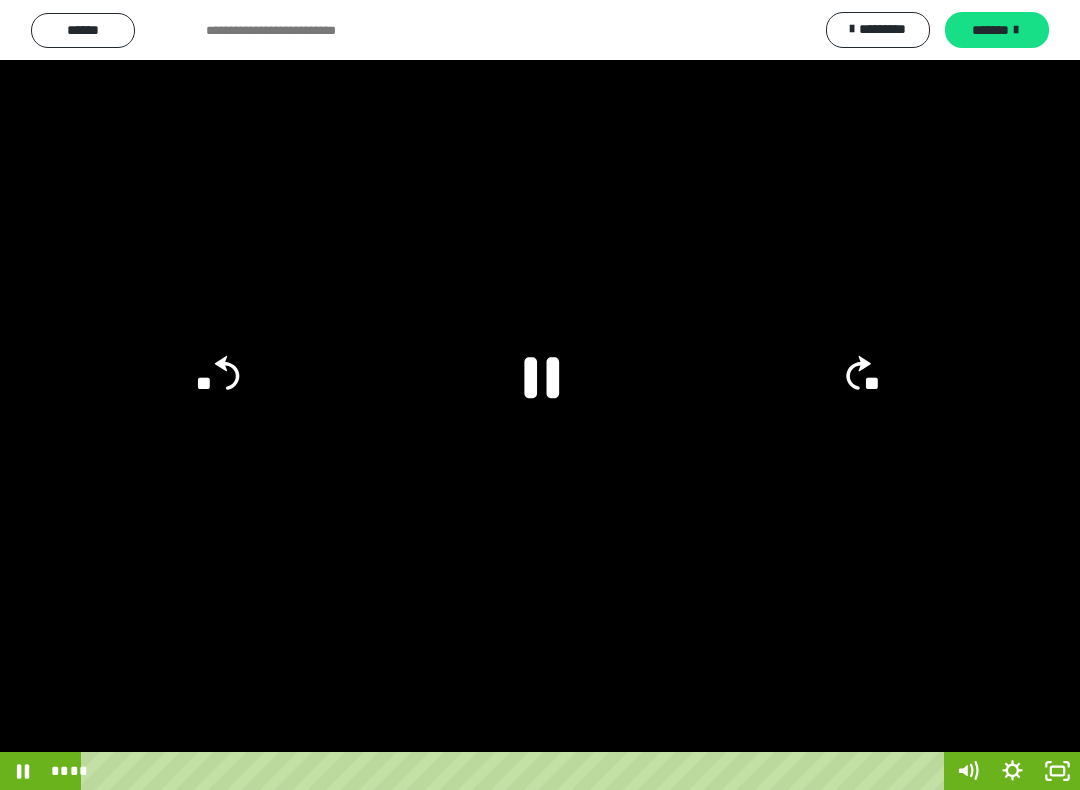 click 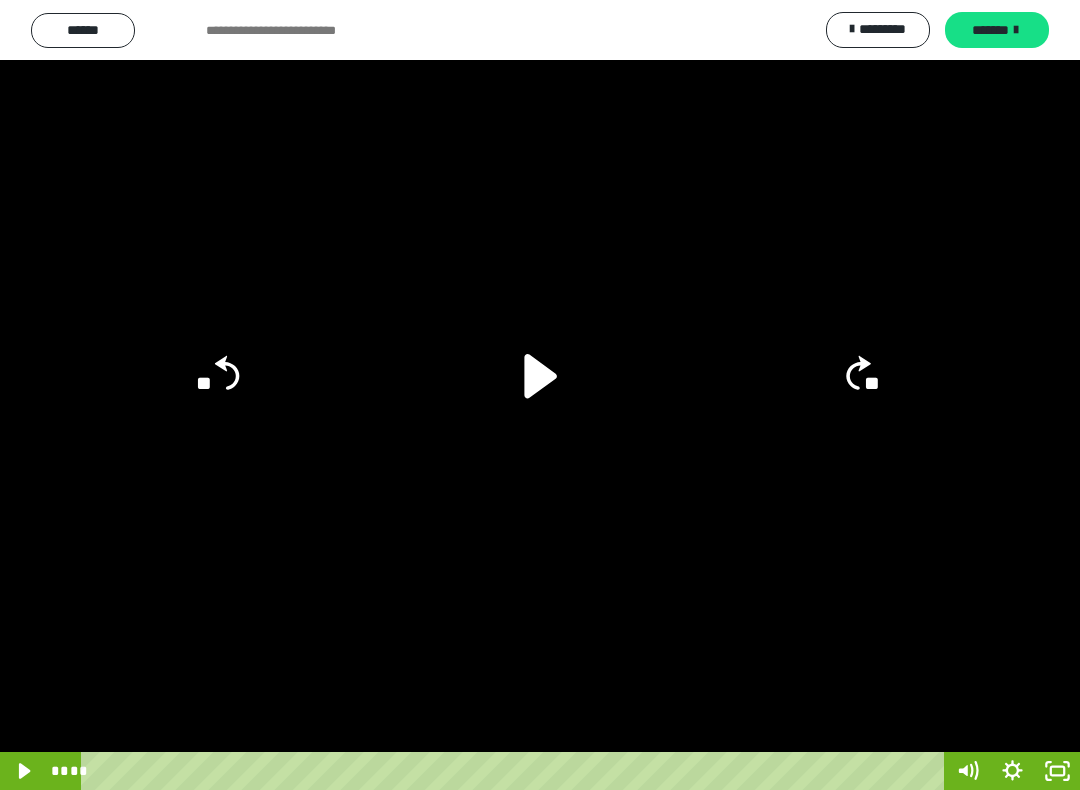 click 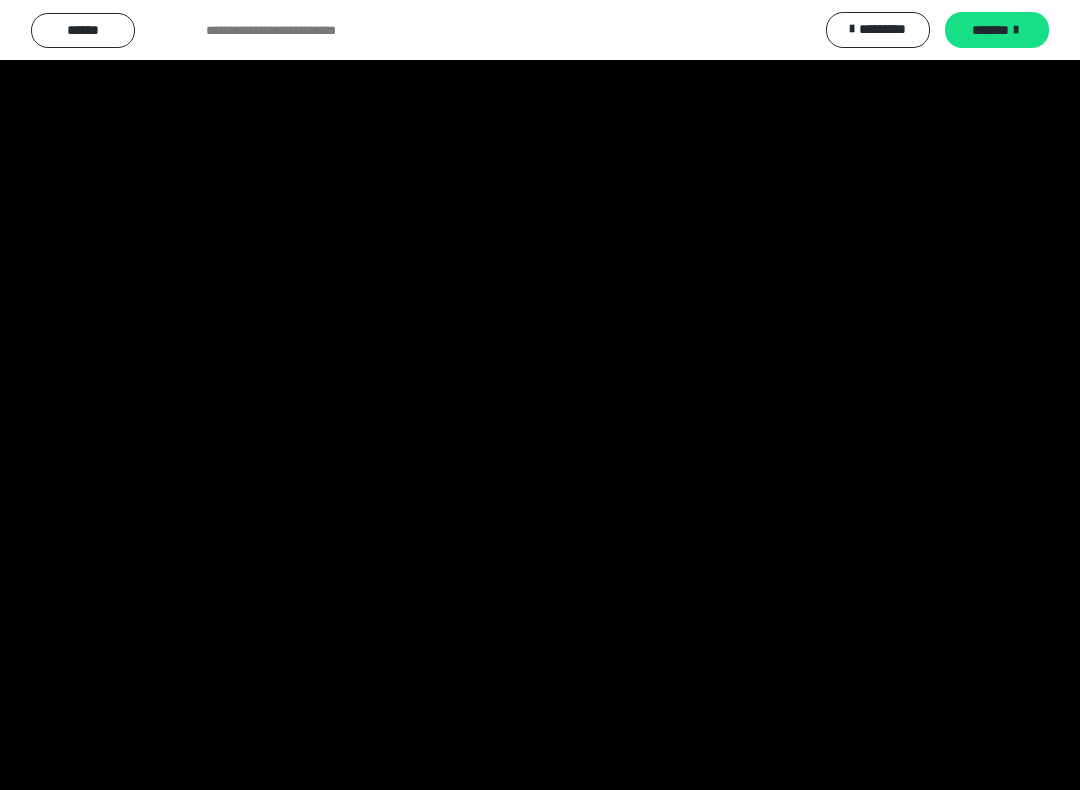 click at bounding box center [540, 395] 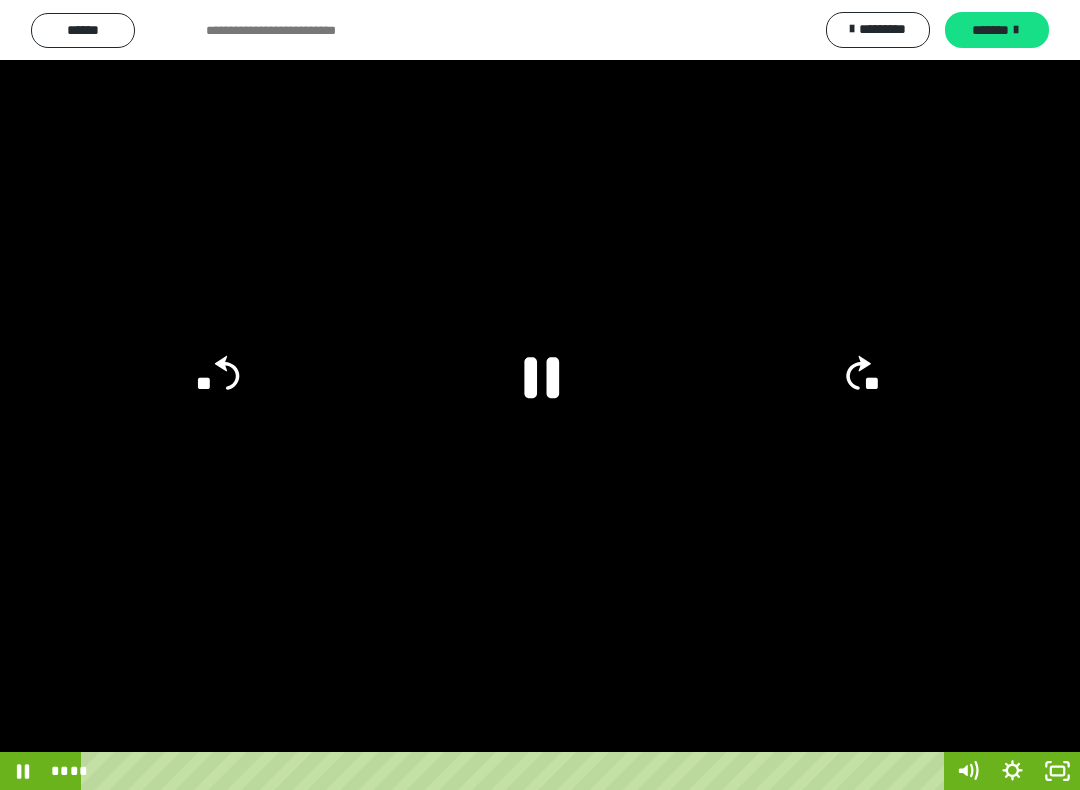 click 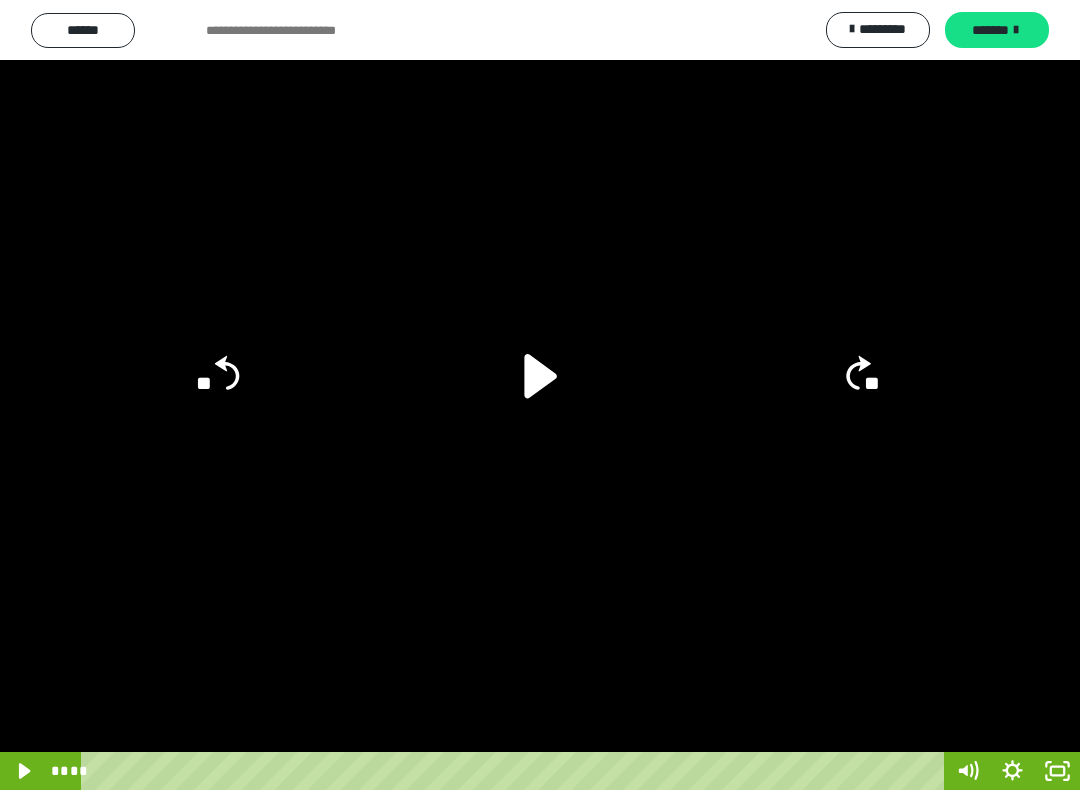 click 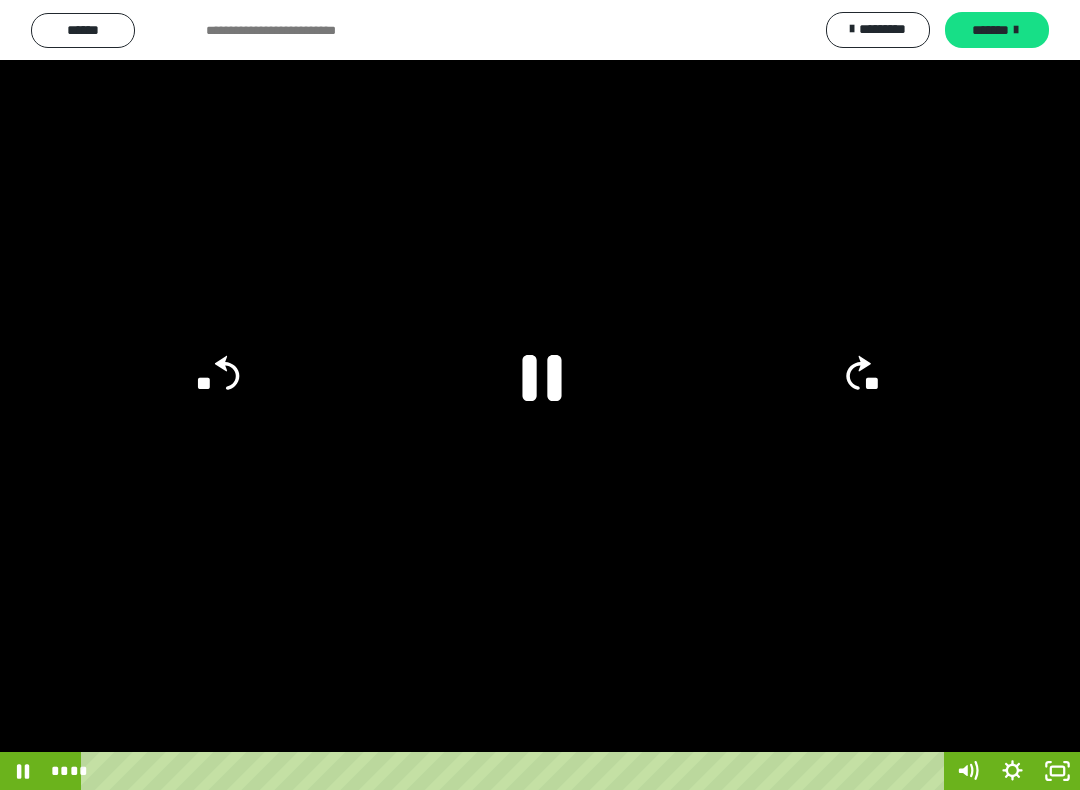 click 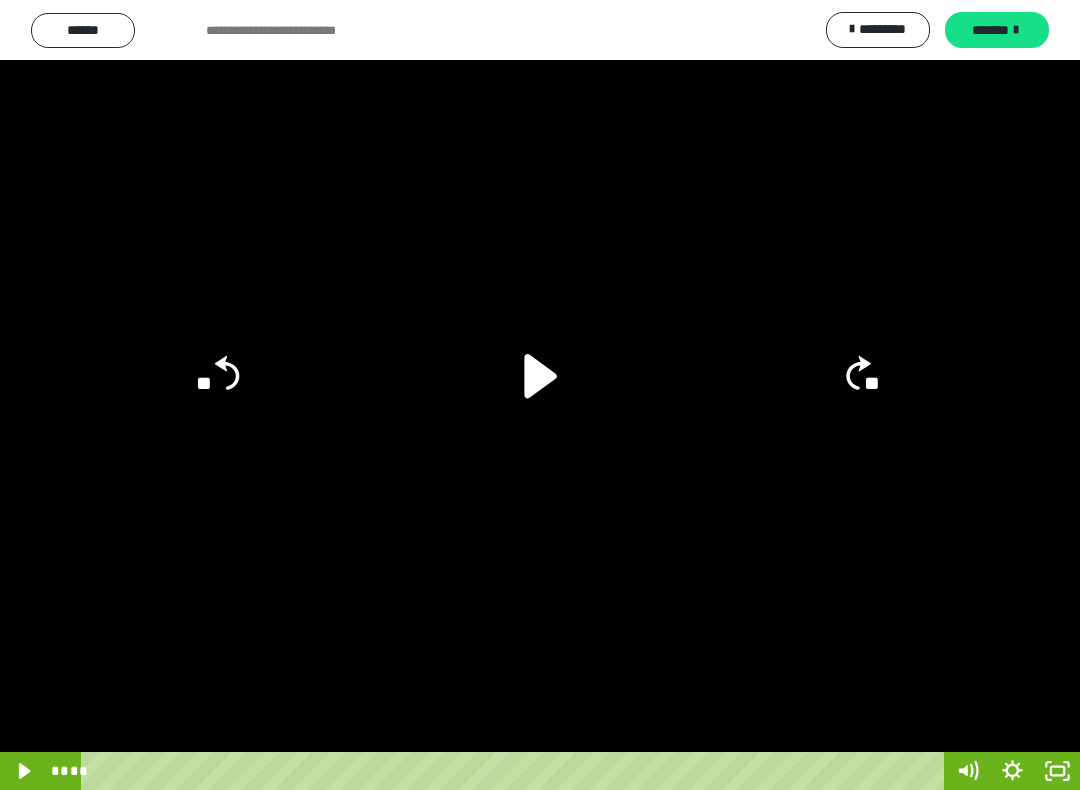 click 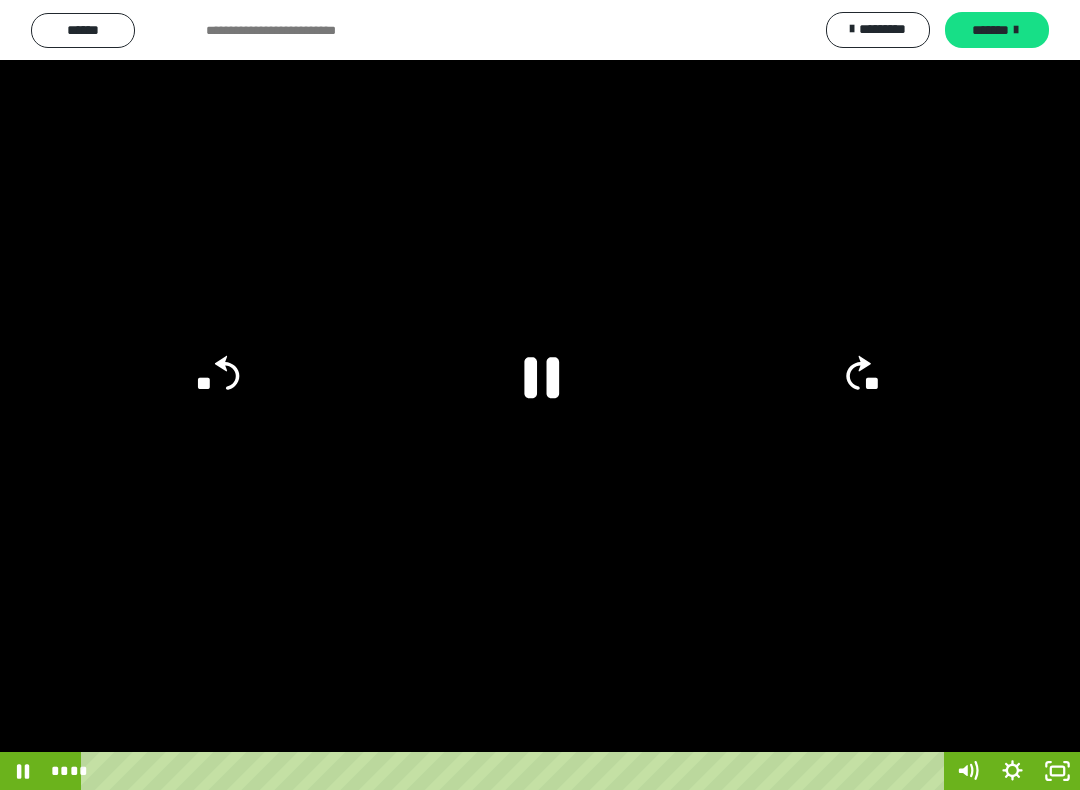 click 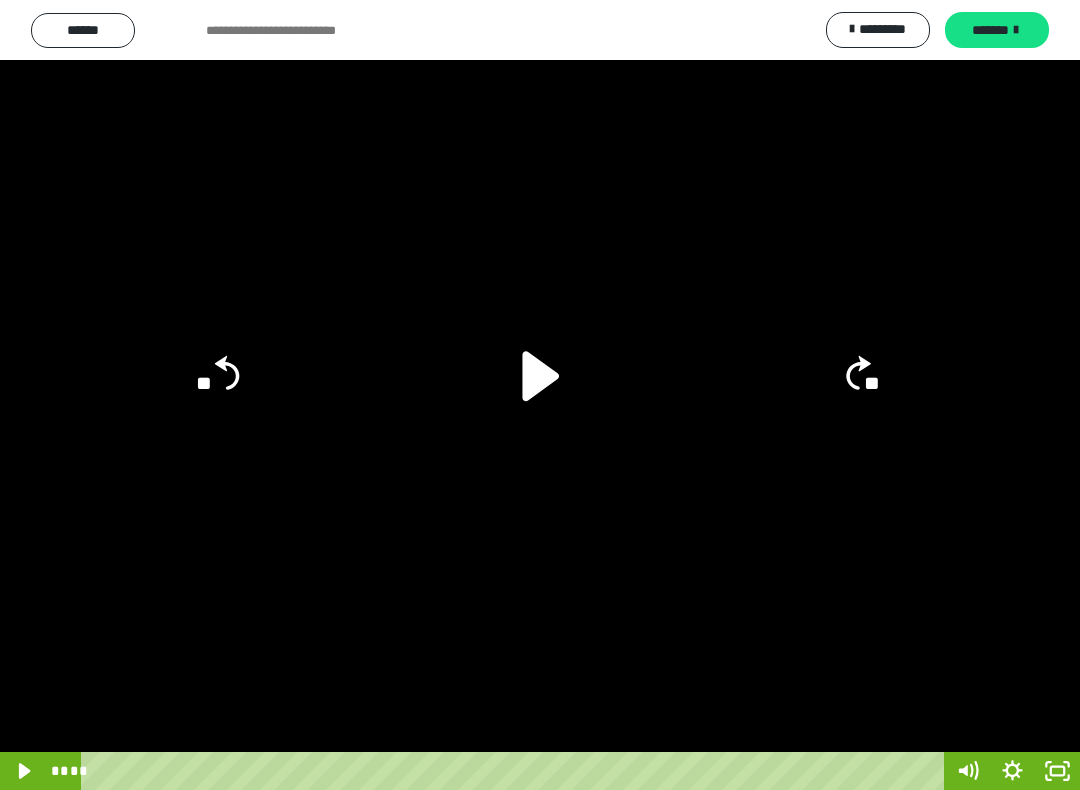 click 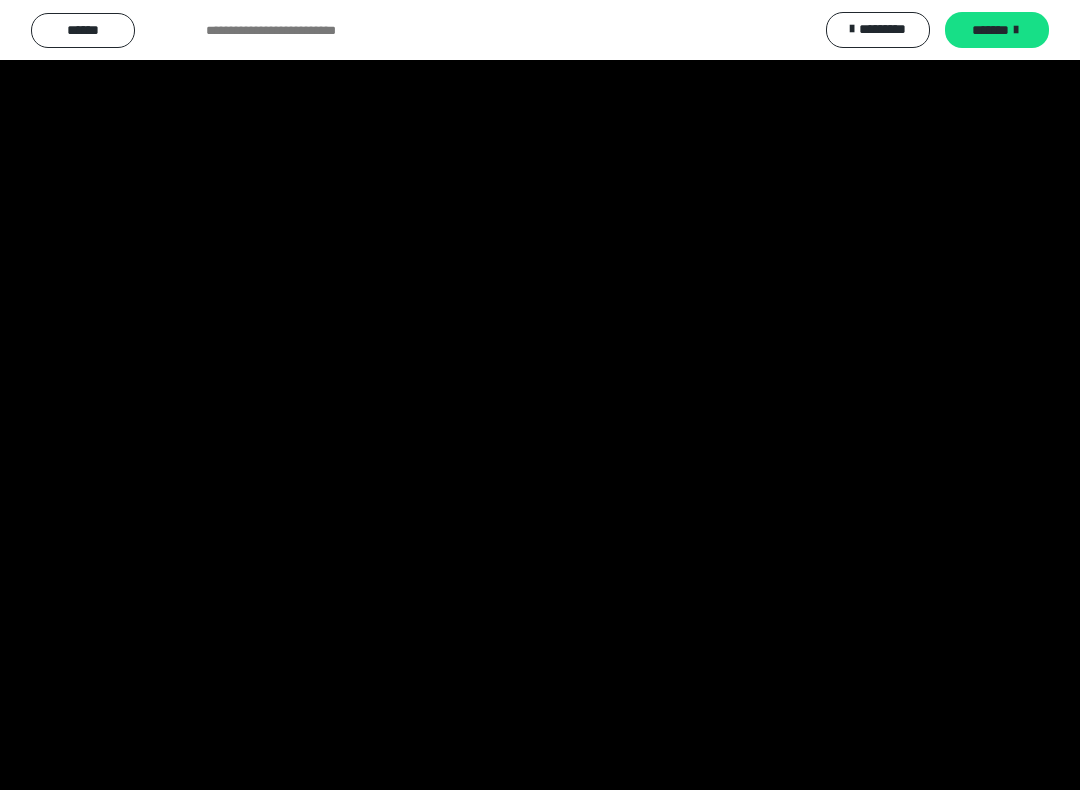 click at bounding box center (540, 395) 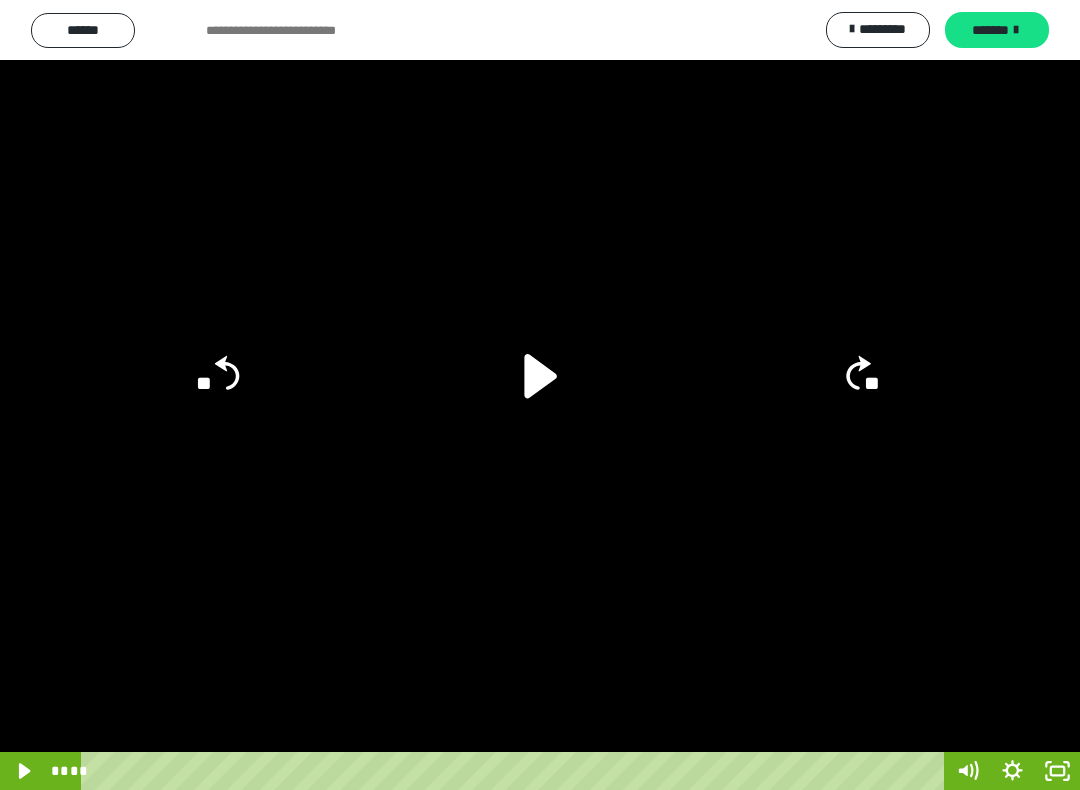 click 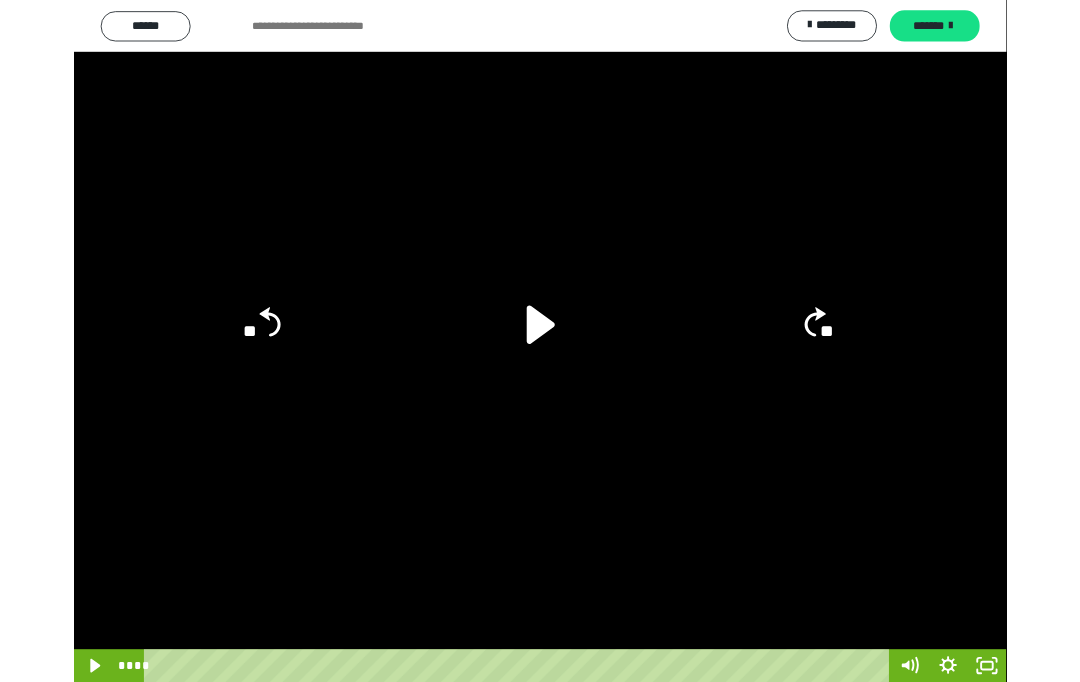 scroll, scrollTop: 0, scrollLeft: 0, axis: both 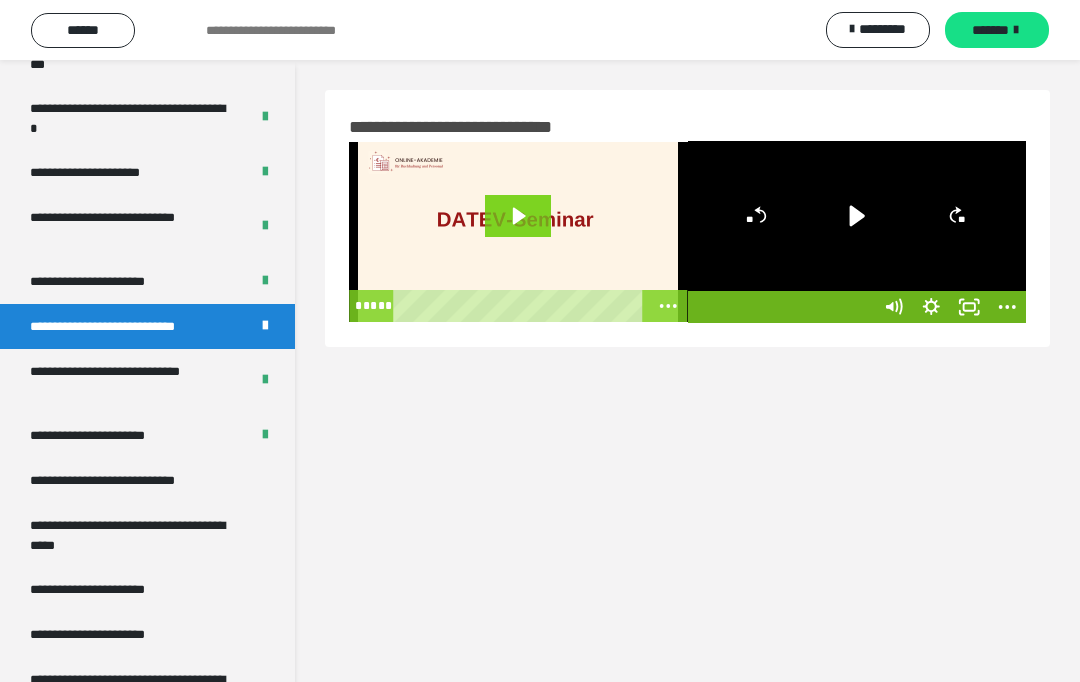 click on "**********" at bounding box center (131, 381) 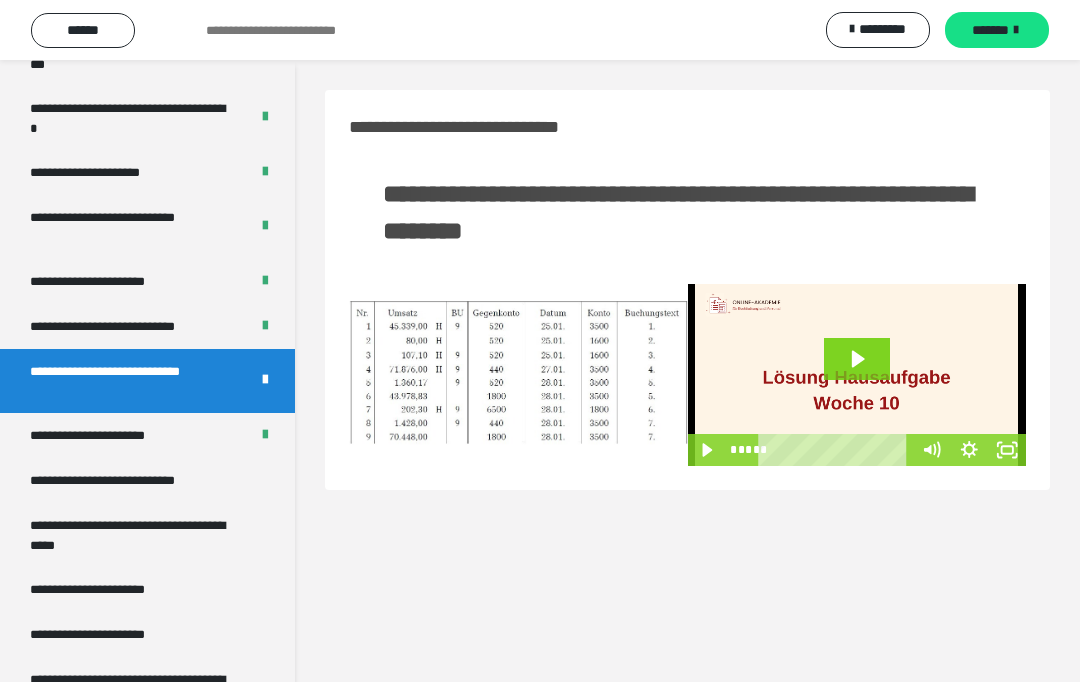click 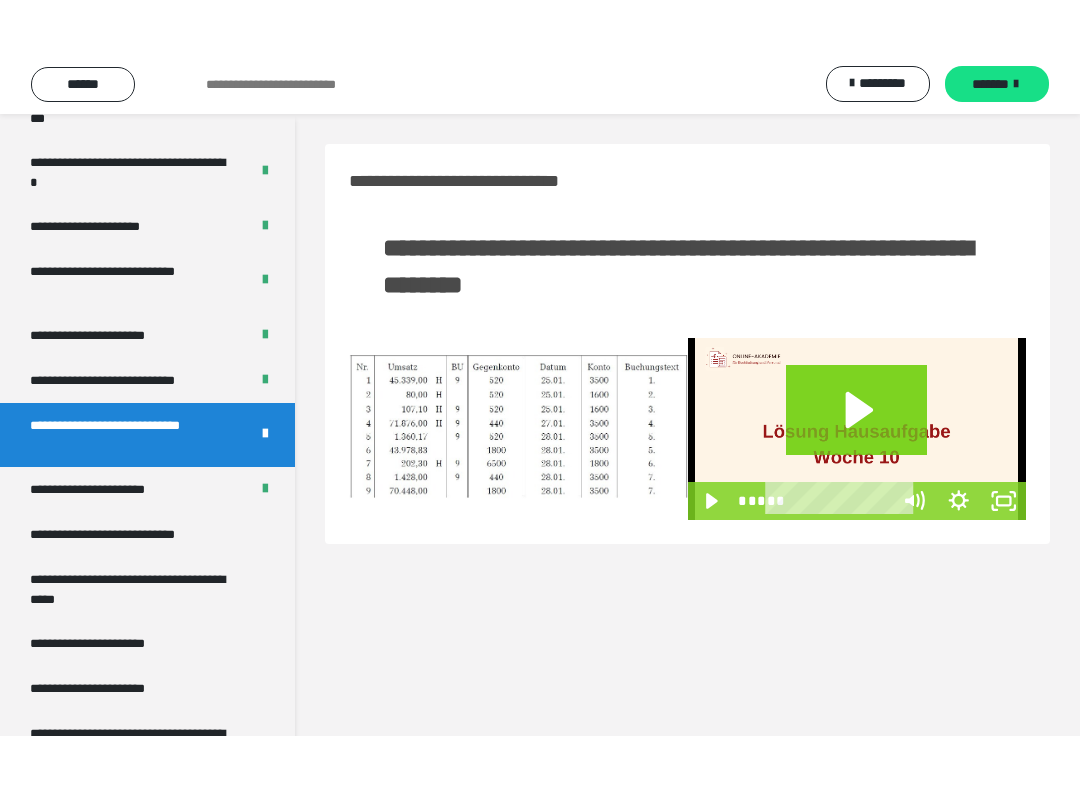 scroll, scrollTop: 20, scrollLeft: 0, axis: vertical 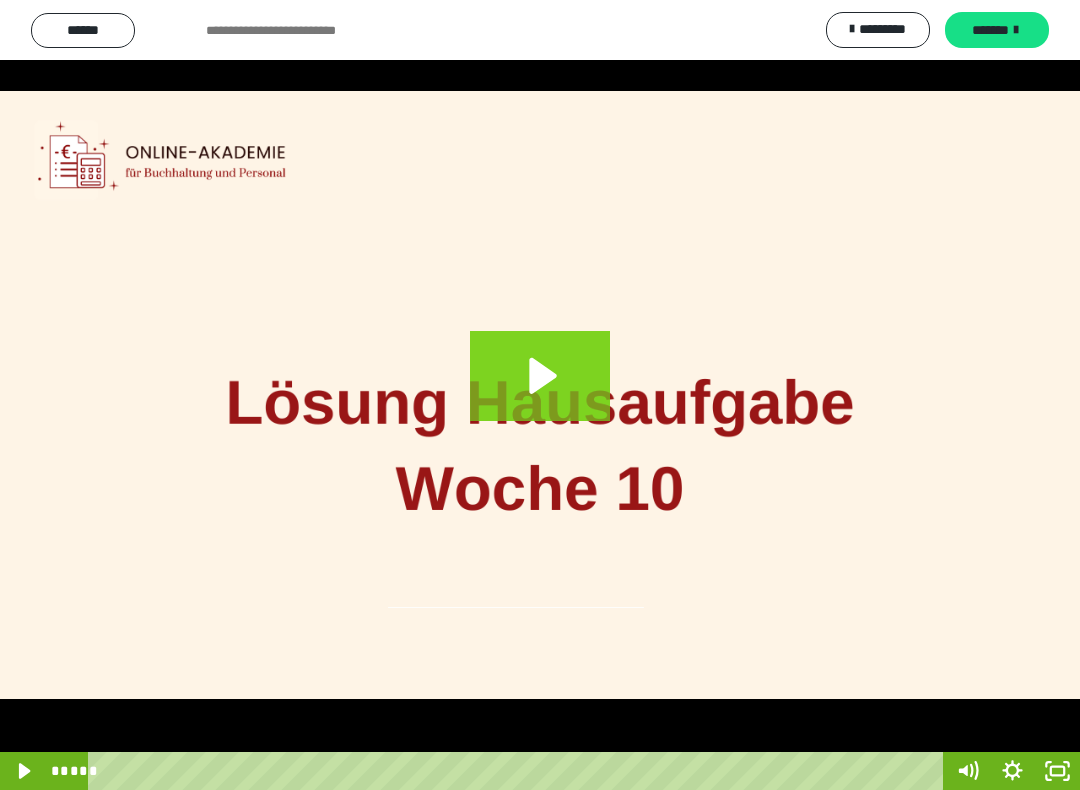 click 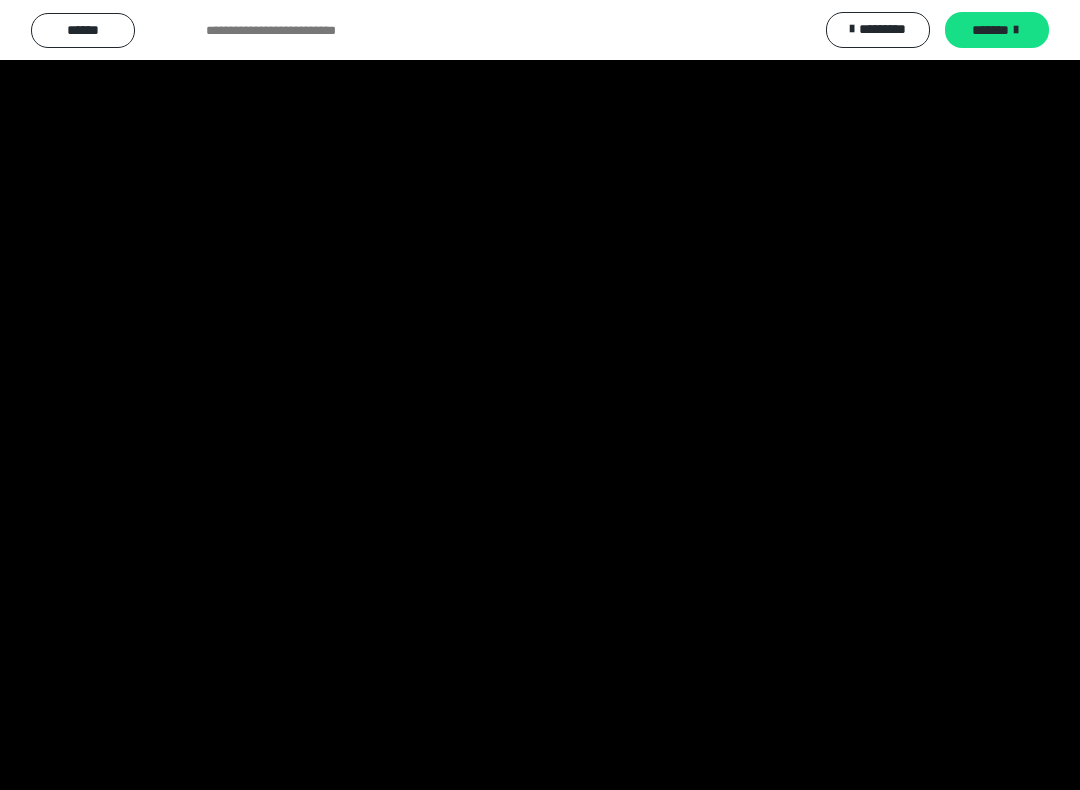 click at bounding box center [540, 395] 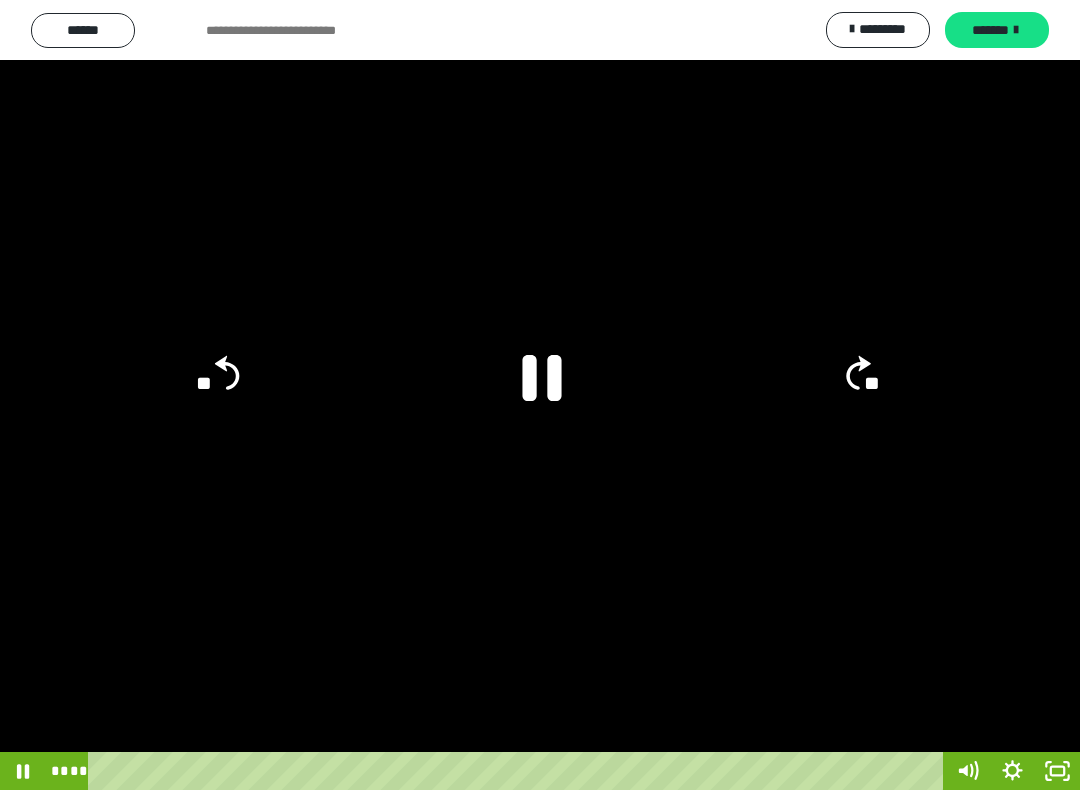 click 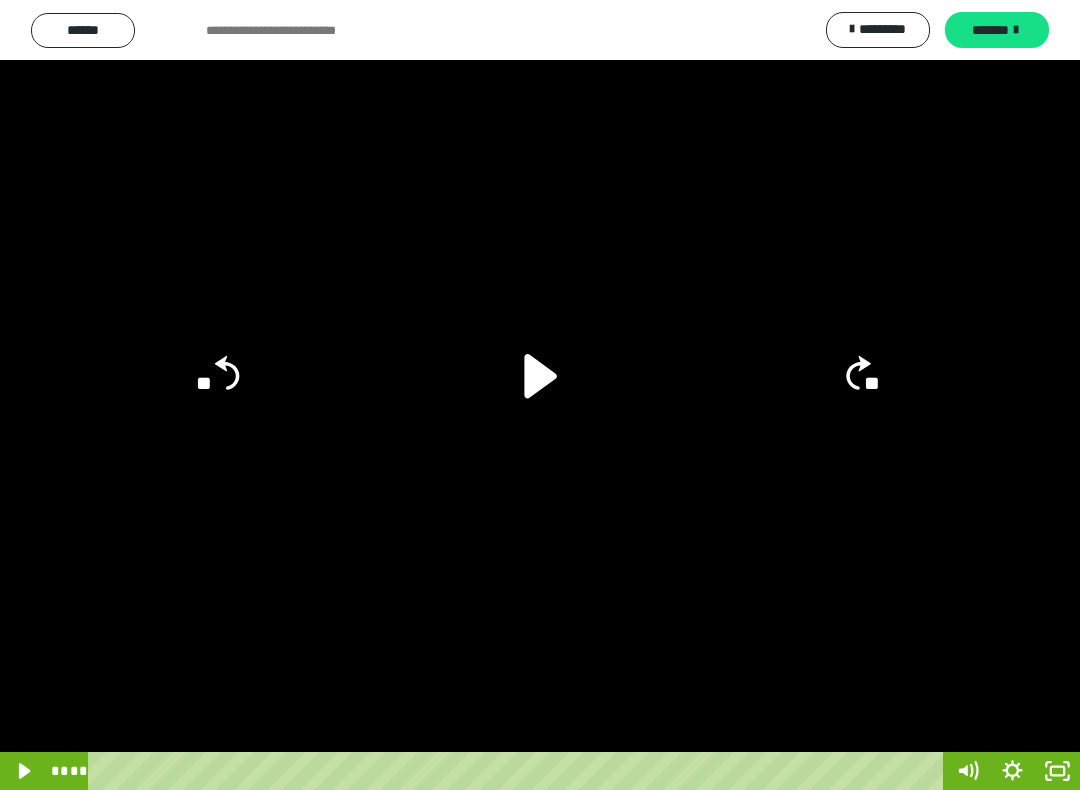 click 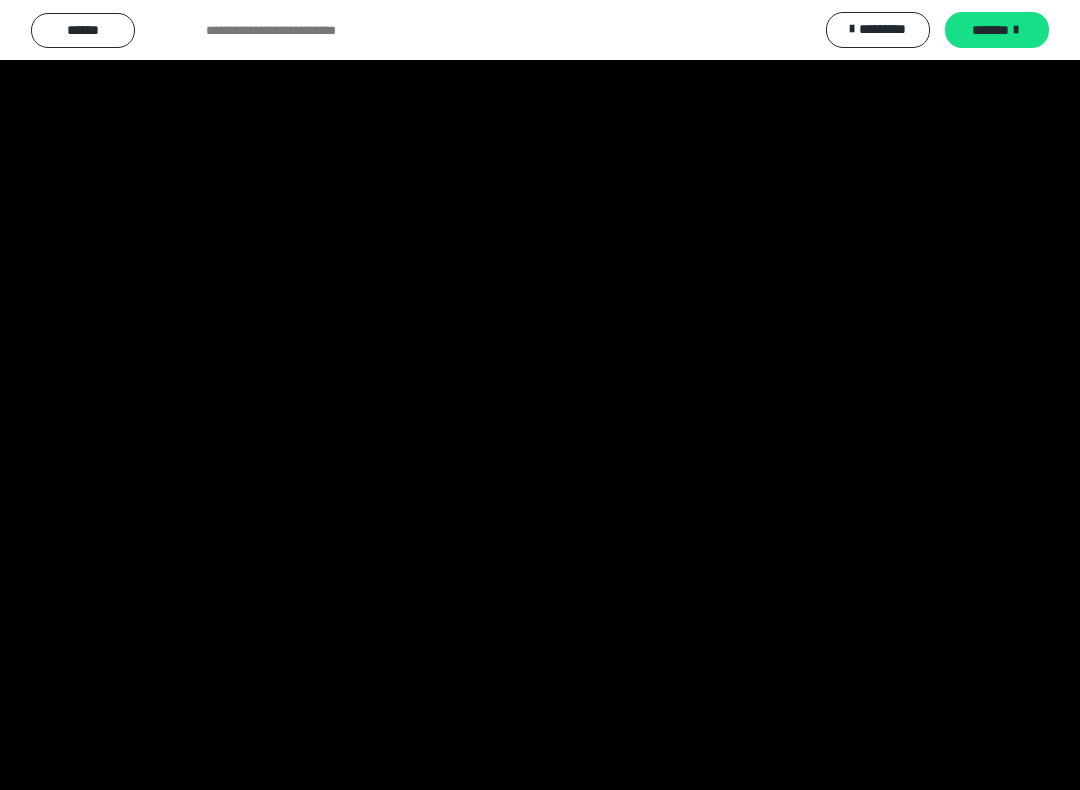 click at bounding box center (540, 395) 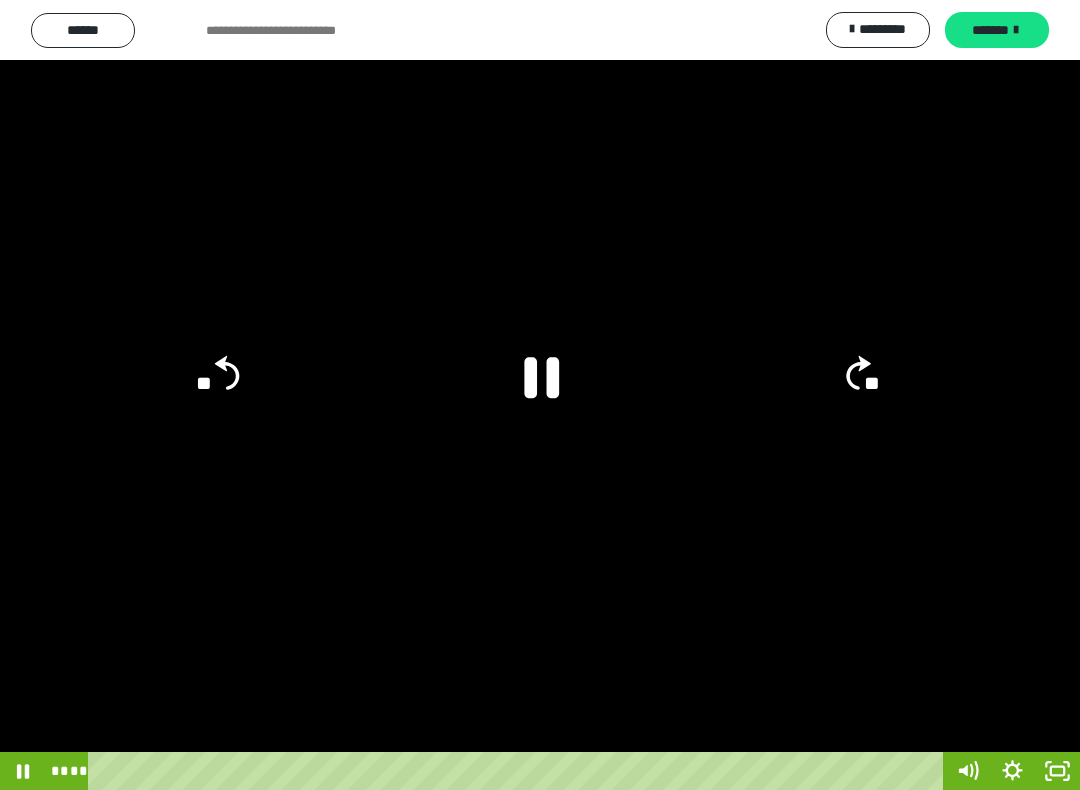 click 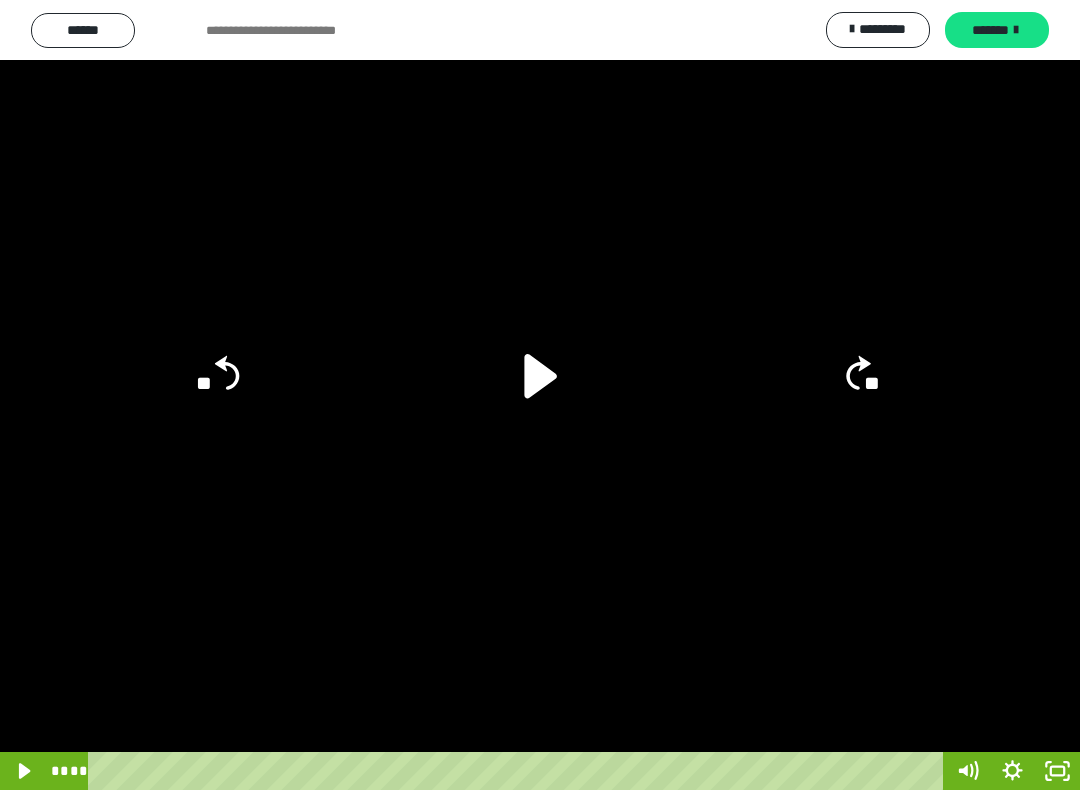 click 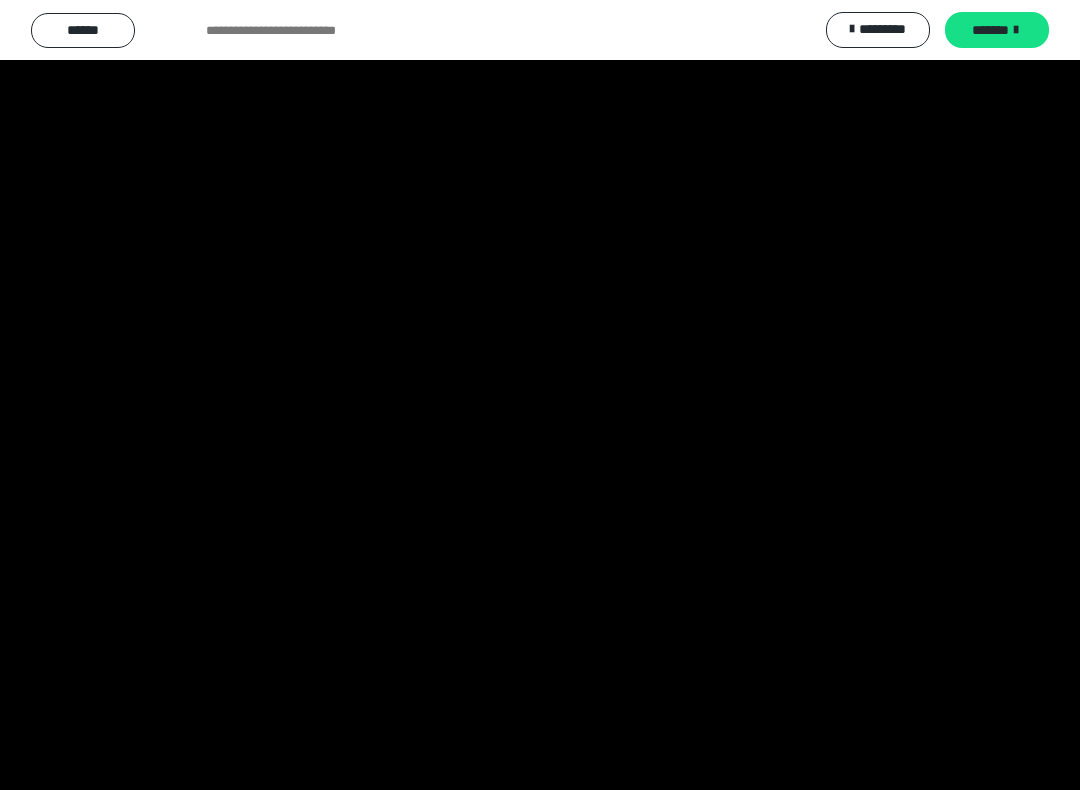 click at bounding box center (540, 395) 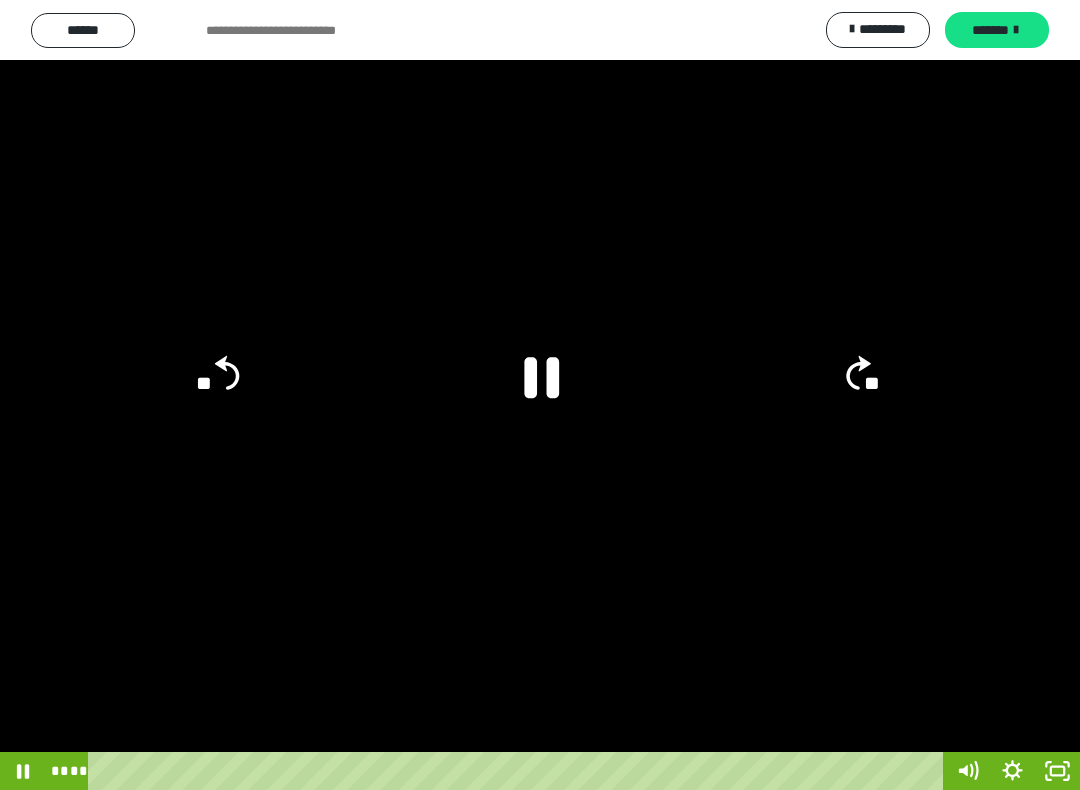 click 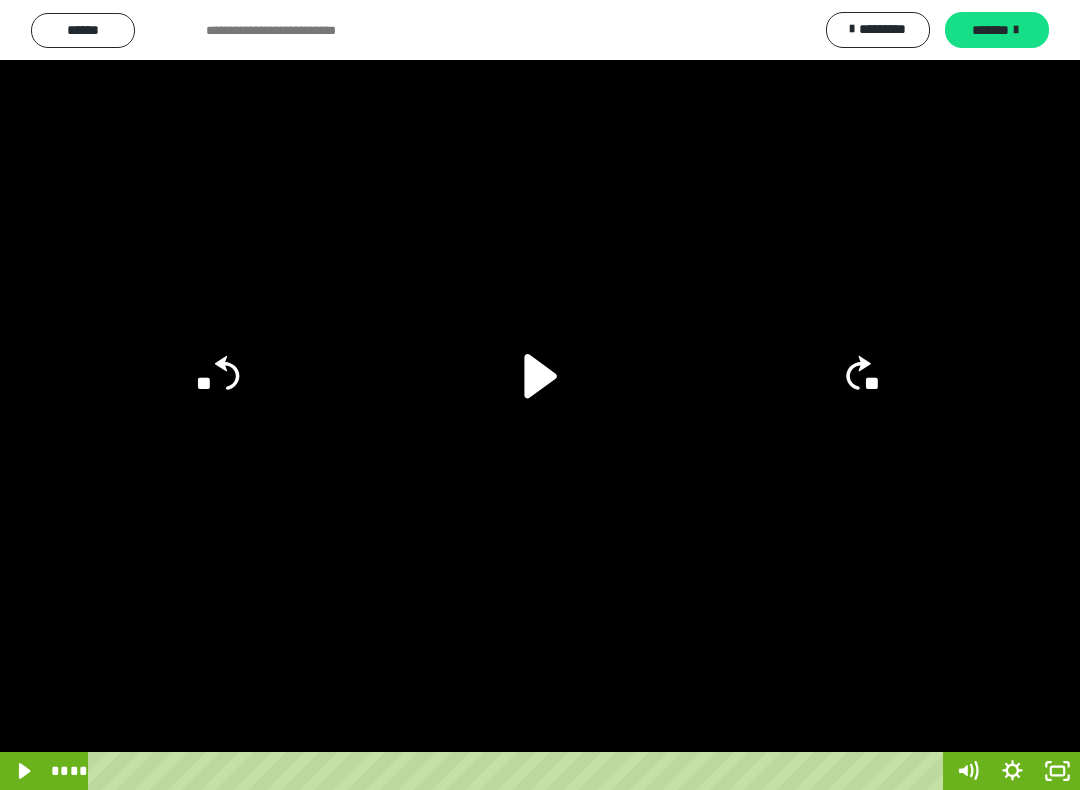click on "**" 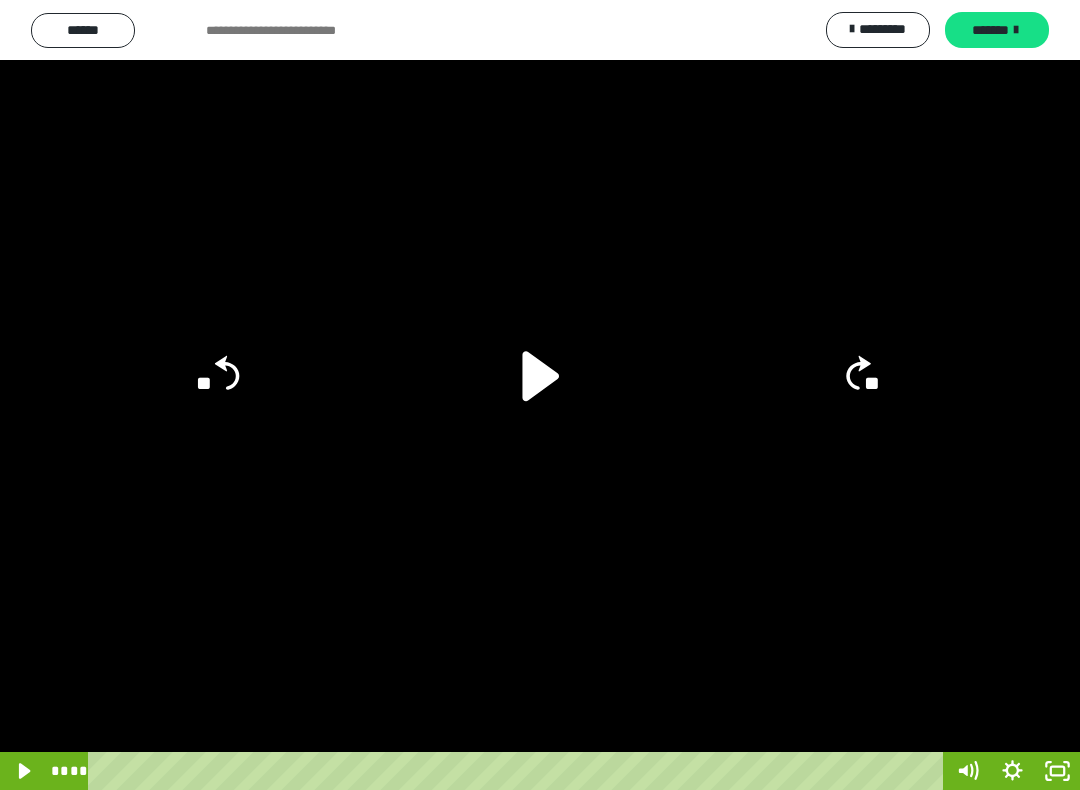click 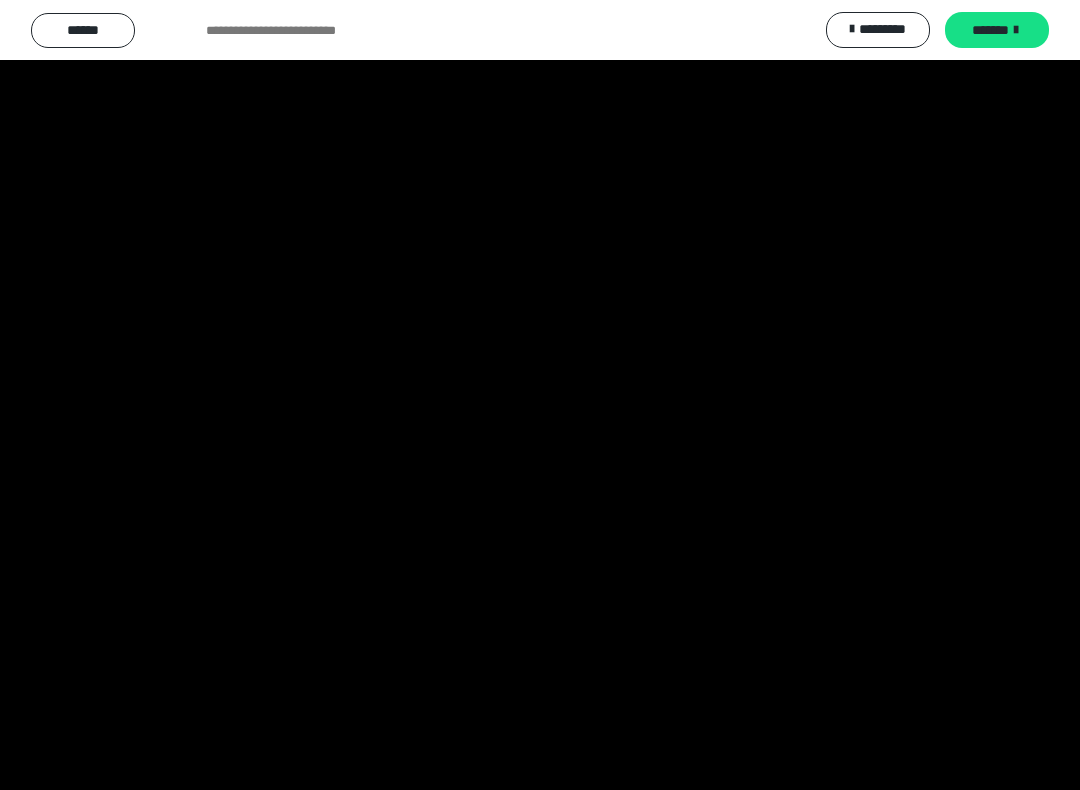 click at bounding box center [540, 395] 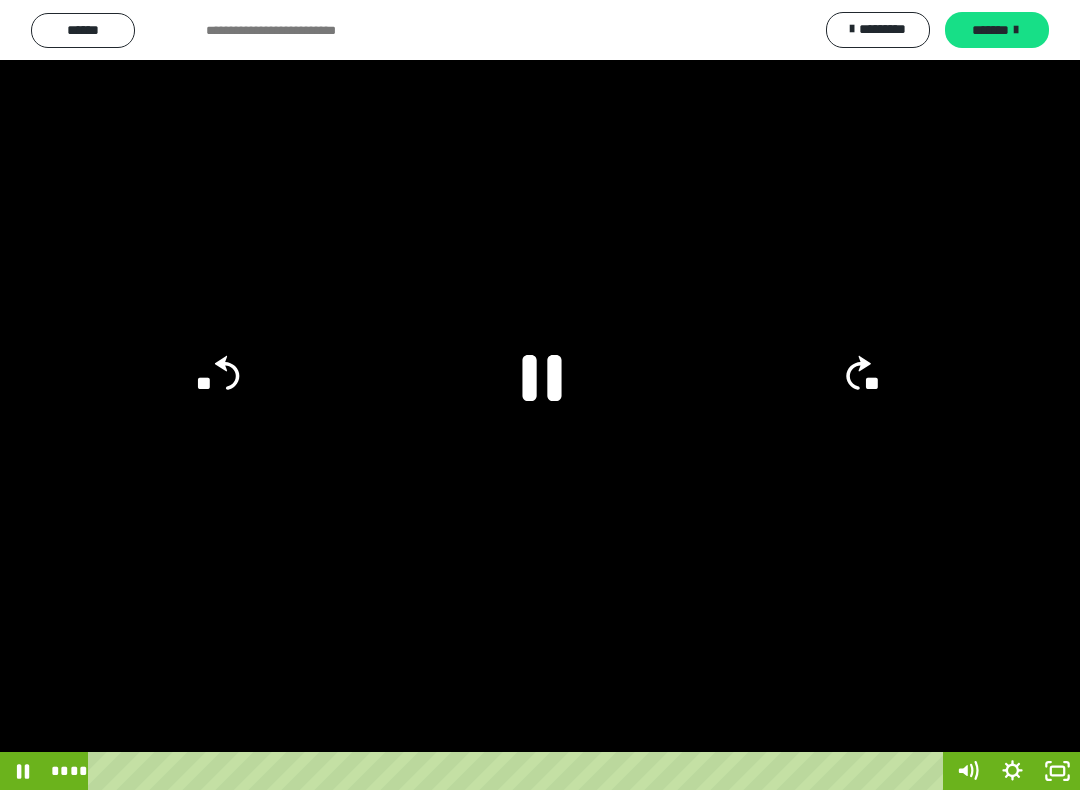 click 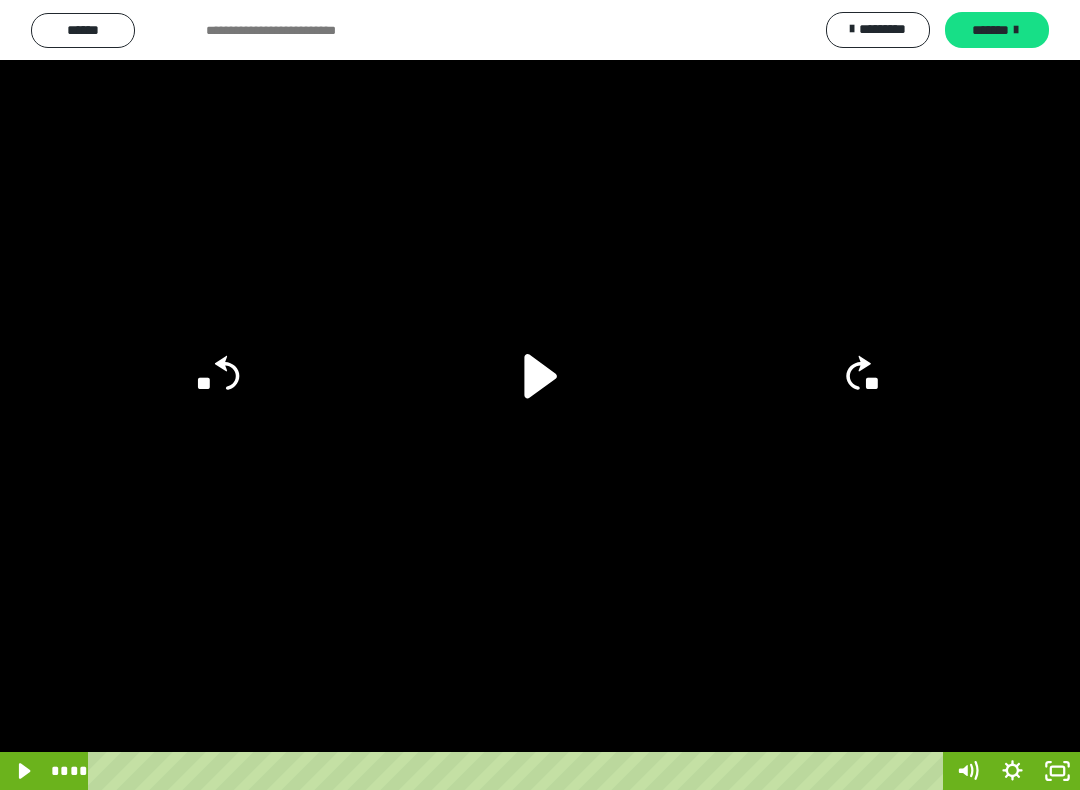 click 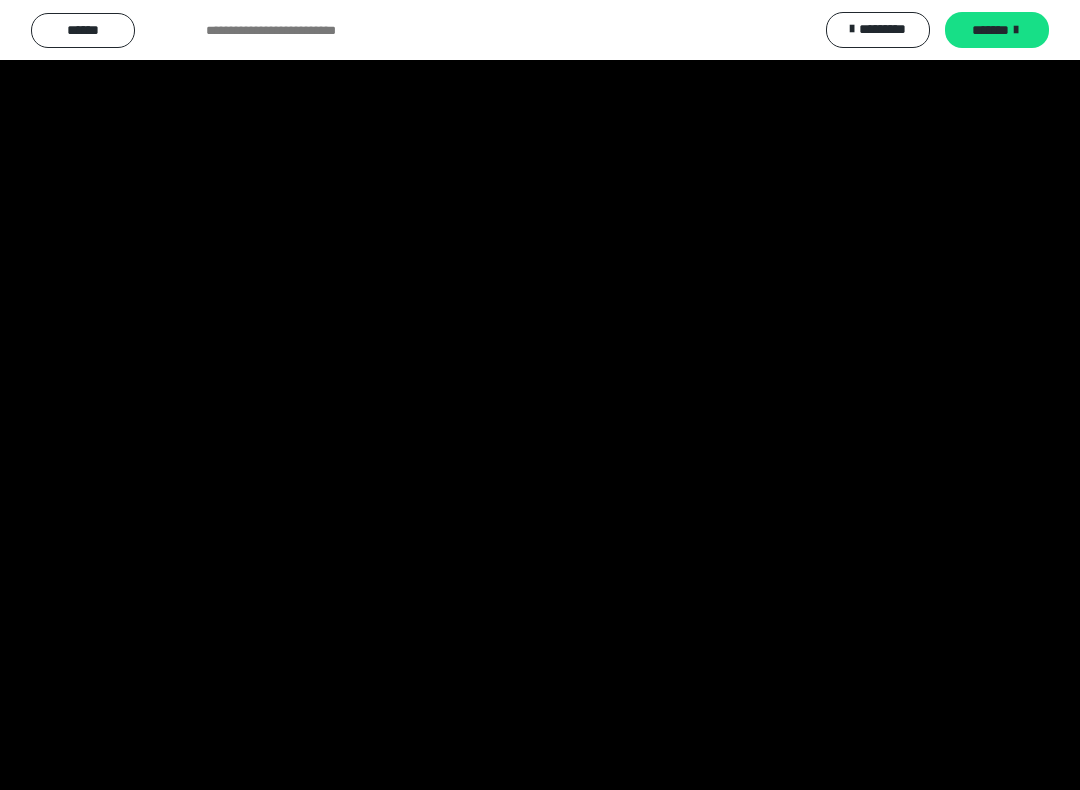 click at bounding box center (540, 395) 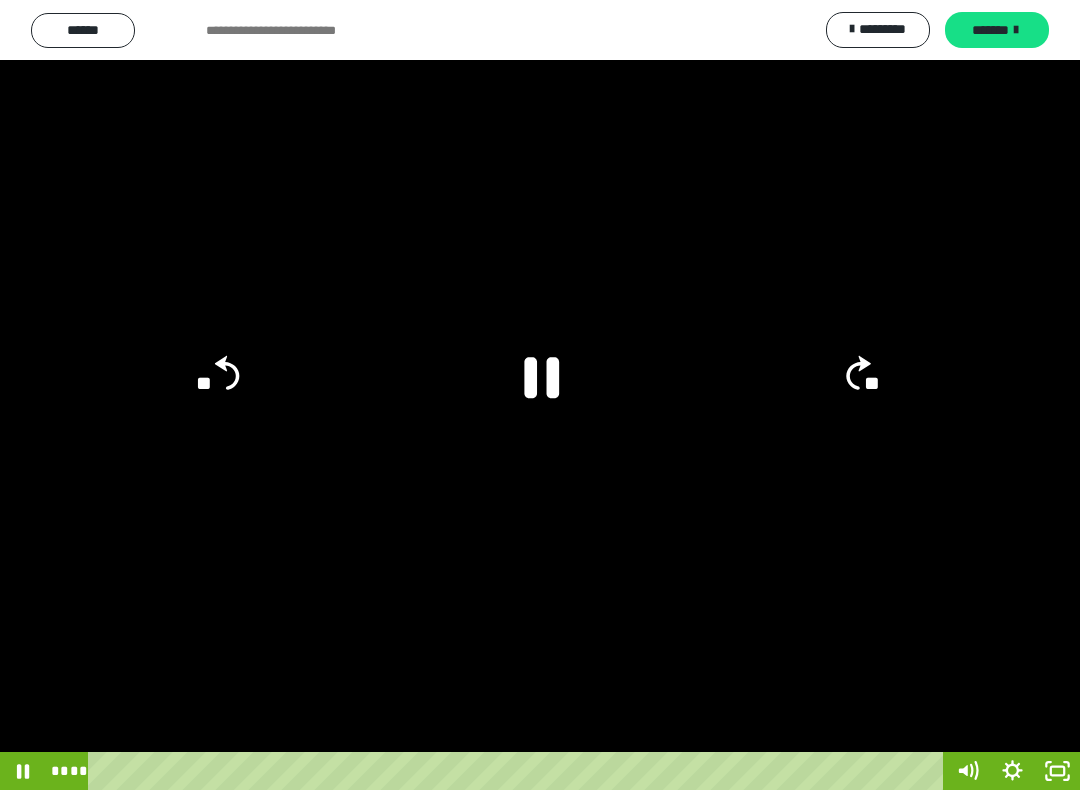 click 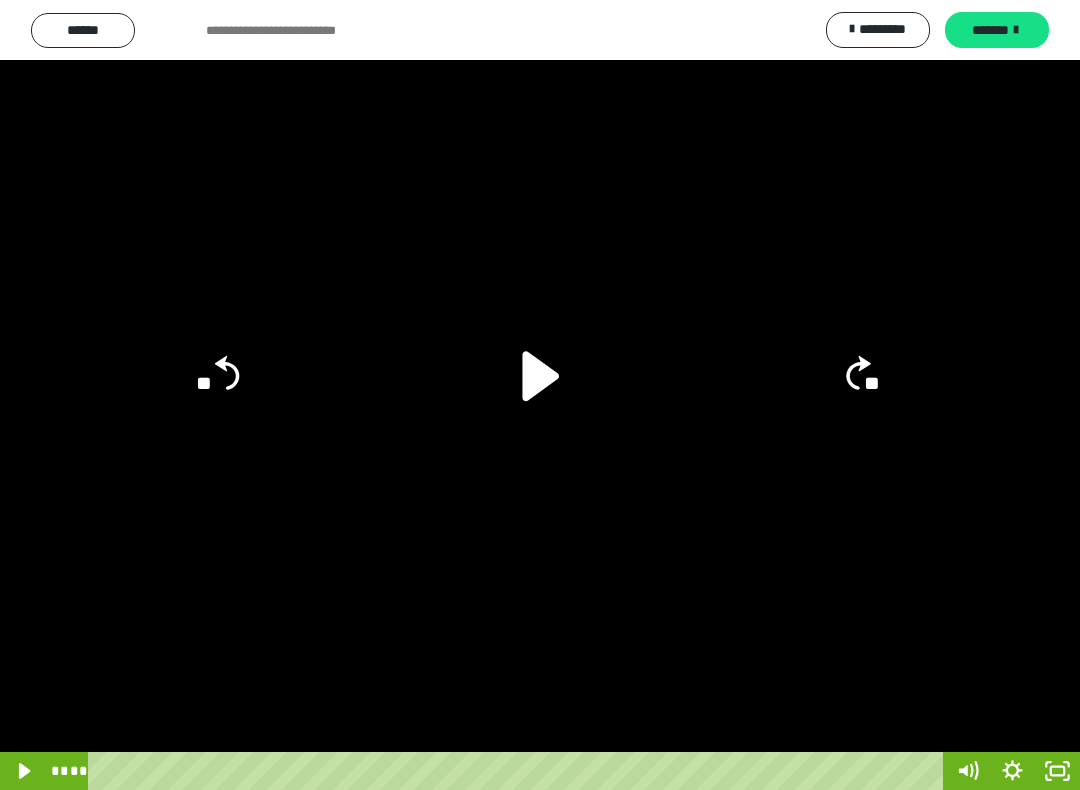 click 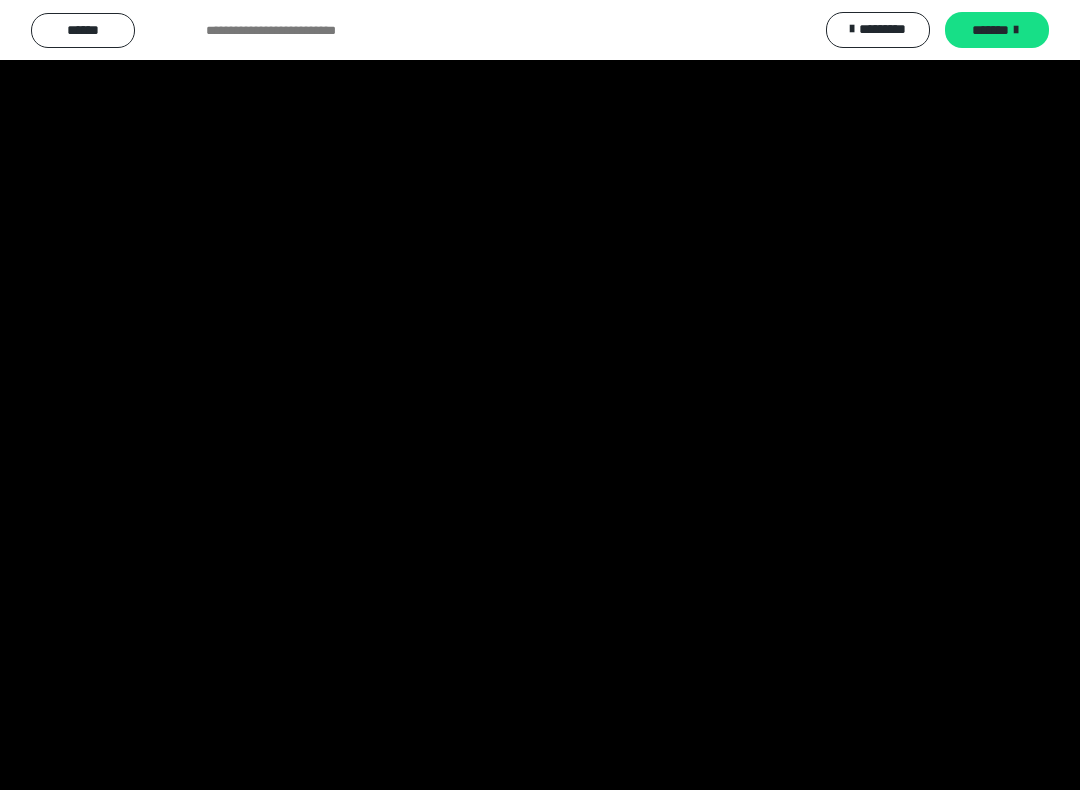 click at bounding box center (540, 395) 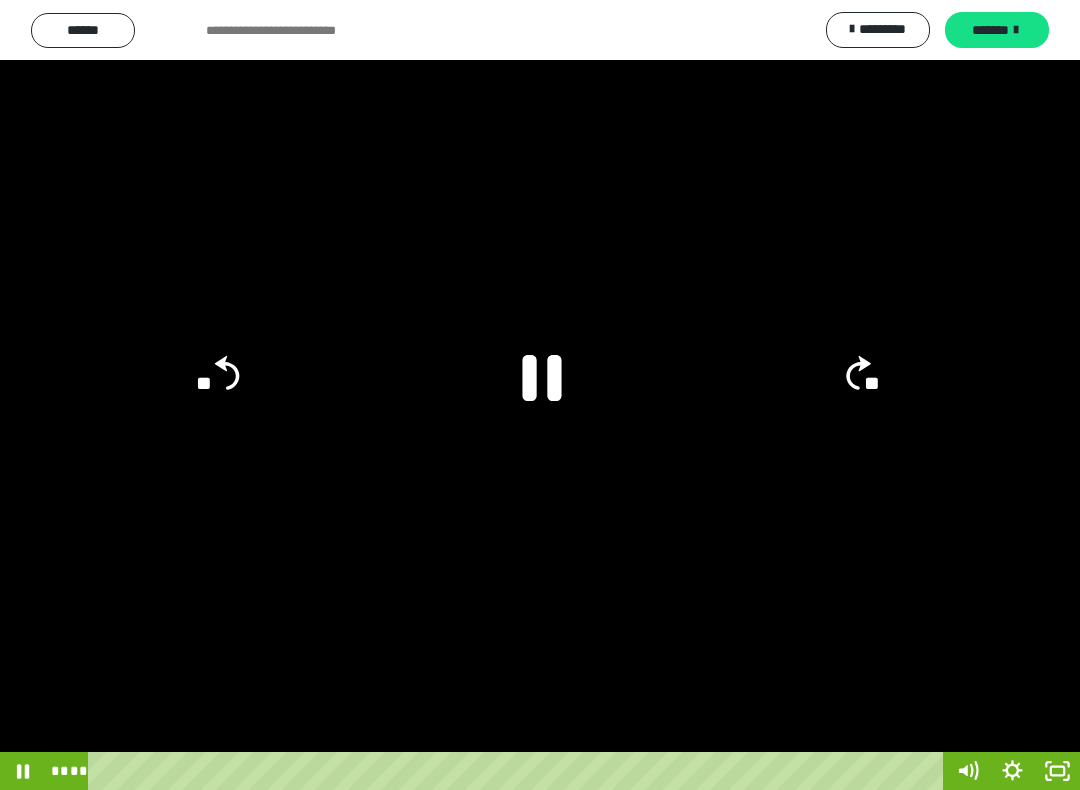 click 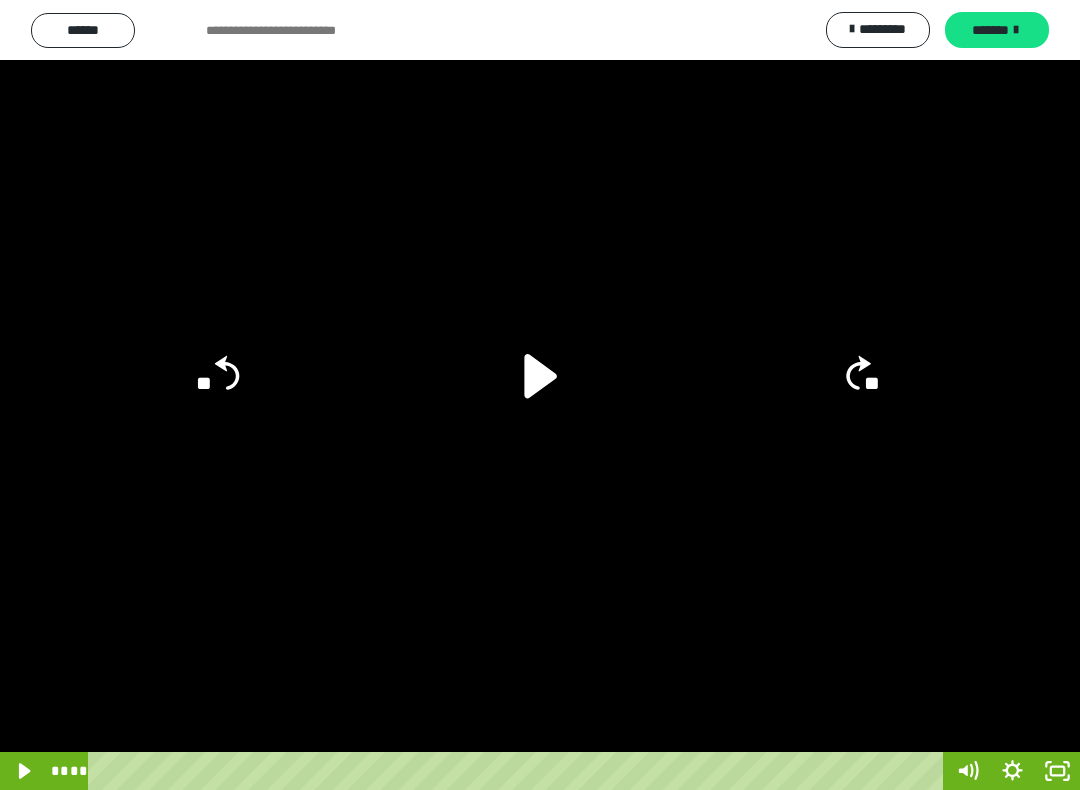 click 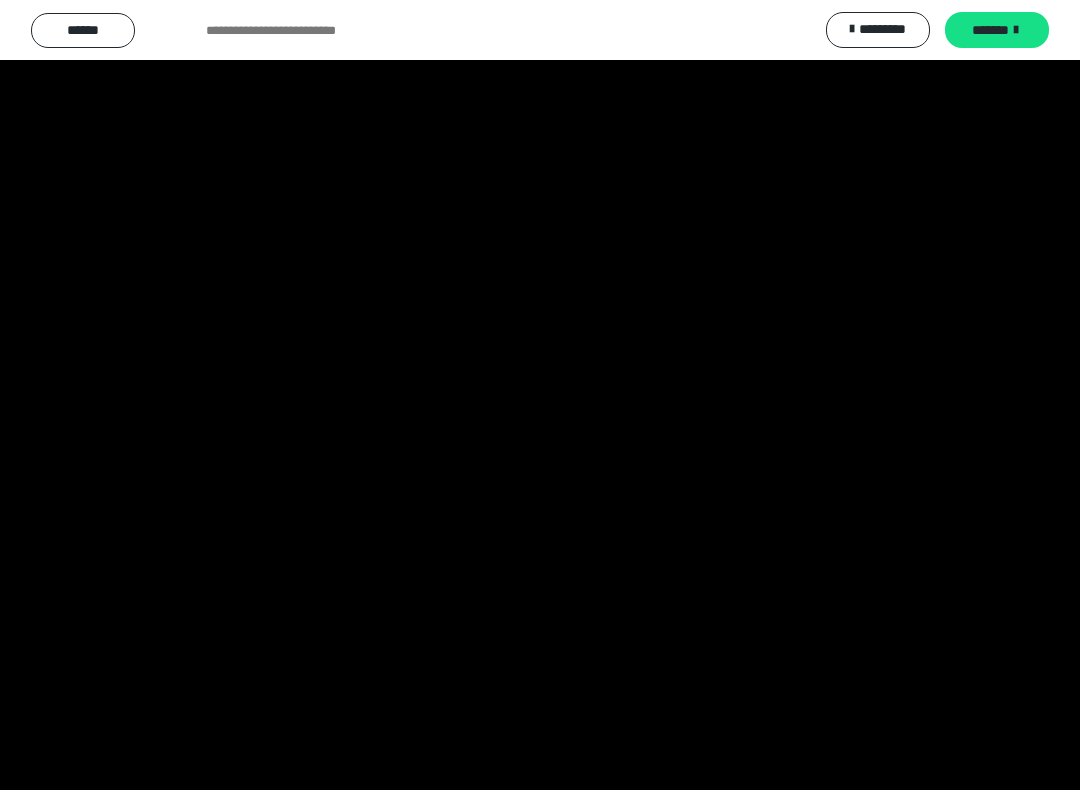 click at bounding box center [540, 395] 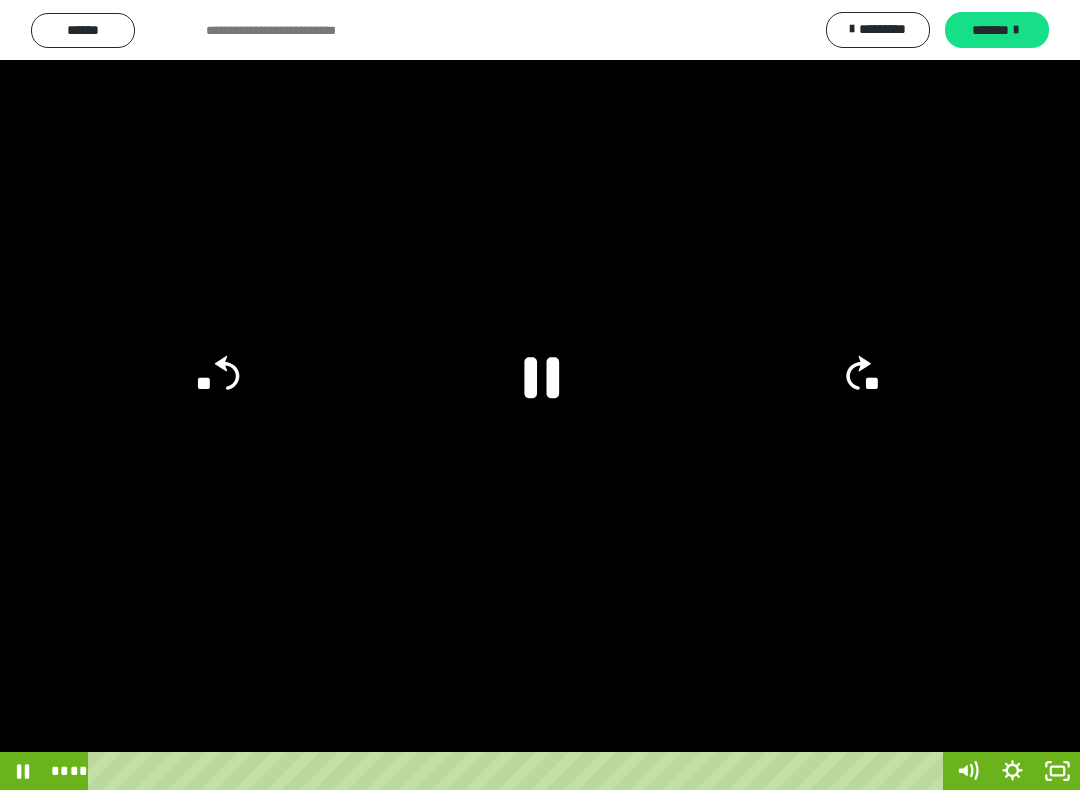 click 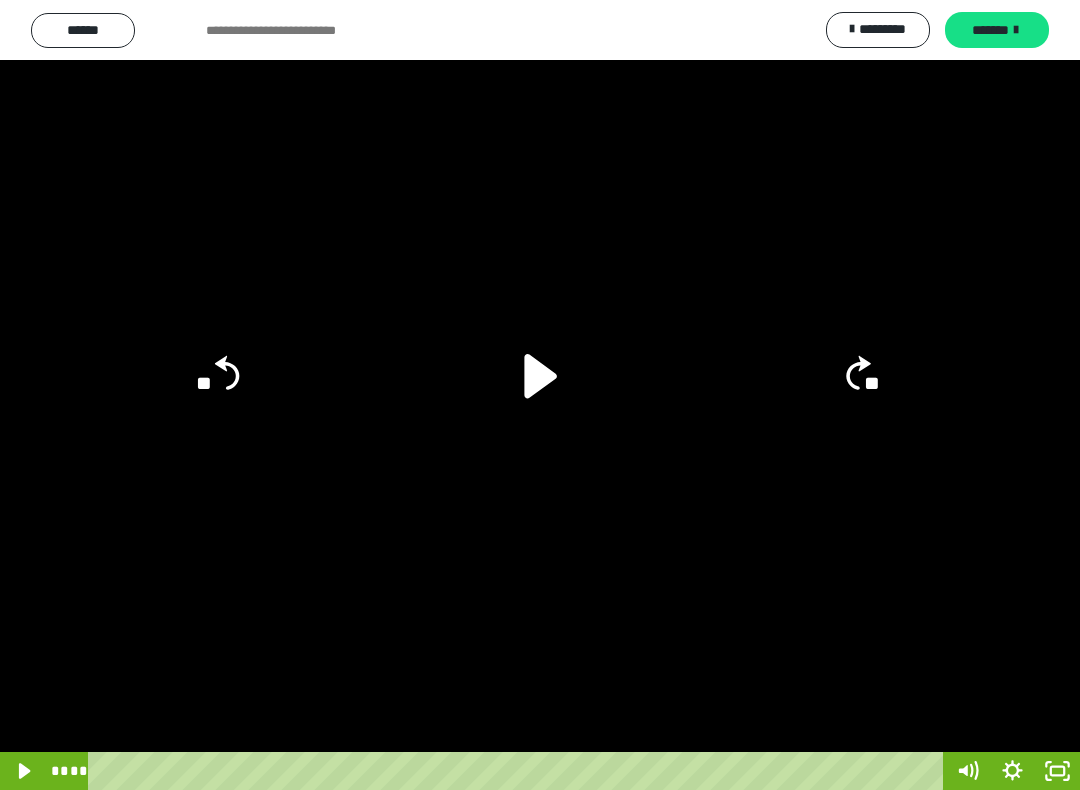 click on "**" 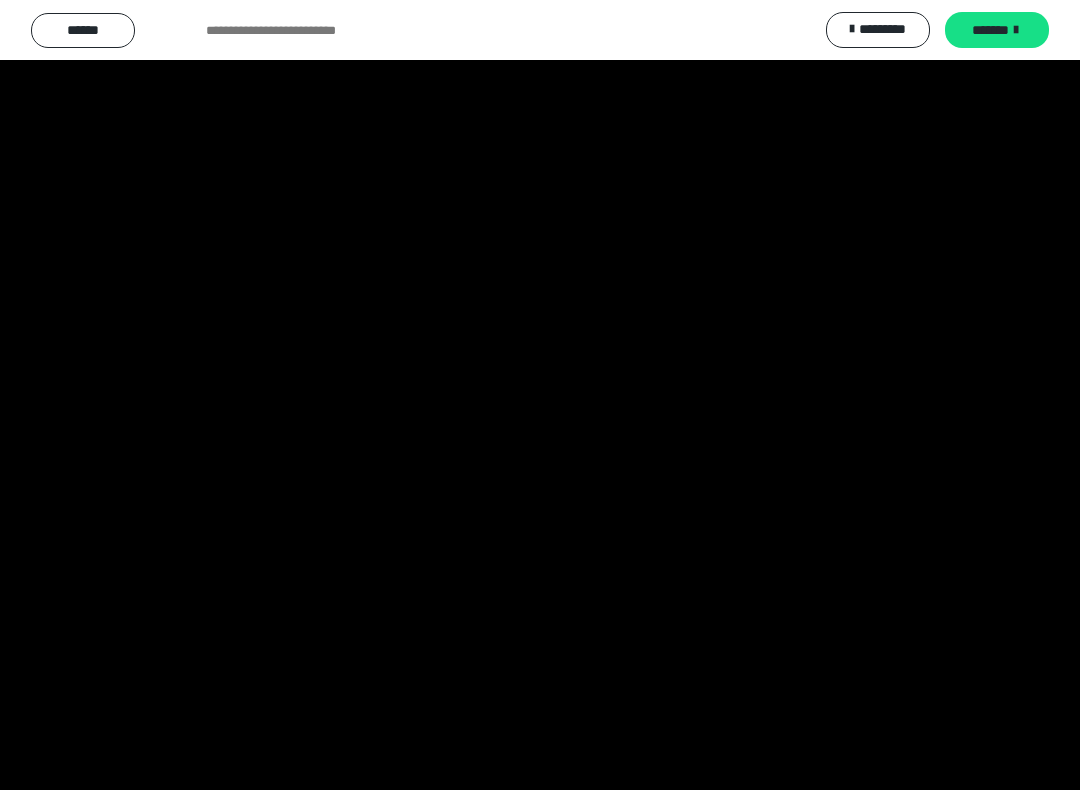 click at bounding box center [540, 395] 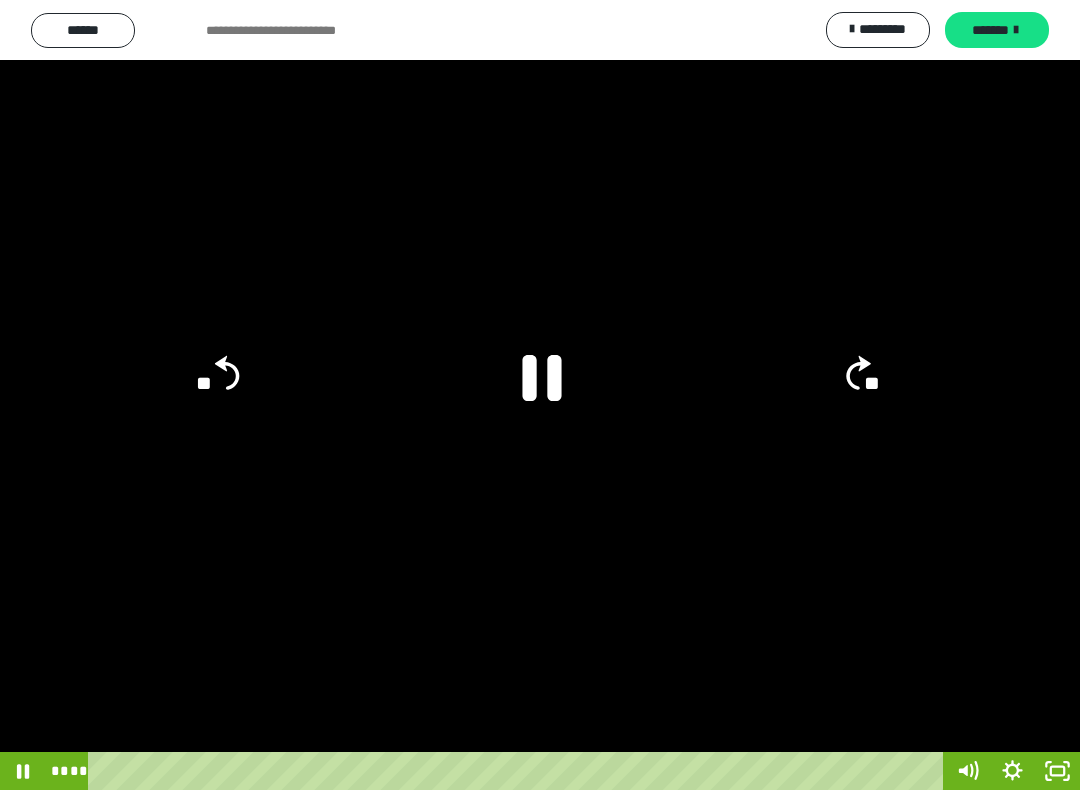click 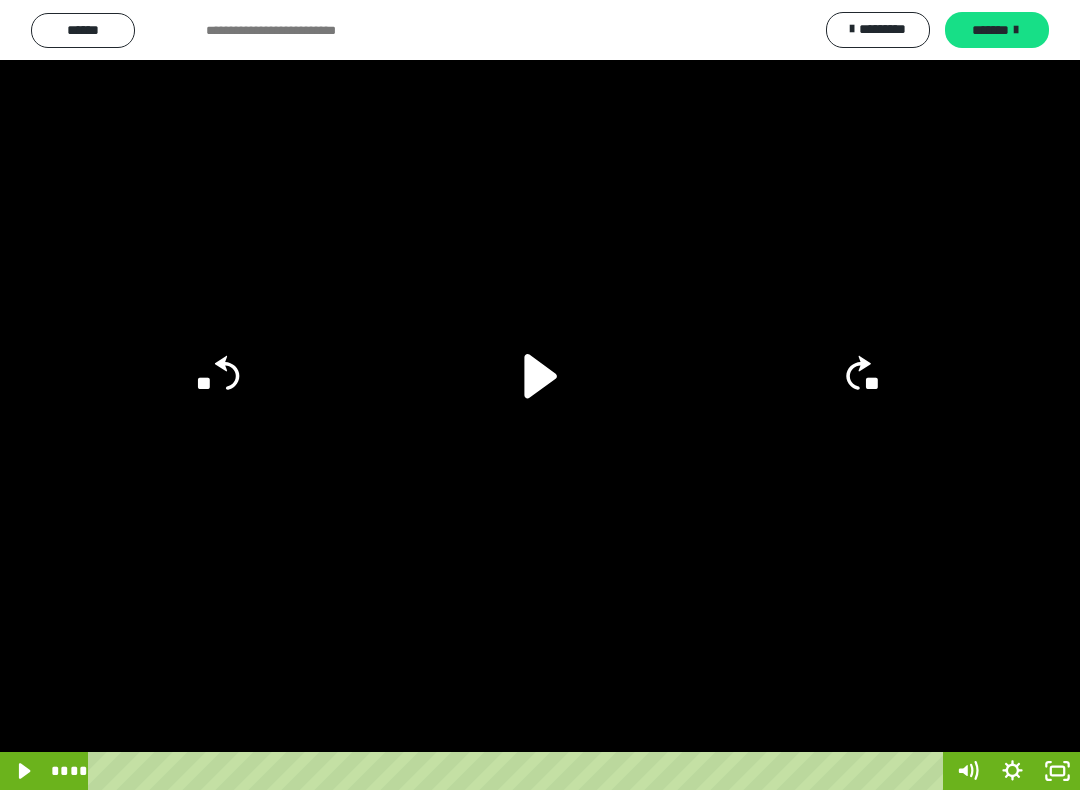 click 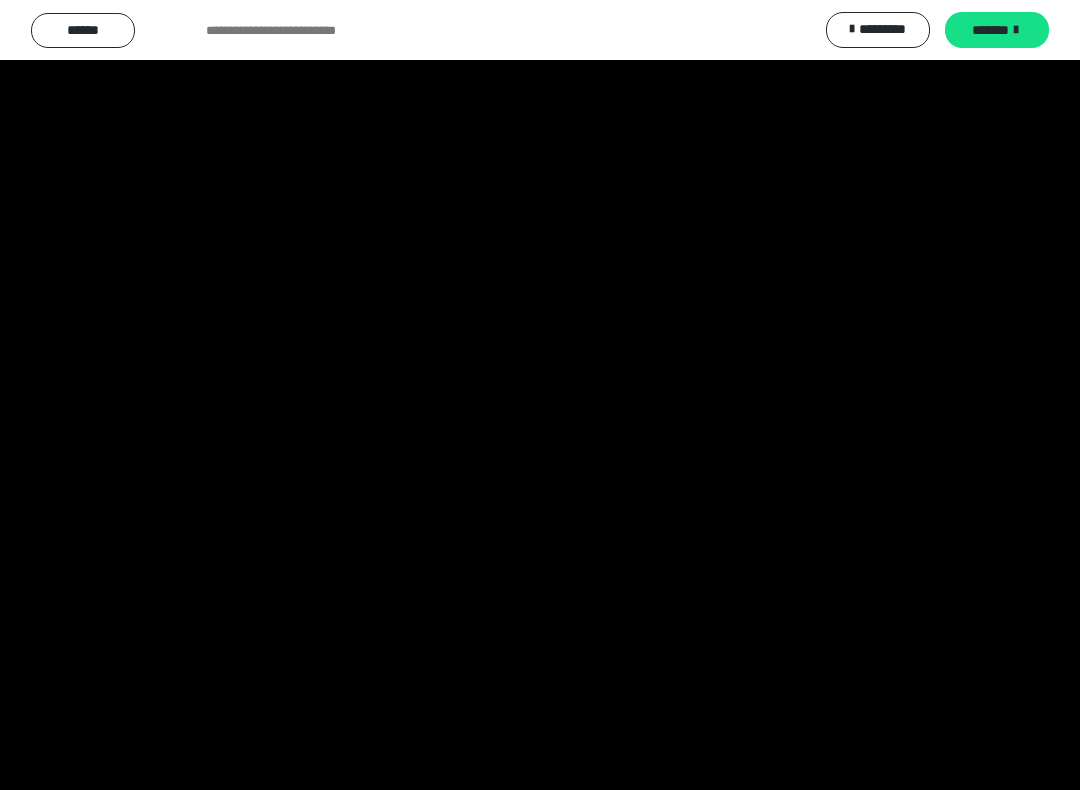 click at bounding box center [540, 395] 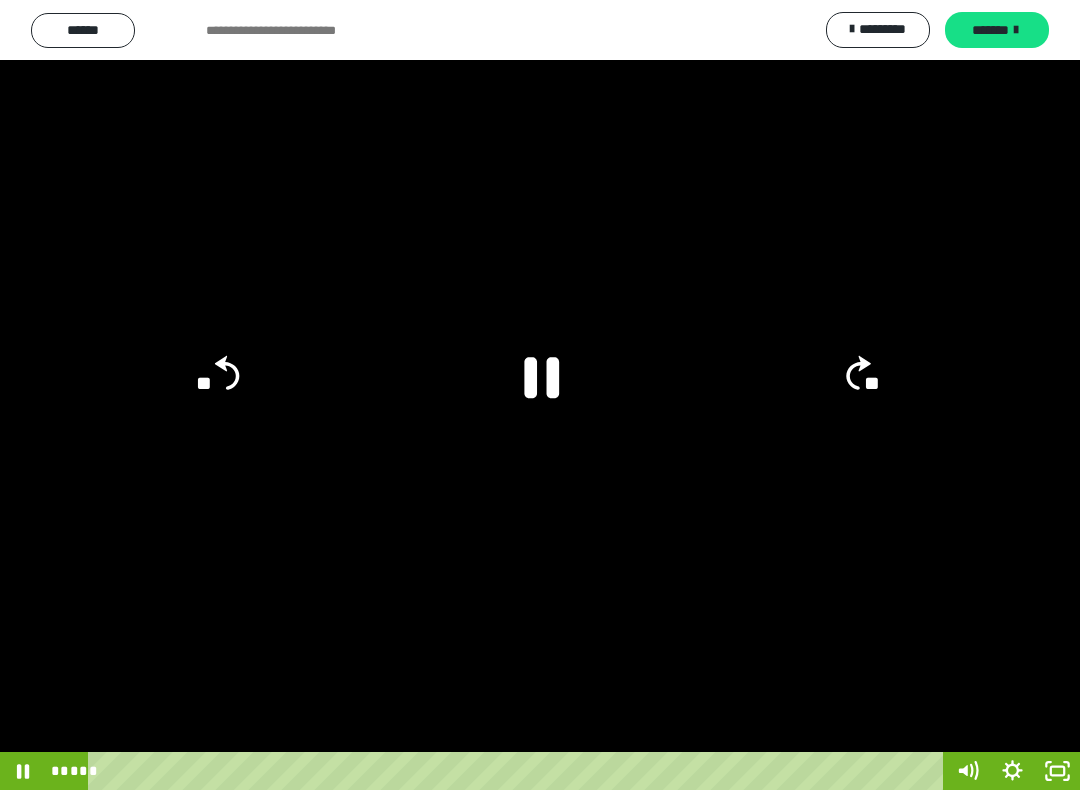 click 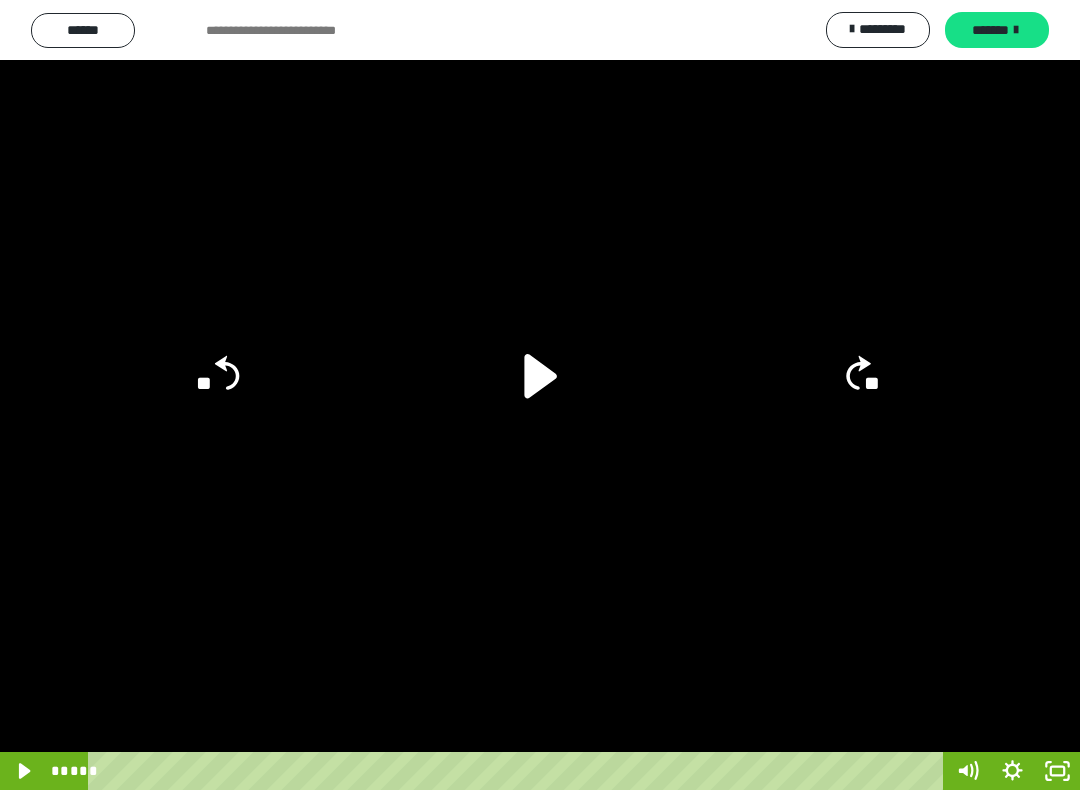 click on "**" 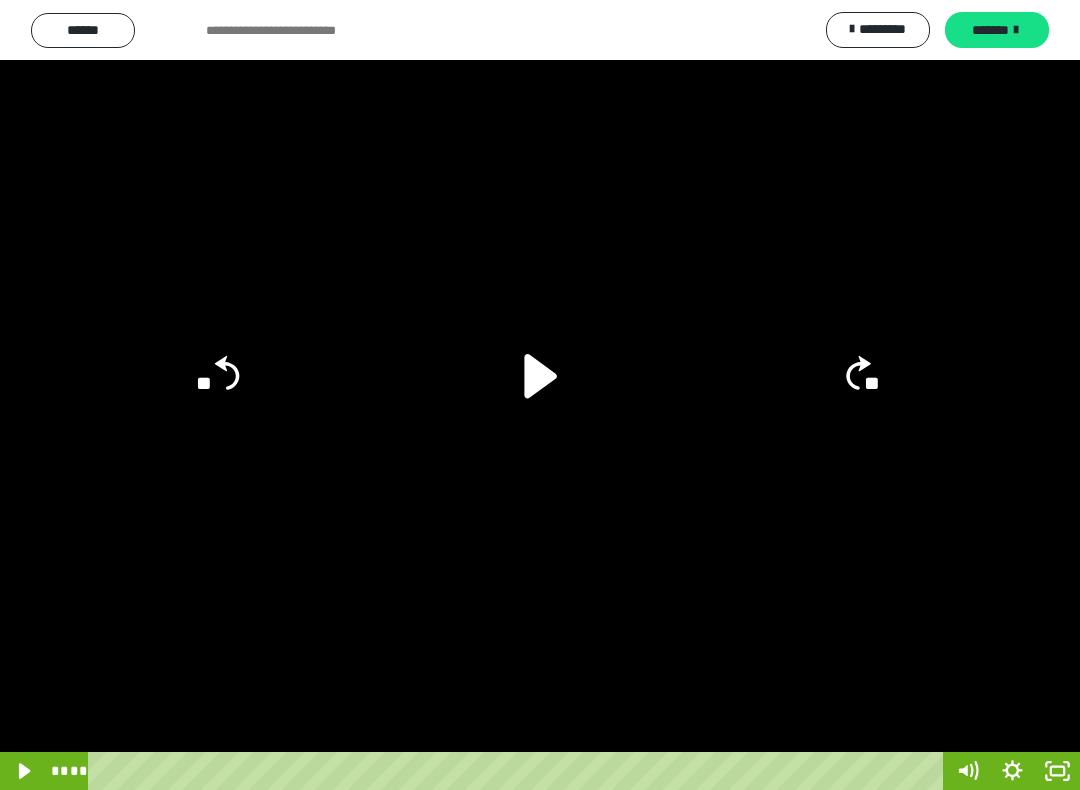 click on "**" 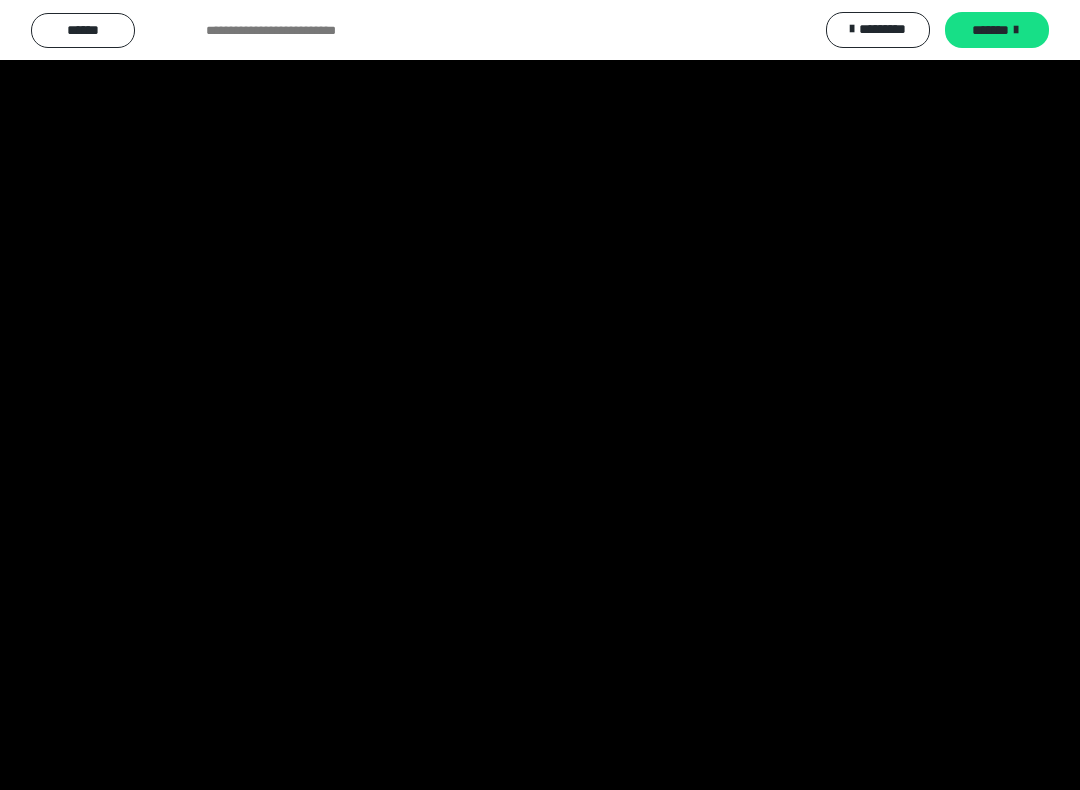 click at bounding box center (540, 395) 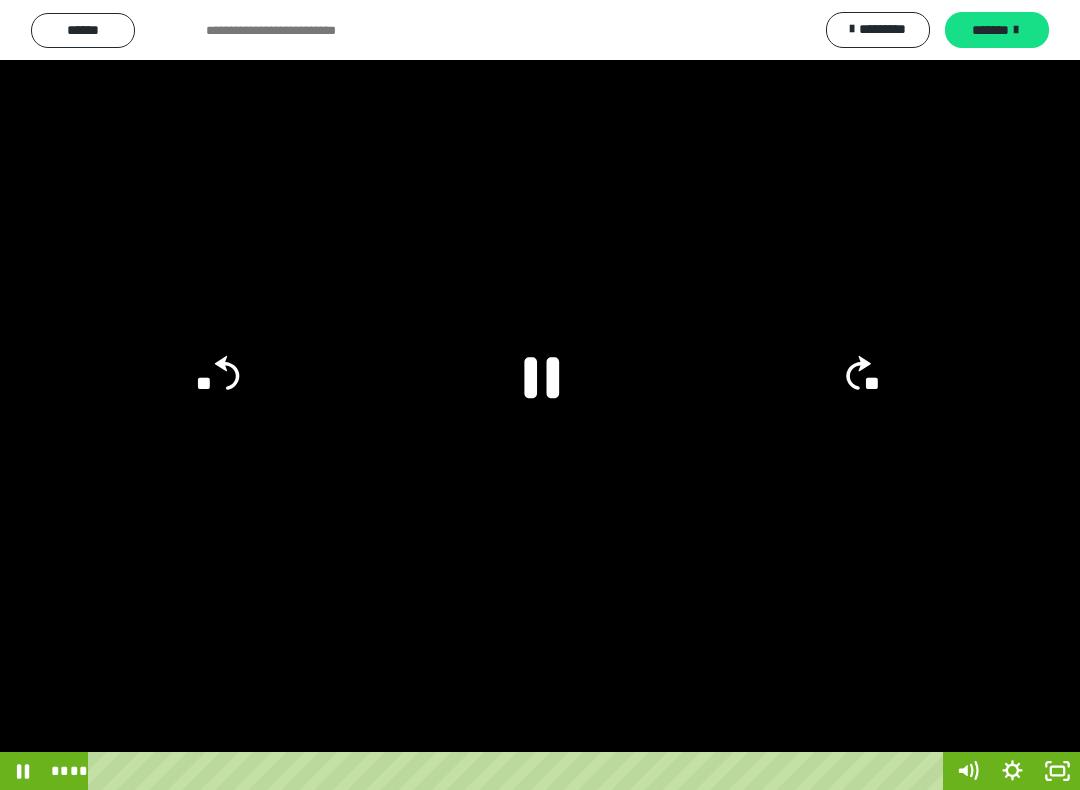 click 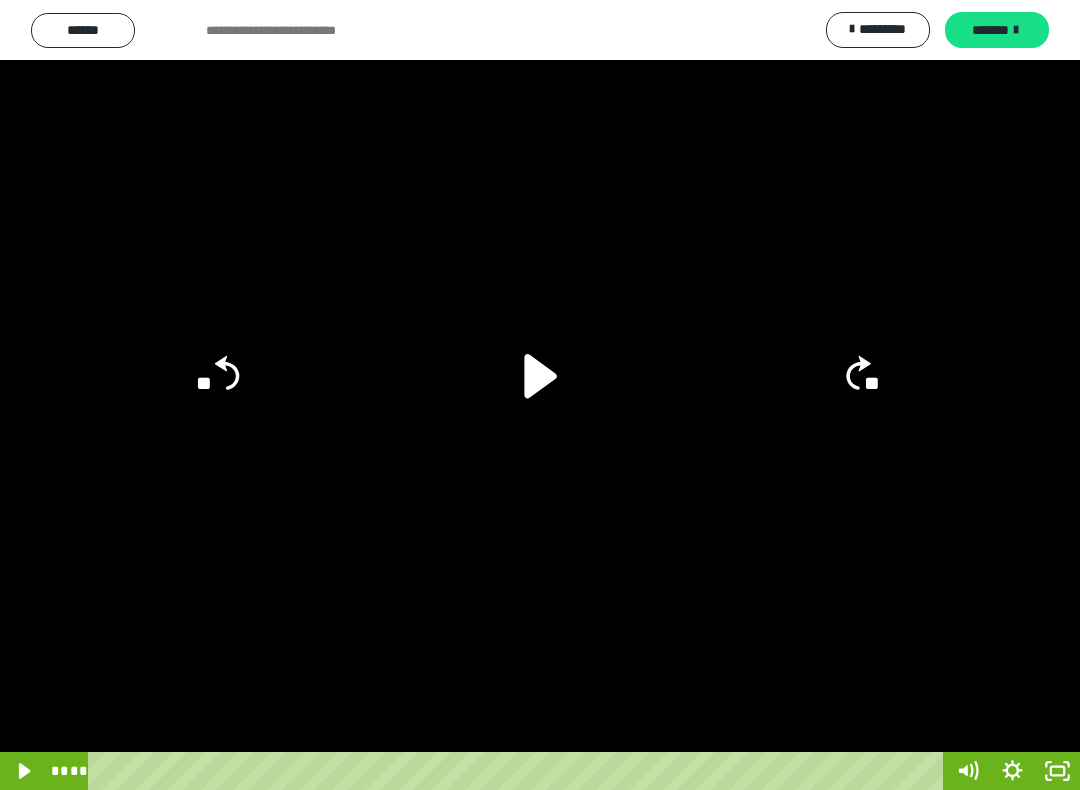 click 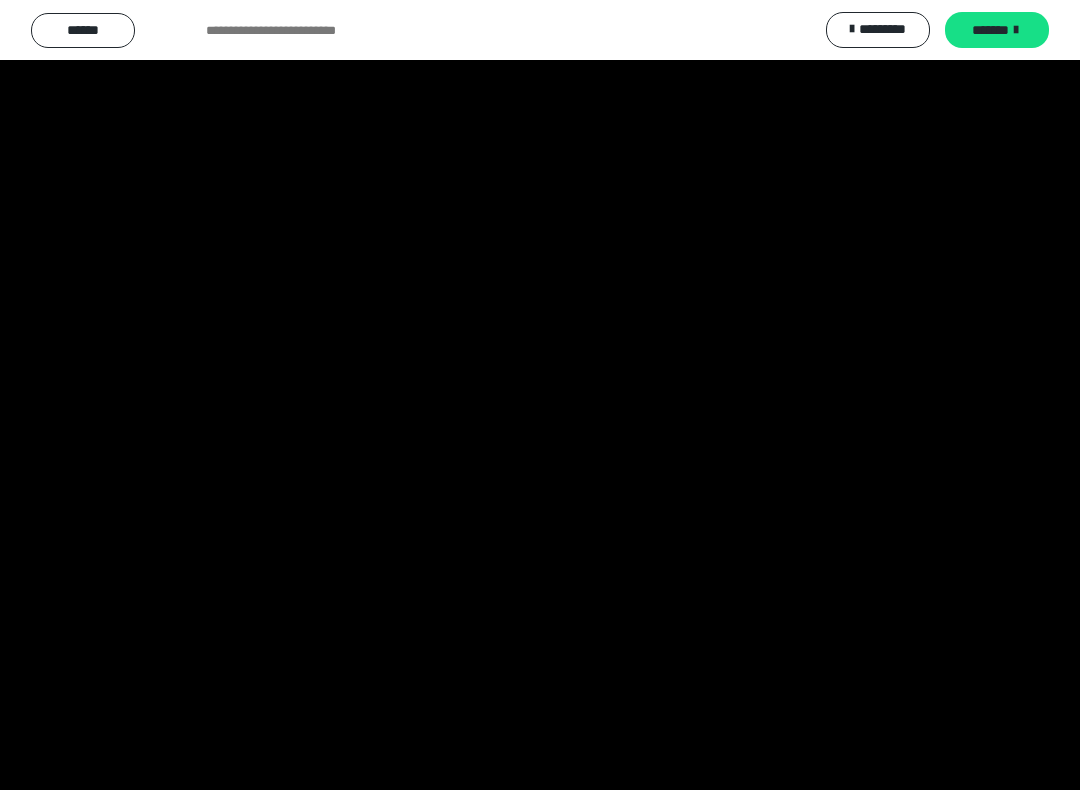 click at bounding box center [540, 395] 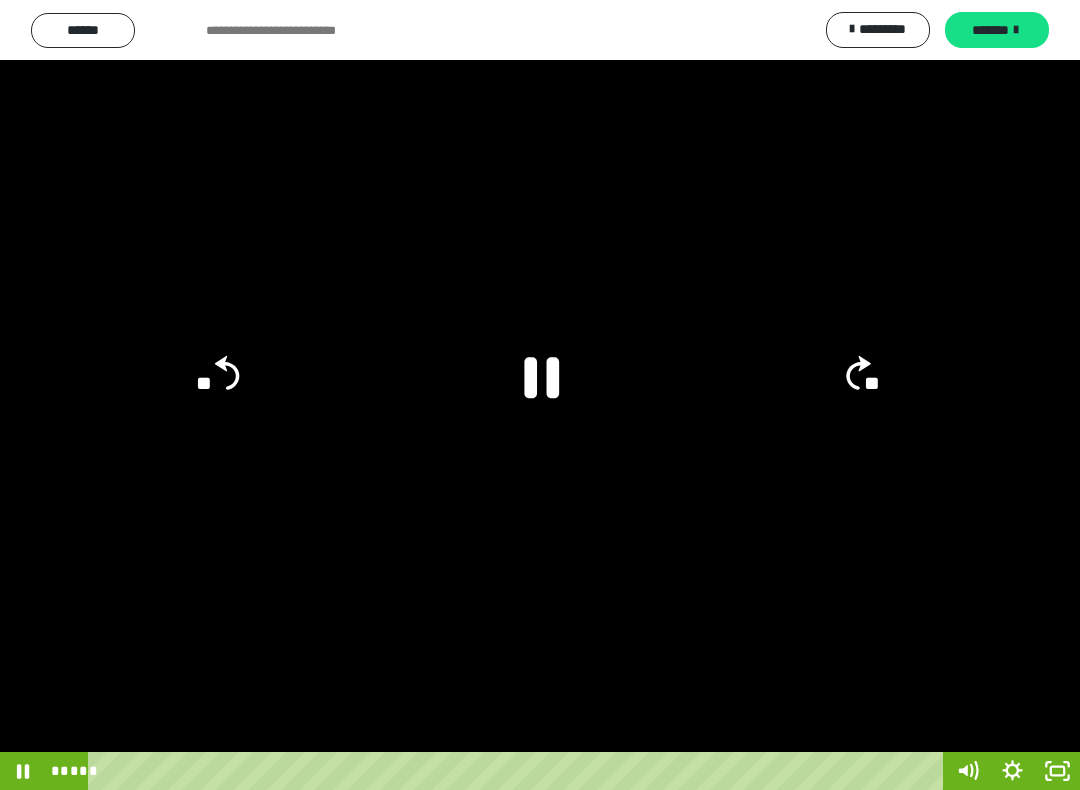 click 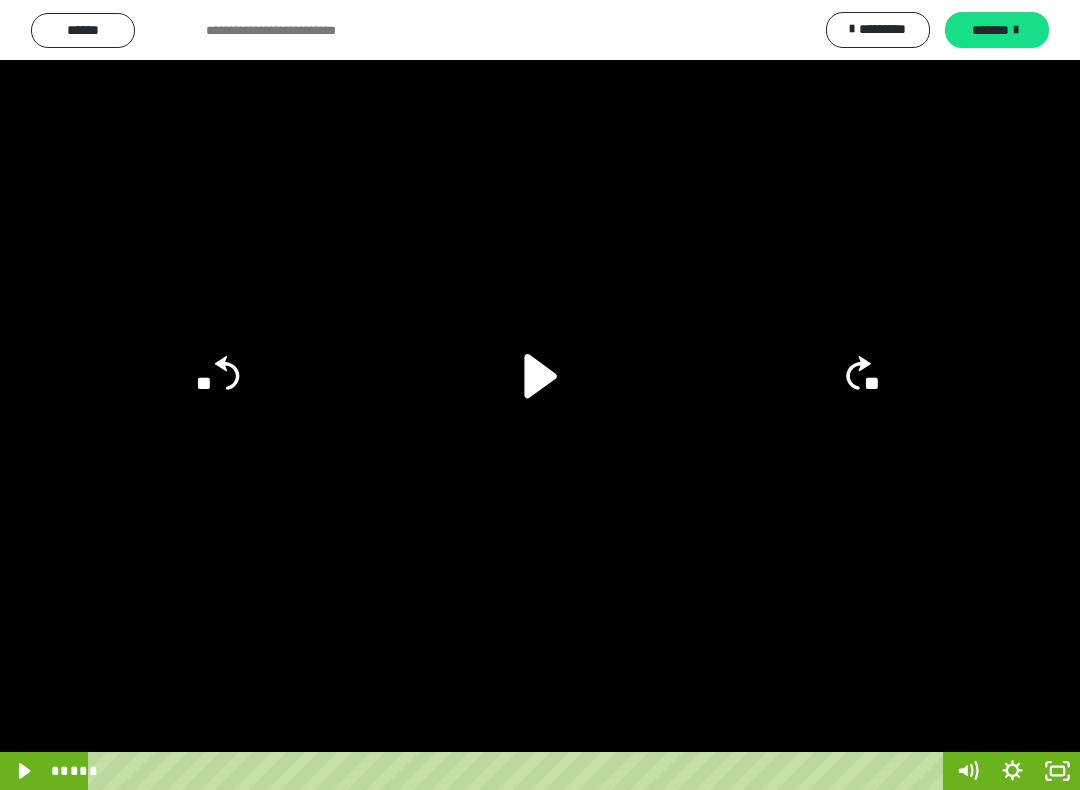 click 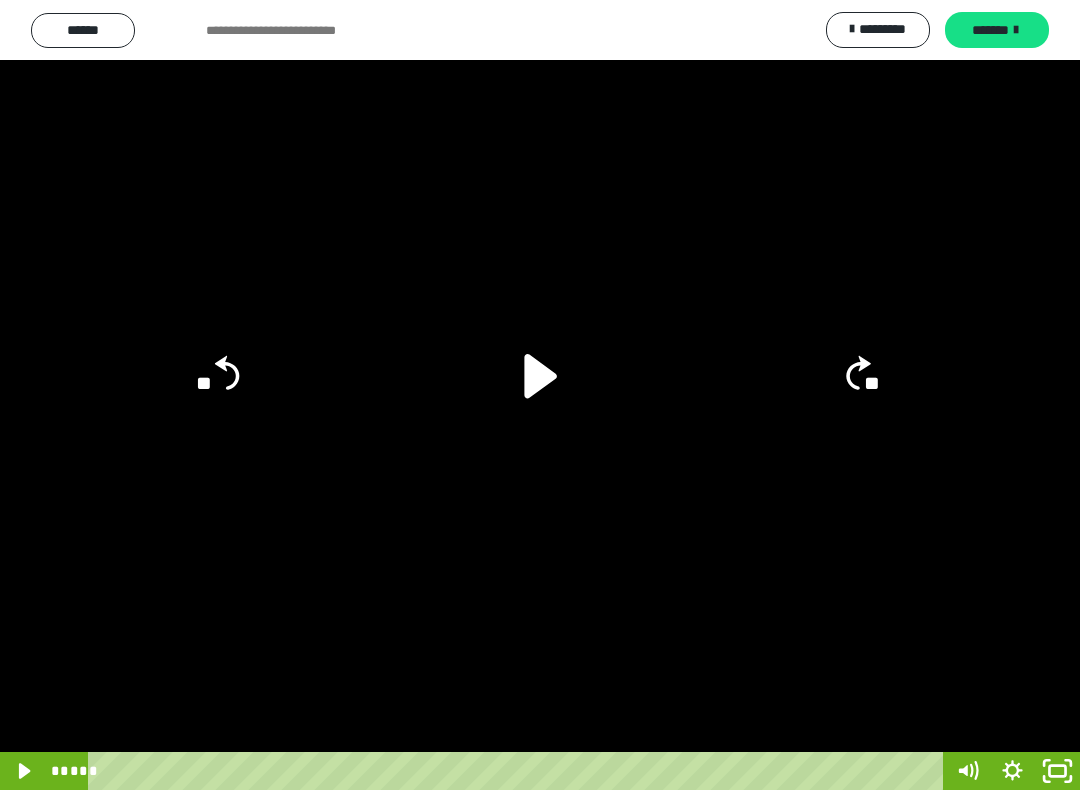 click 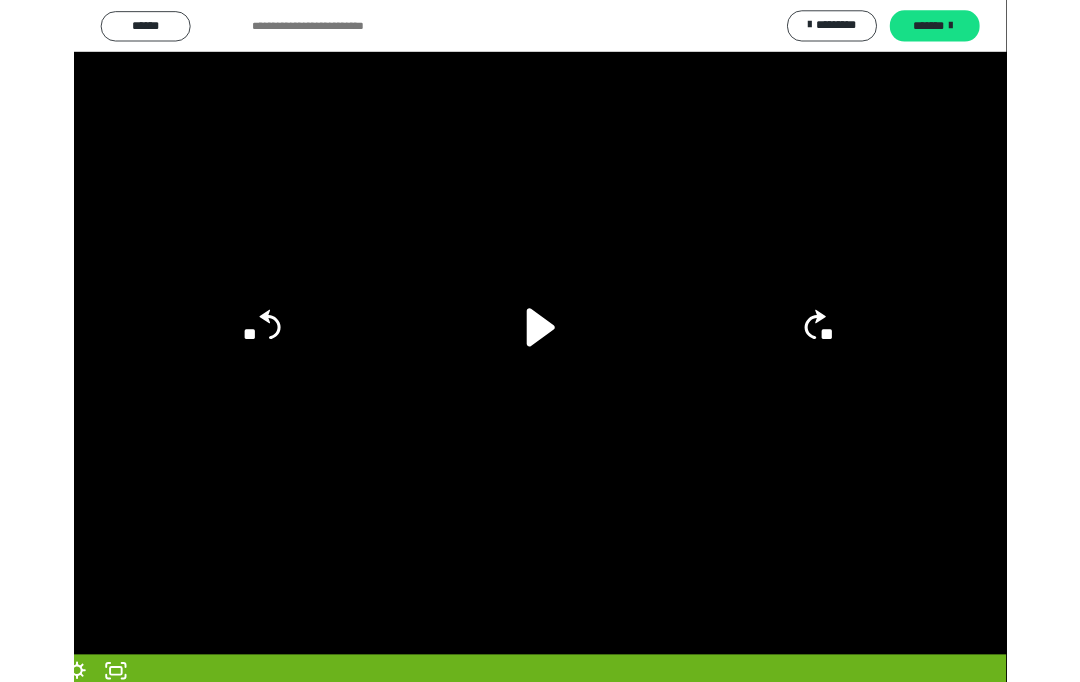 scroll, scrollTop: 0, scrollLeft: 0, axis: both 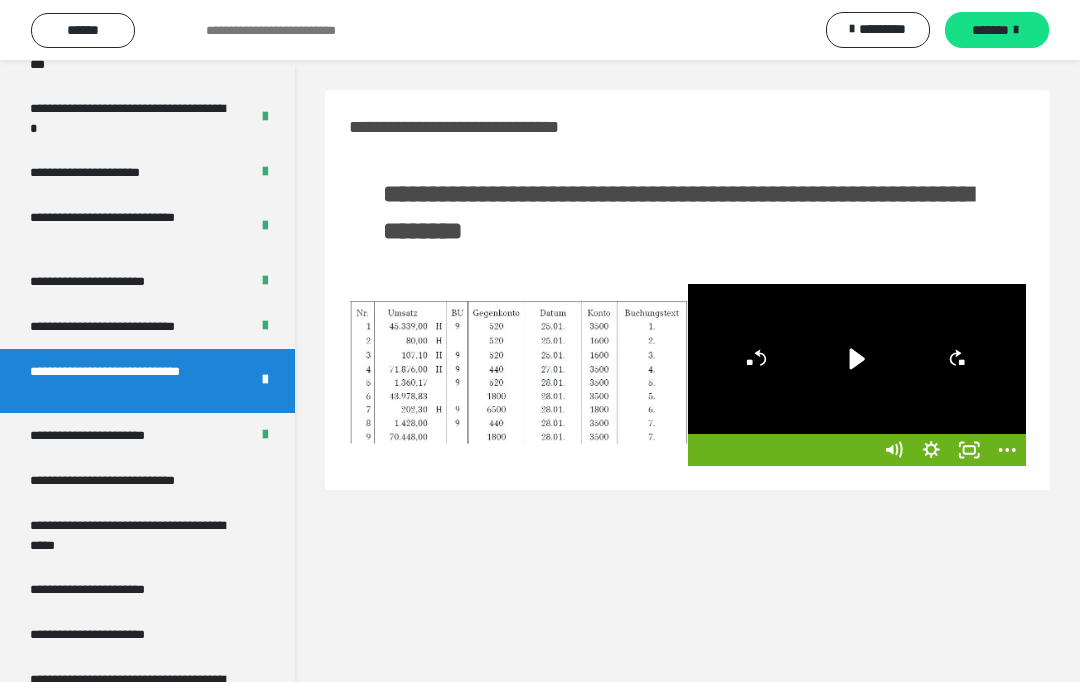 click on "**********" at bounding box center [147, 435] 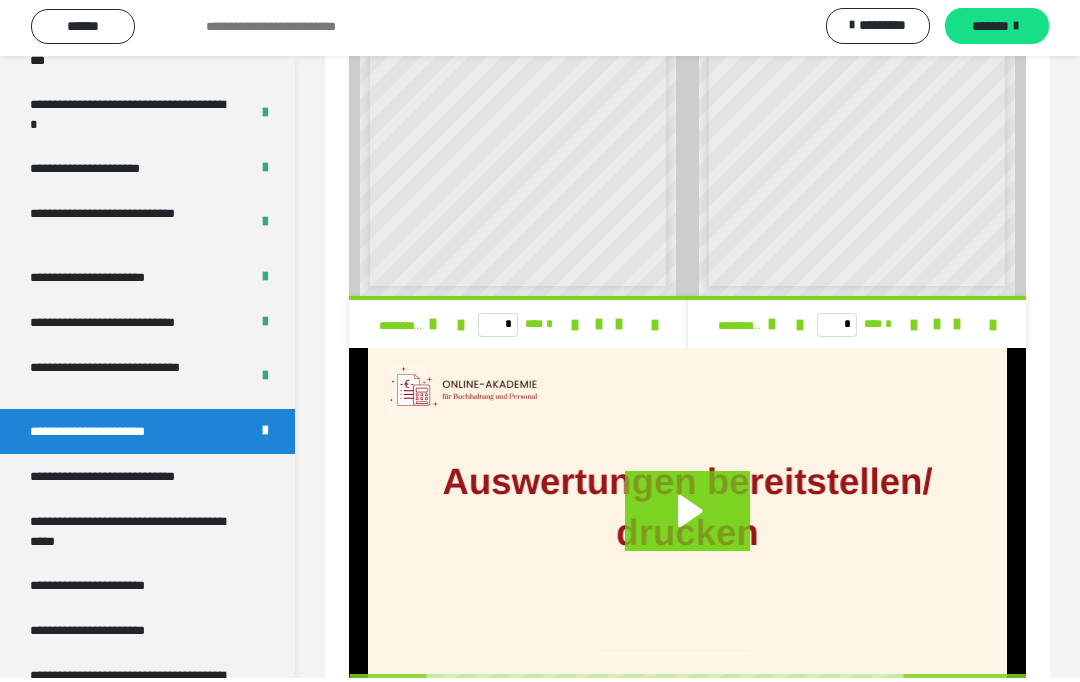 scroll, scrollTop: 1288, scrollLeft: 0, axis: vertical 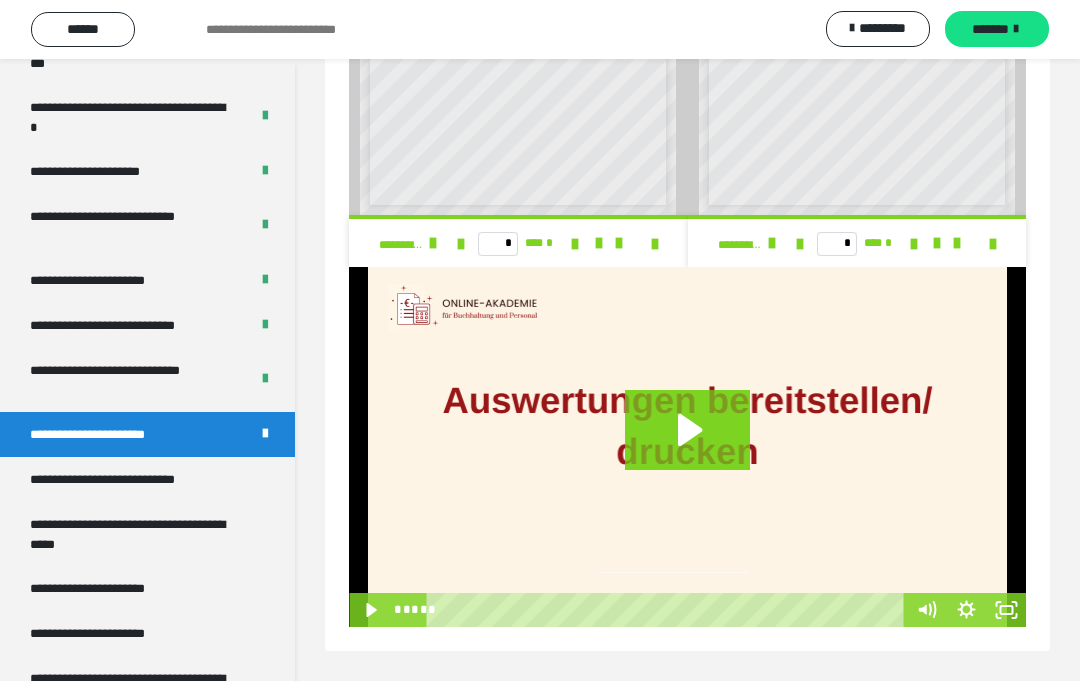 click on "**********" at bounding box center (131, 381) 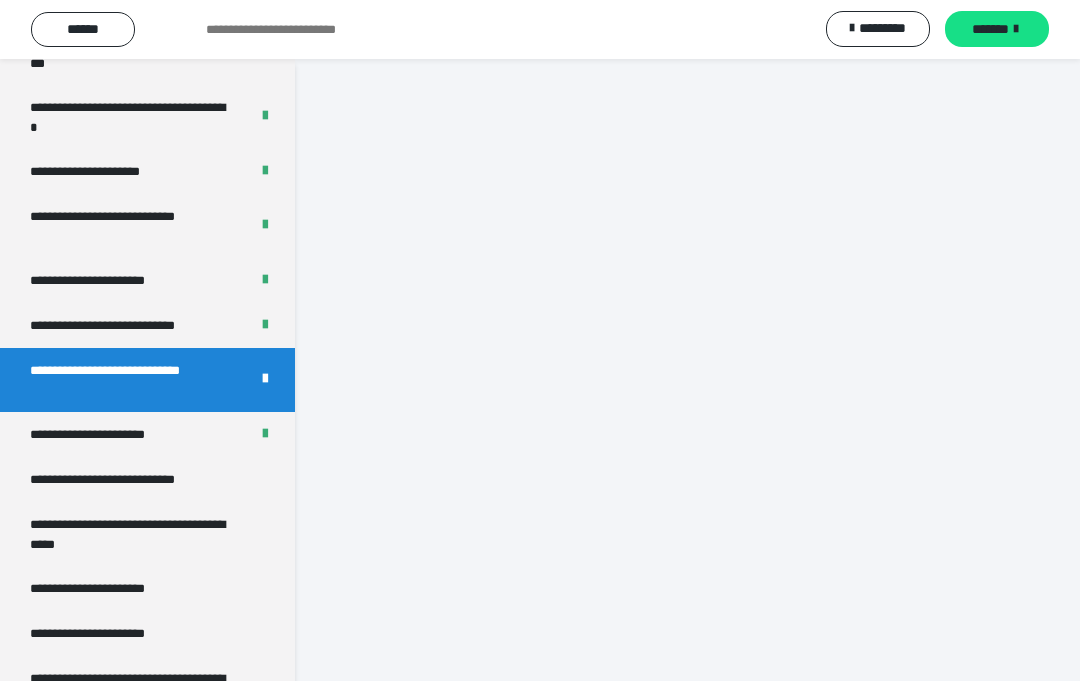 scroll, scrollTop: 144, scrollLeft: 0, axis: vertical 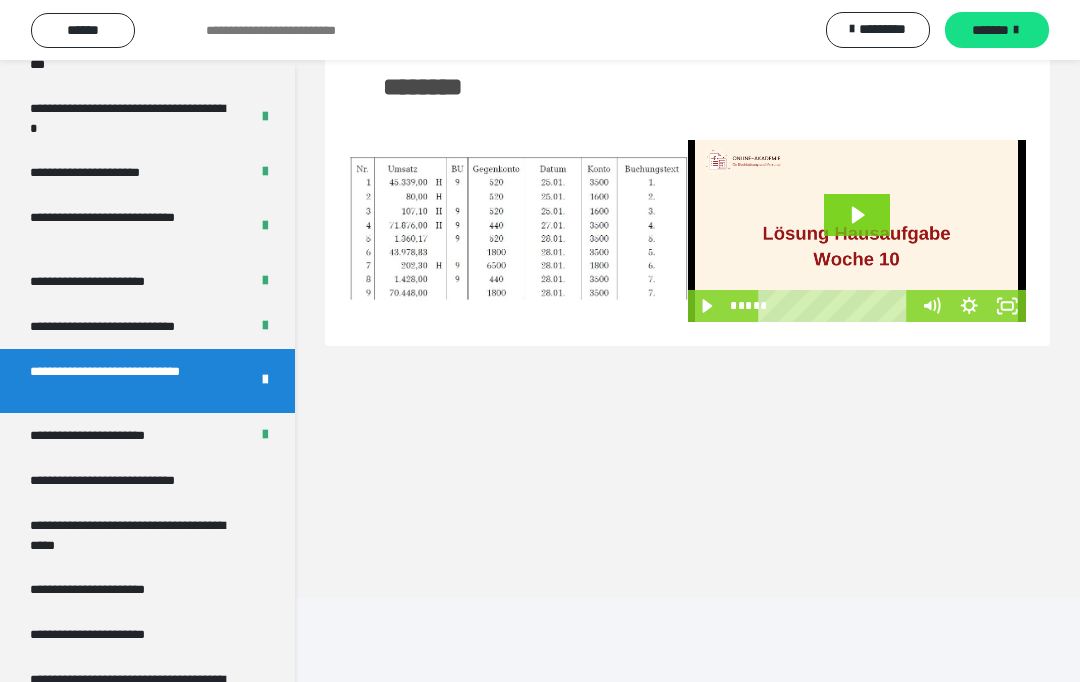 click on "**********" at bounding box center [109, 435] 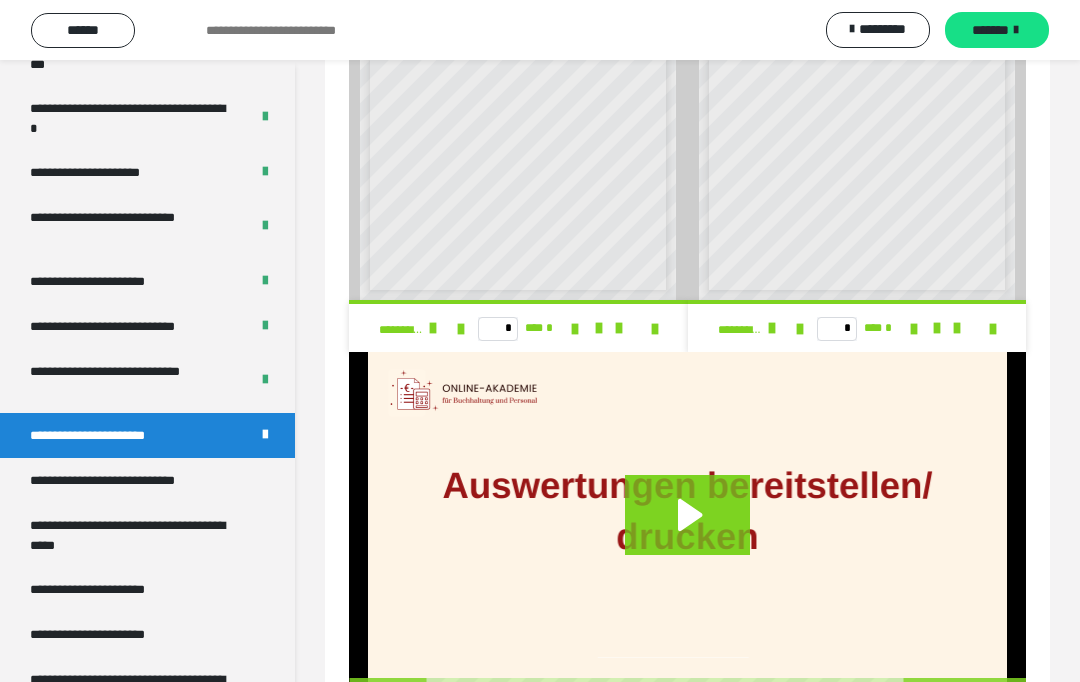 scroll, scrollTop: 1288, scrollLeft: 0, axis: vertical 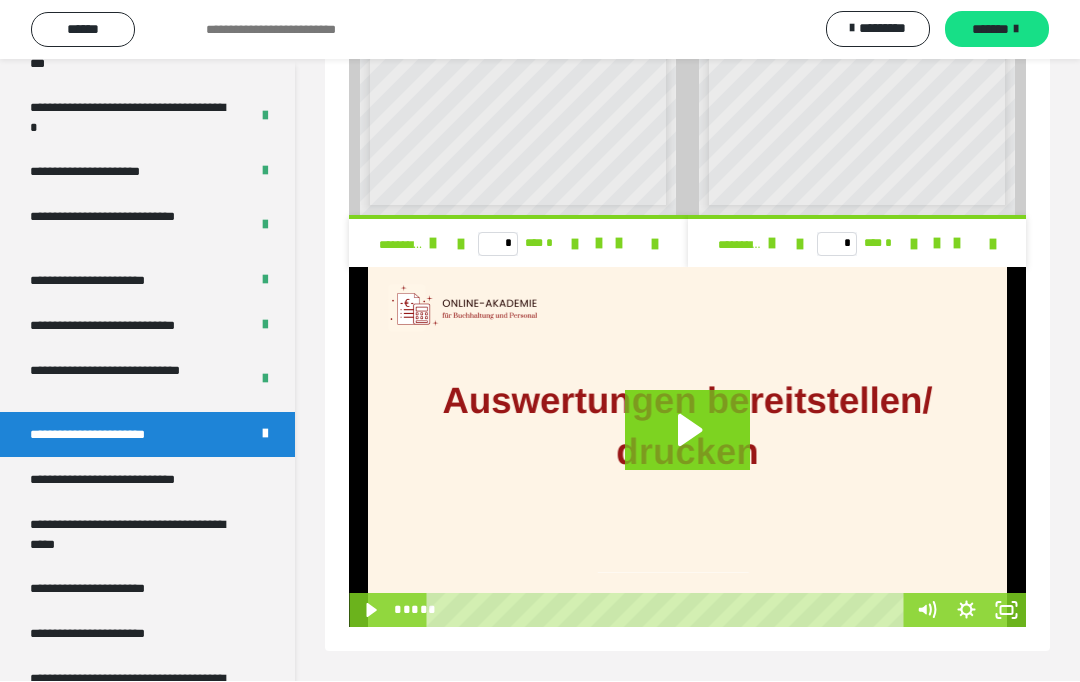 click on "**********" at bounding box center [129, 480] 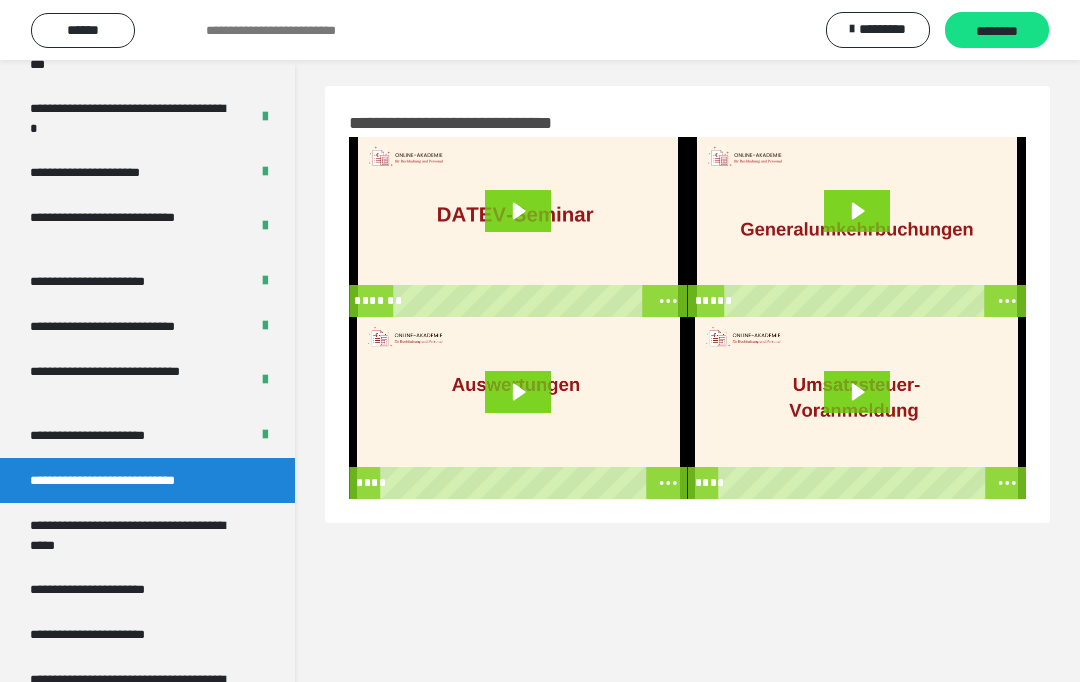 scroll, scrollTop: 0, scrollLeft: 0, axis: both 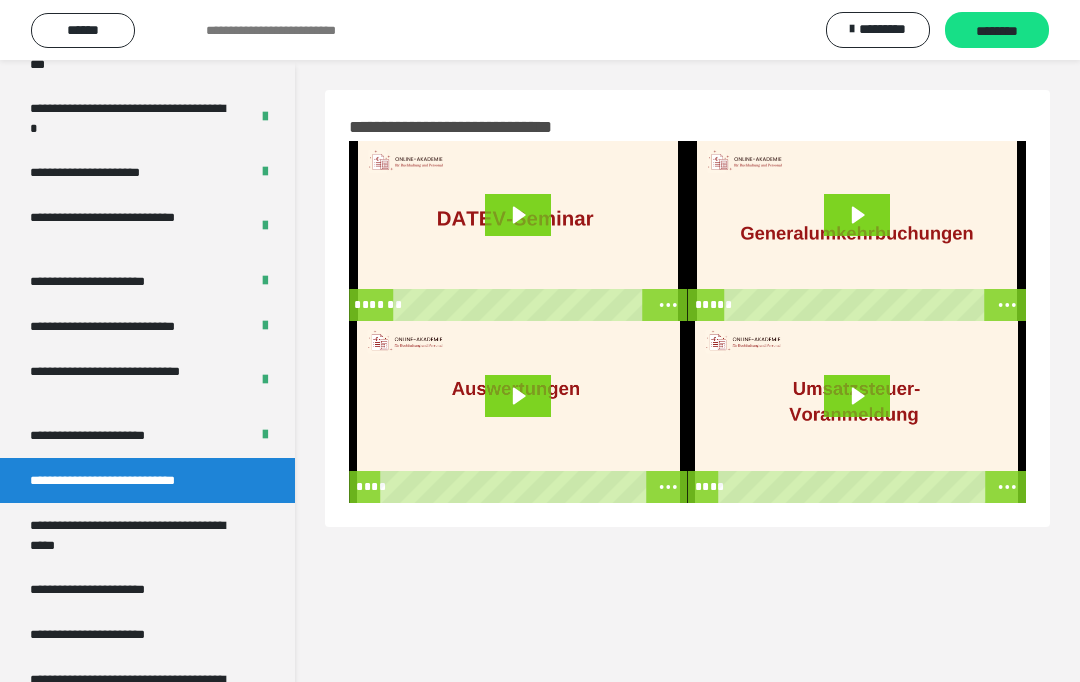 click at bounding box center [518, 231] 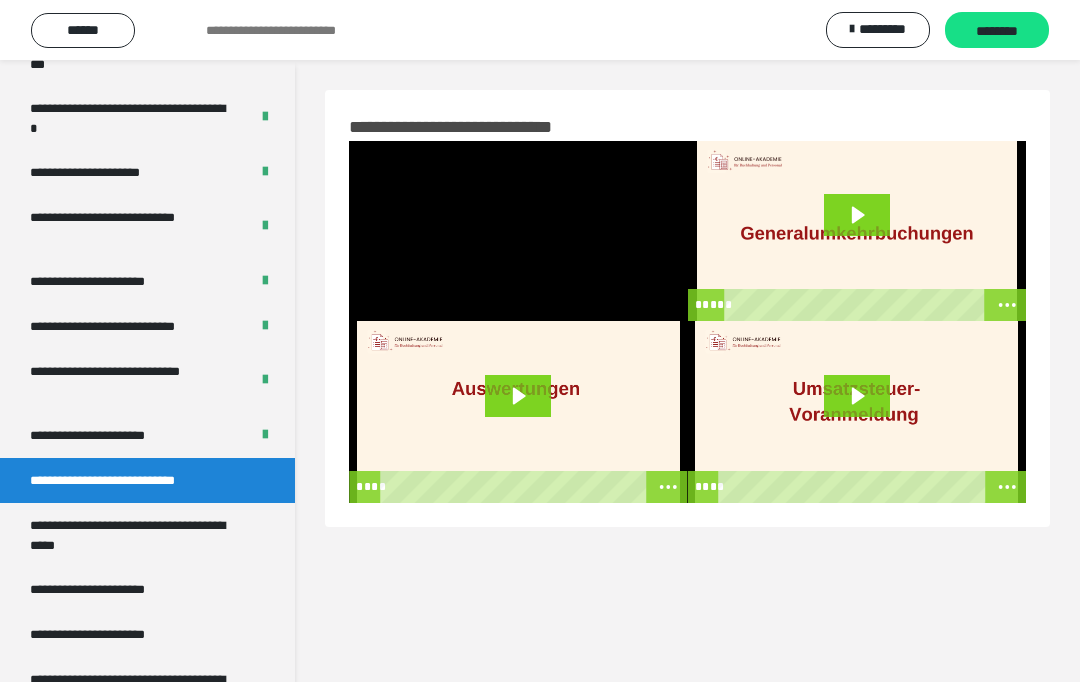 click at bounding box center (518, 231) 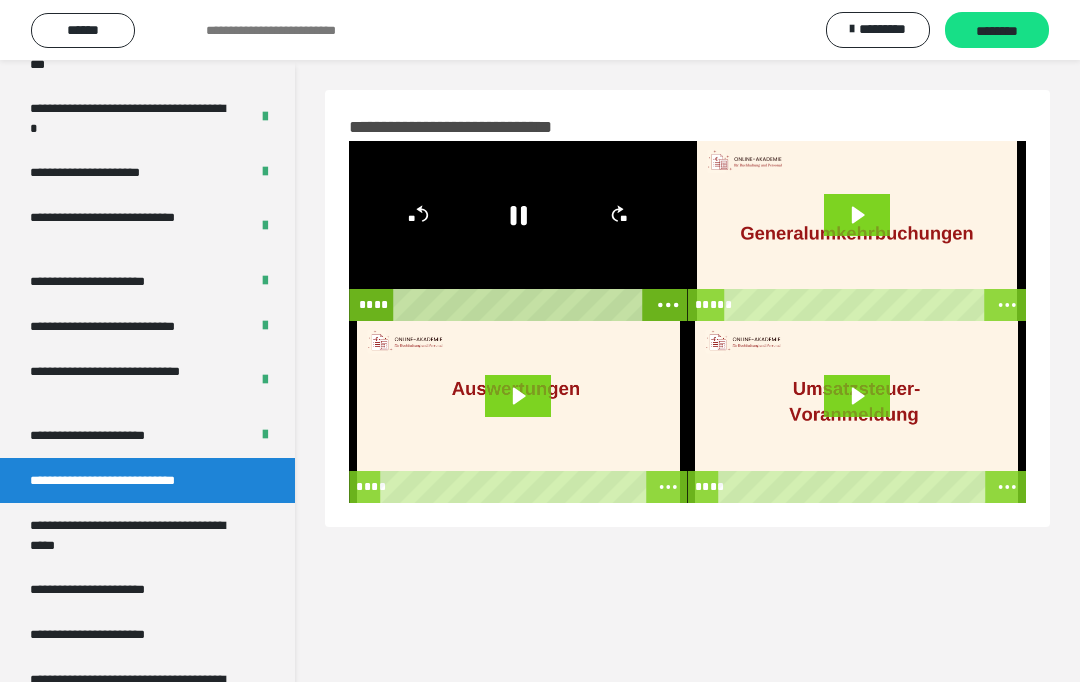 click 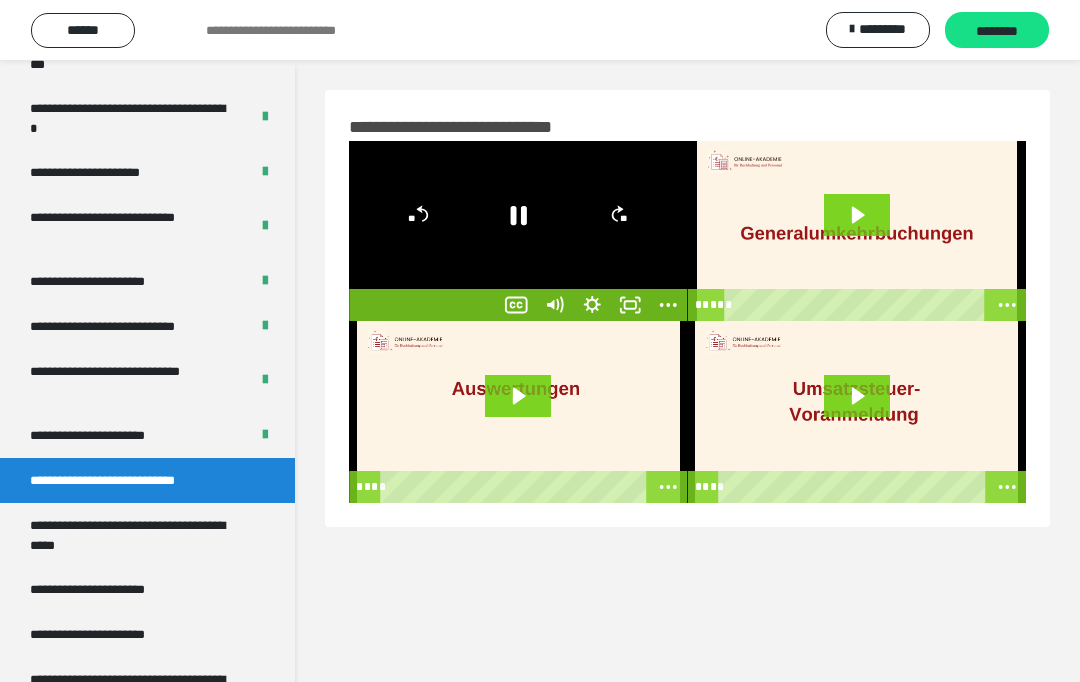 click 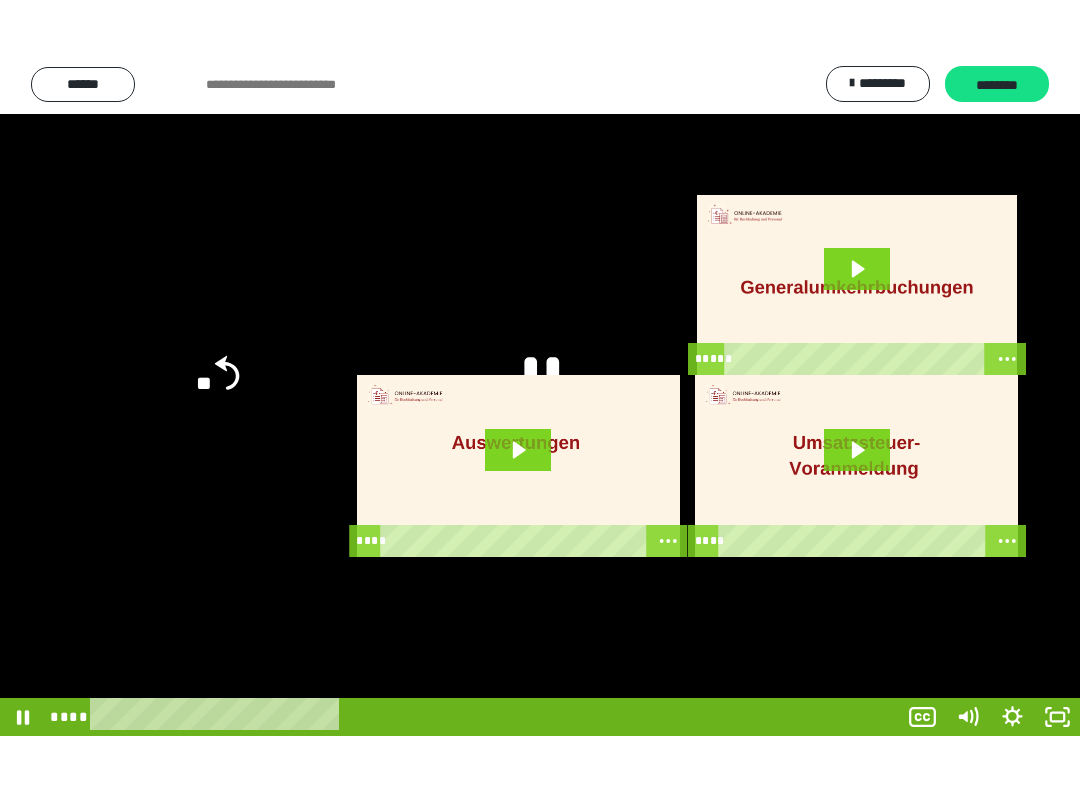 scroll, scrollTop: 20, scrollLeft: 0, axis: vertical 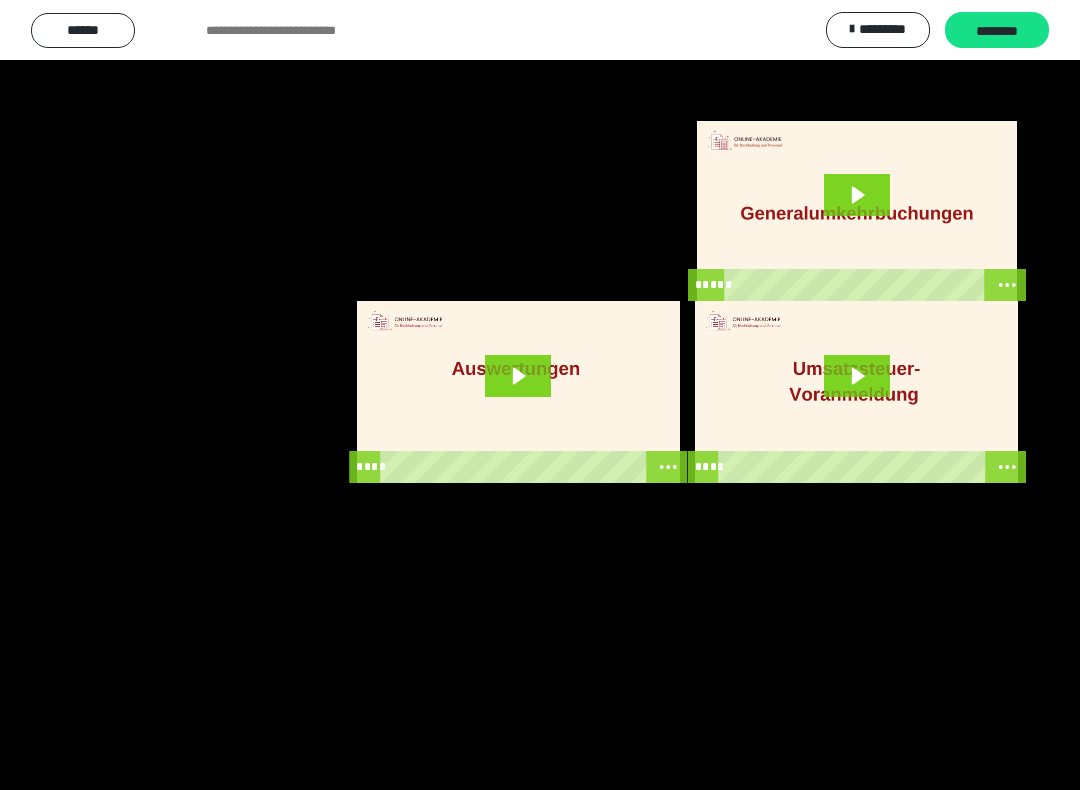 click at bounding box center [540, 395] 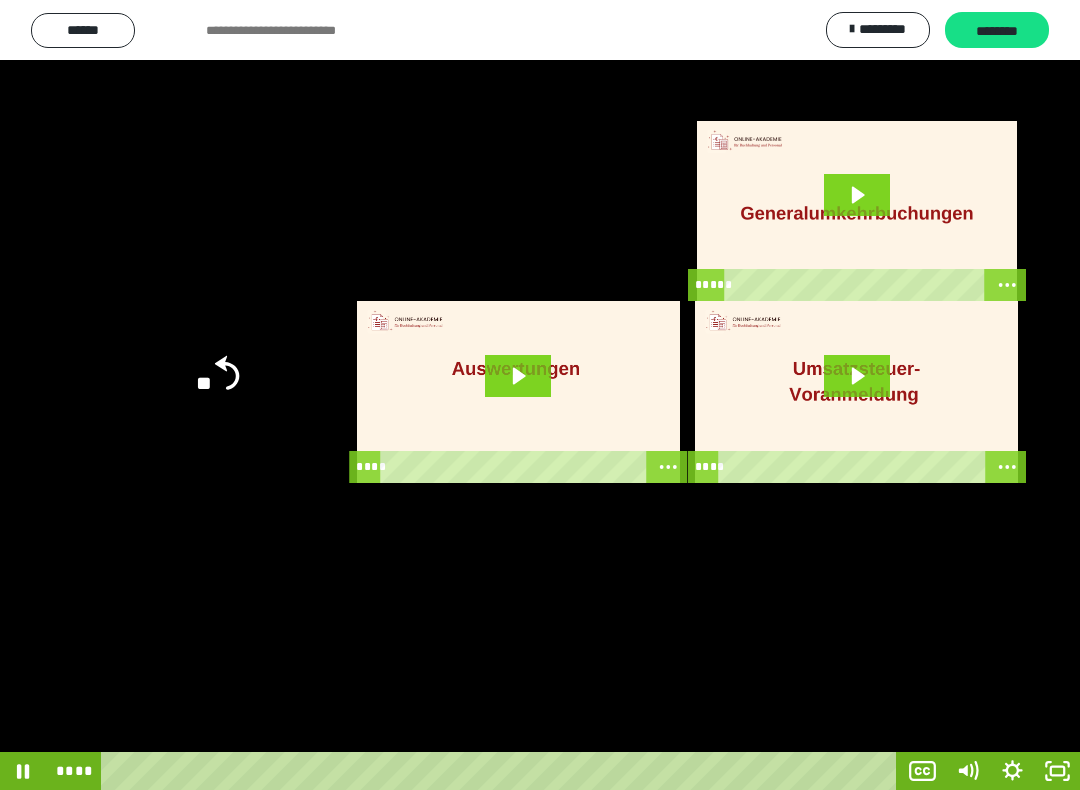 click 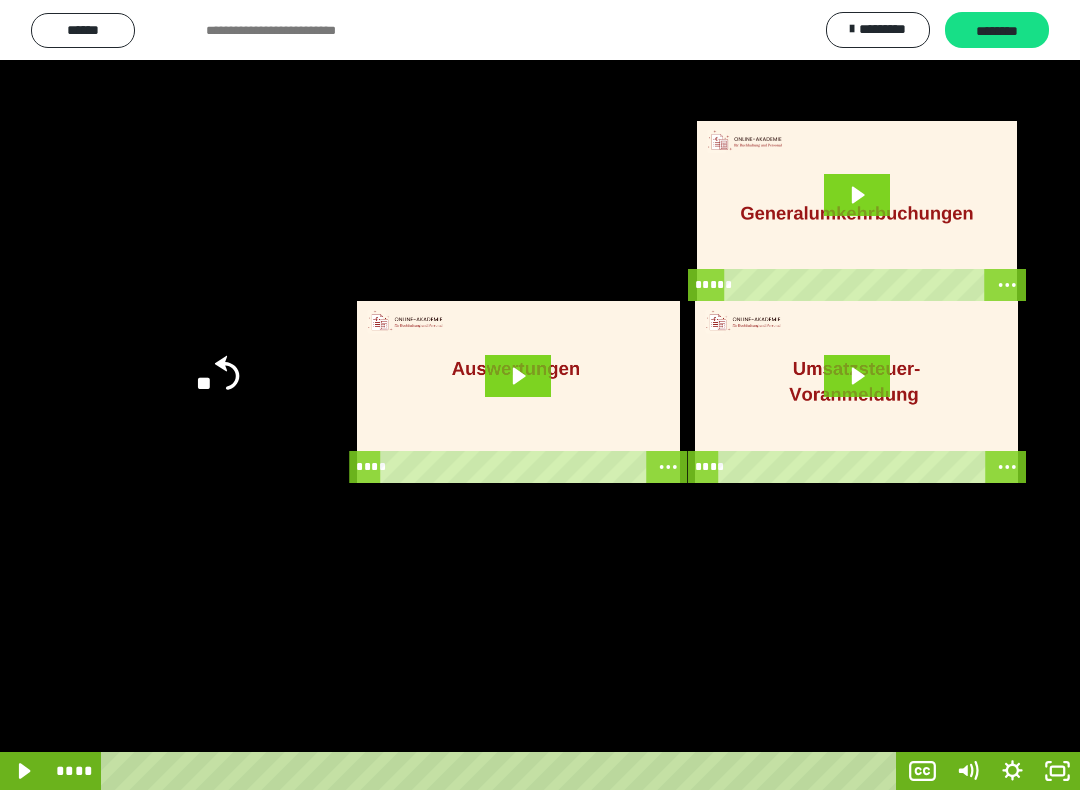 click 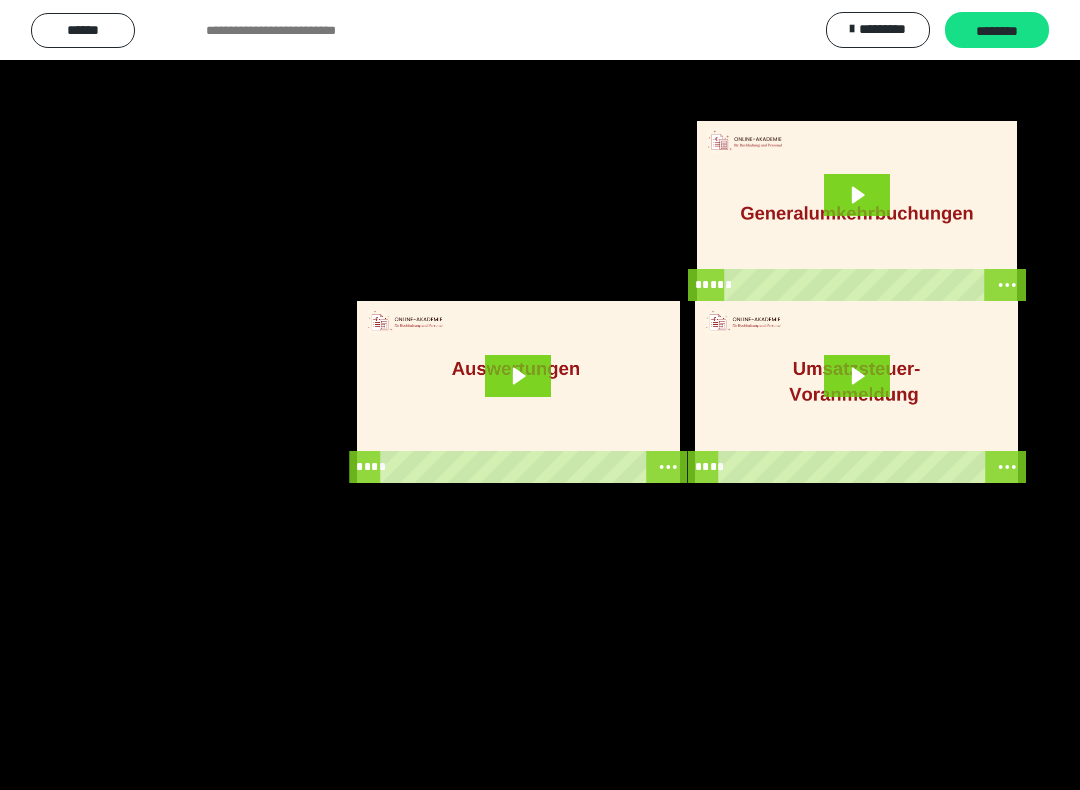 click at bounding box center (540, 395) 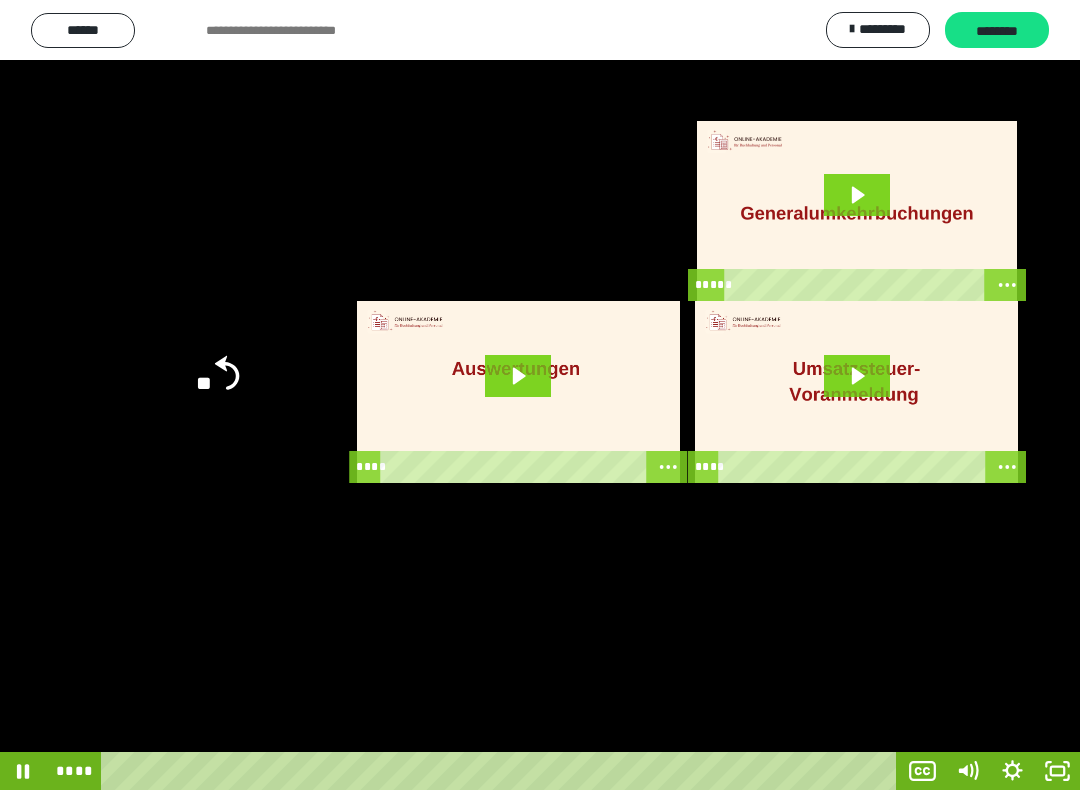 click 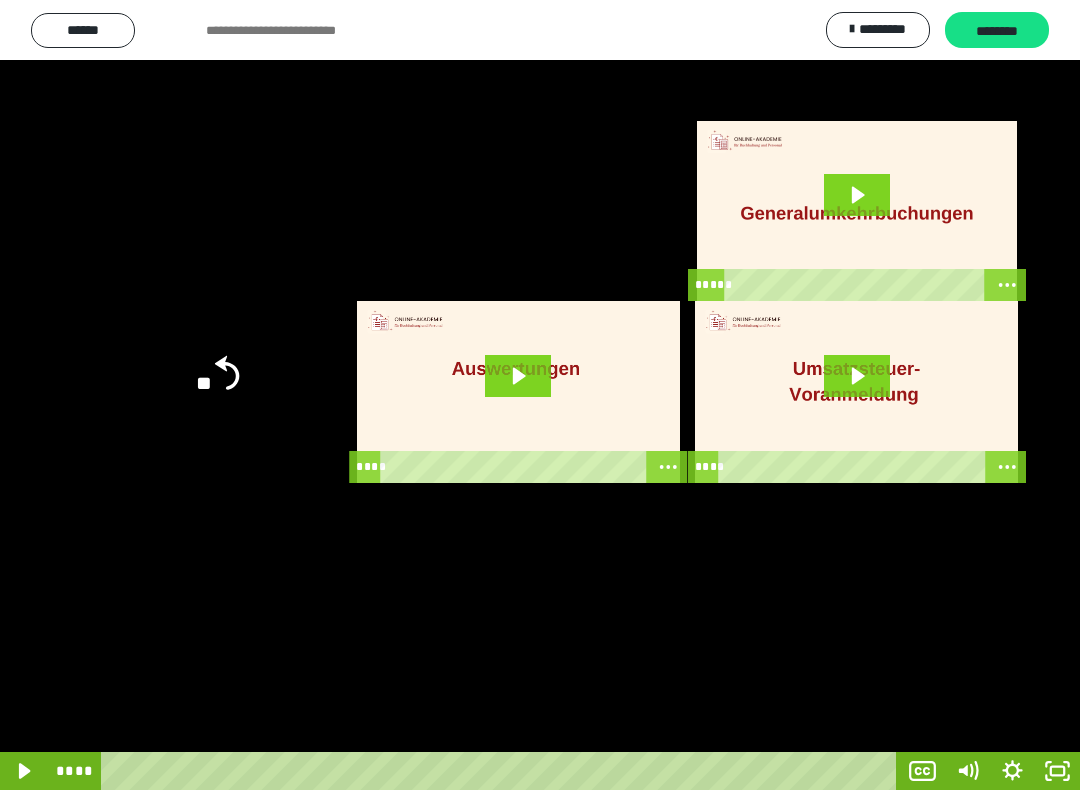 click 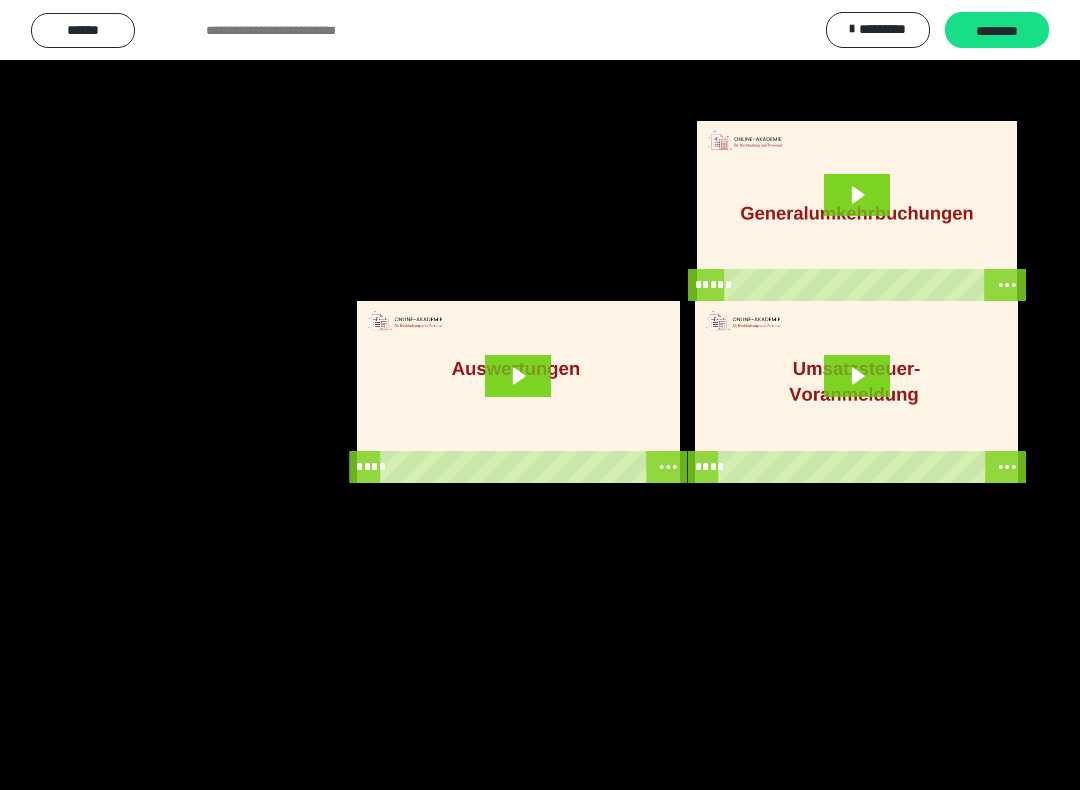 click at bounding box center [540, 395] 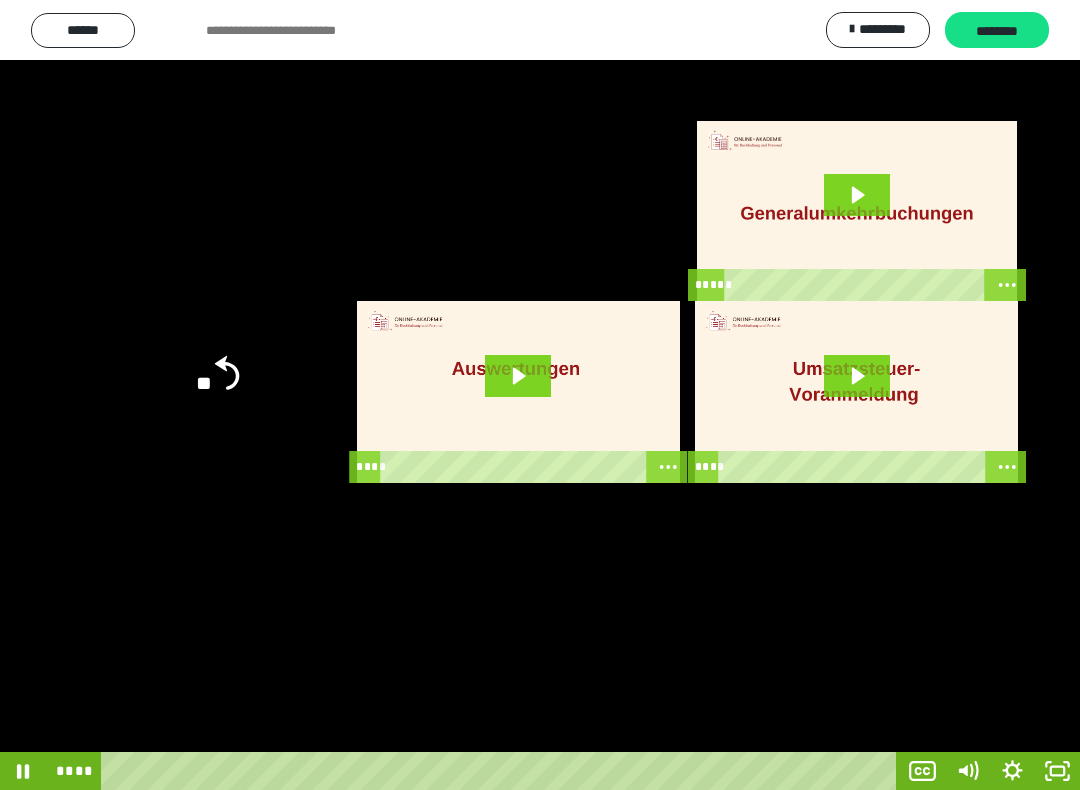 click 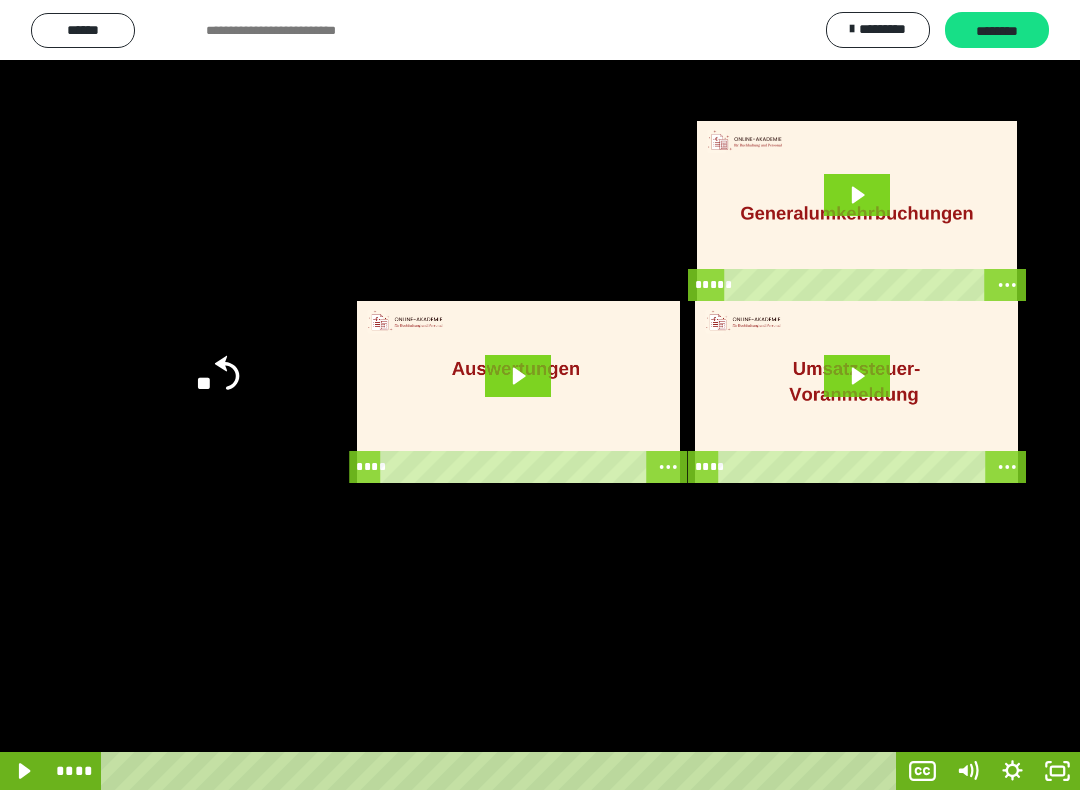 click 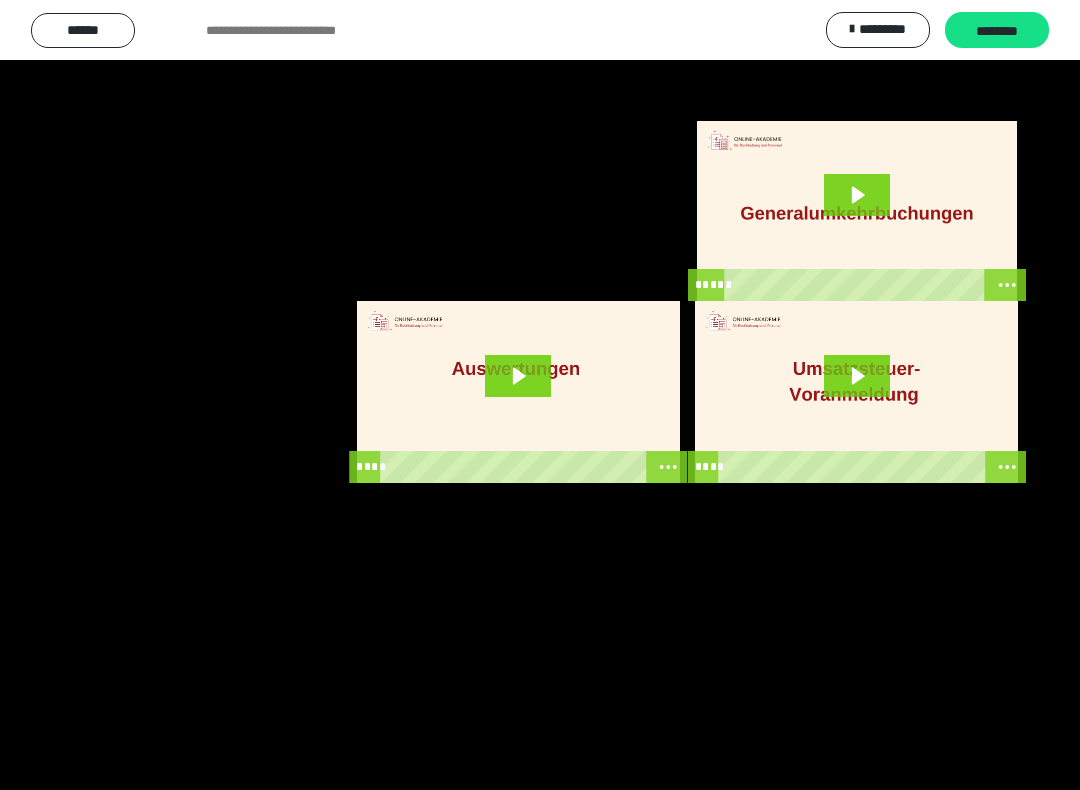 click at bounding box center (540, 395) 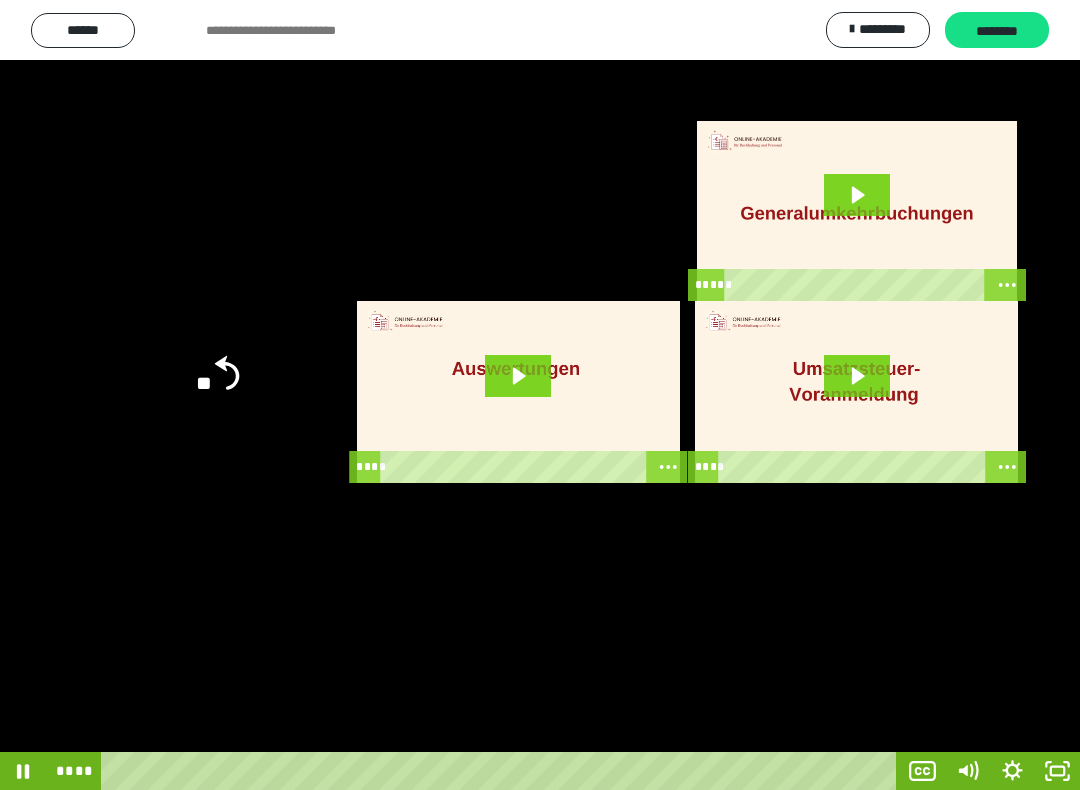 click 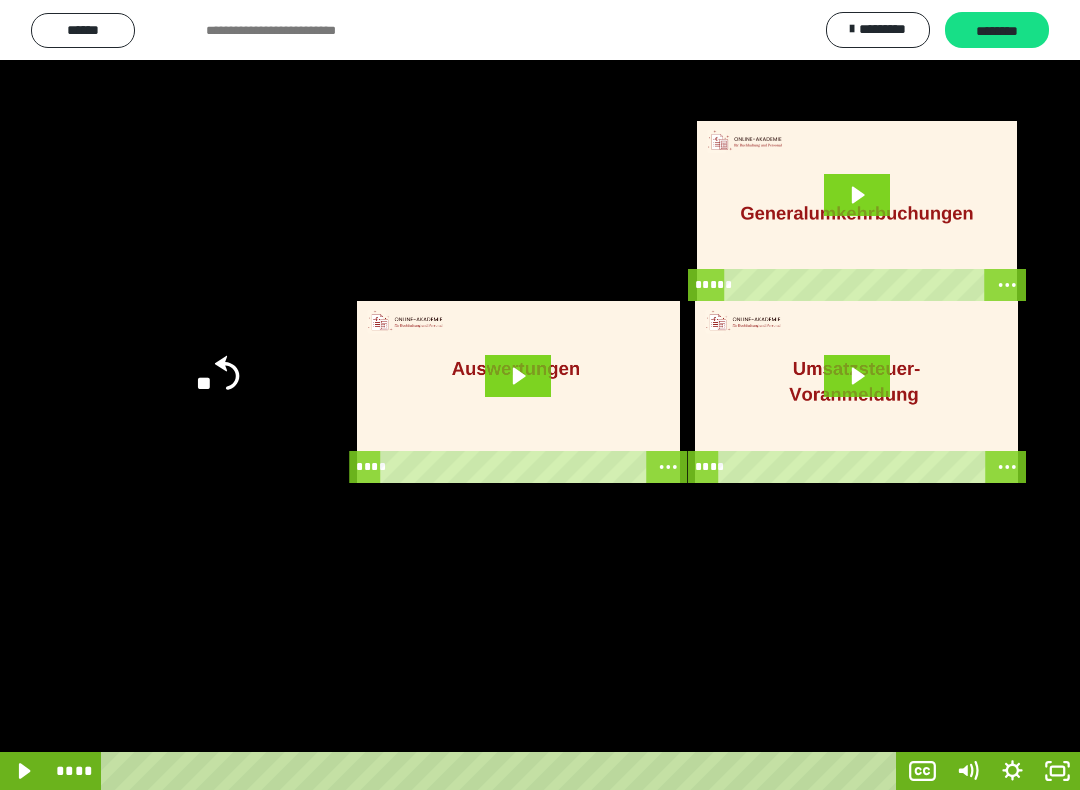 click 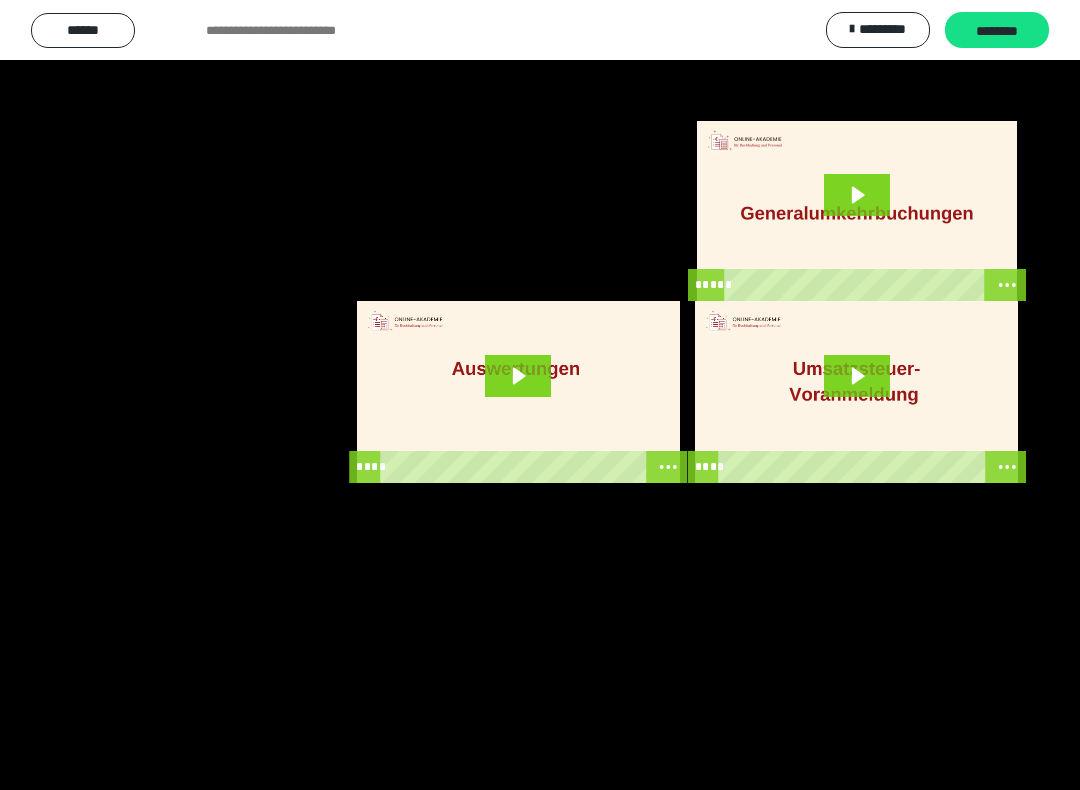 click at bounding box center (540, 395) 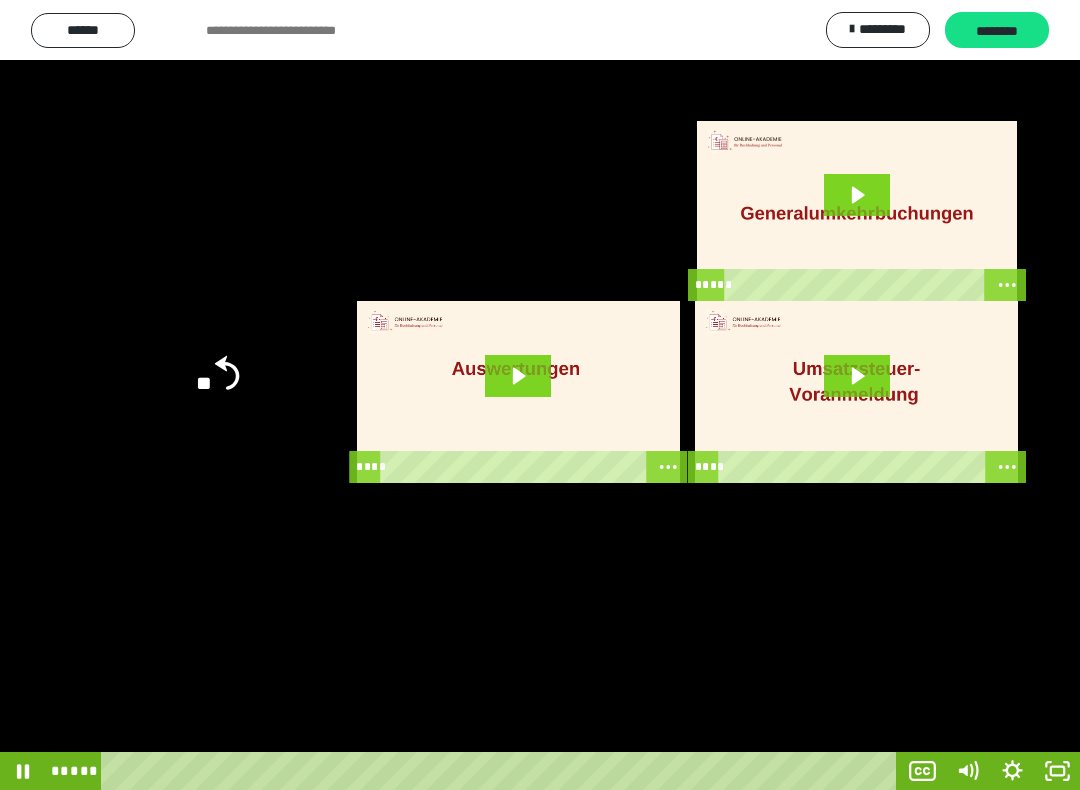click 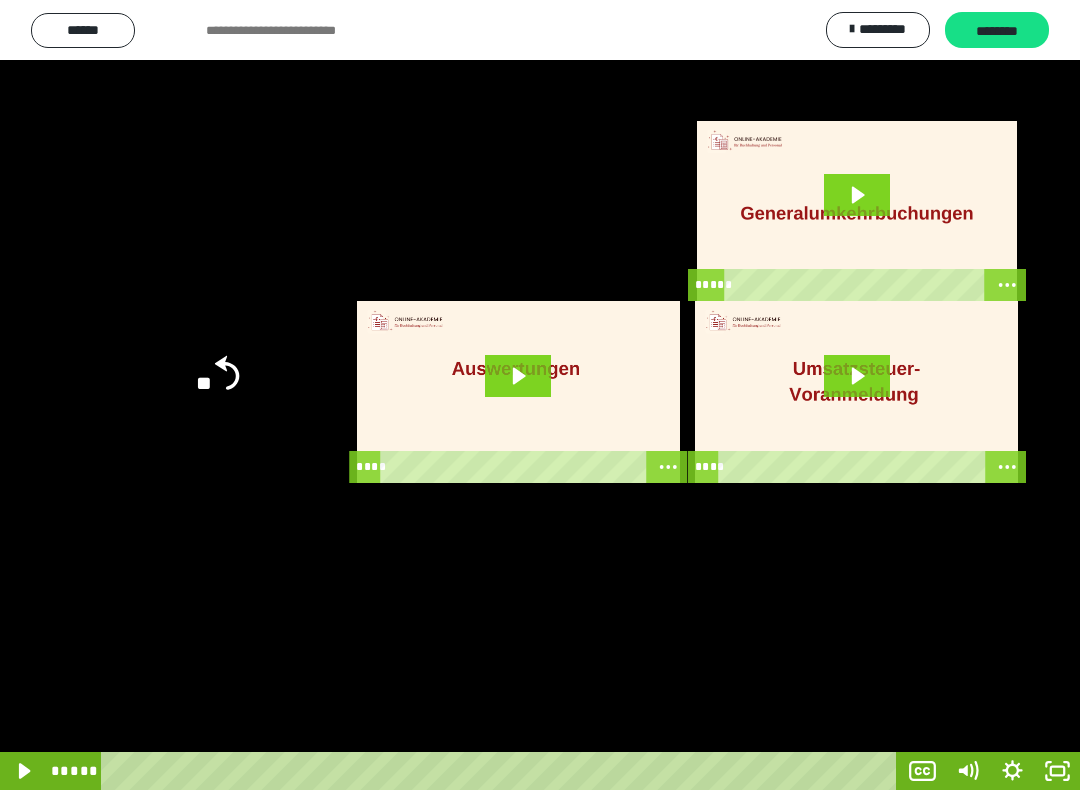 click 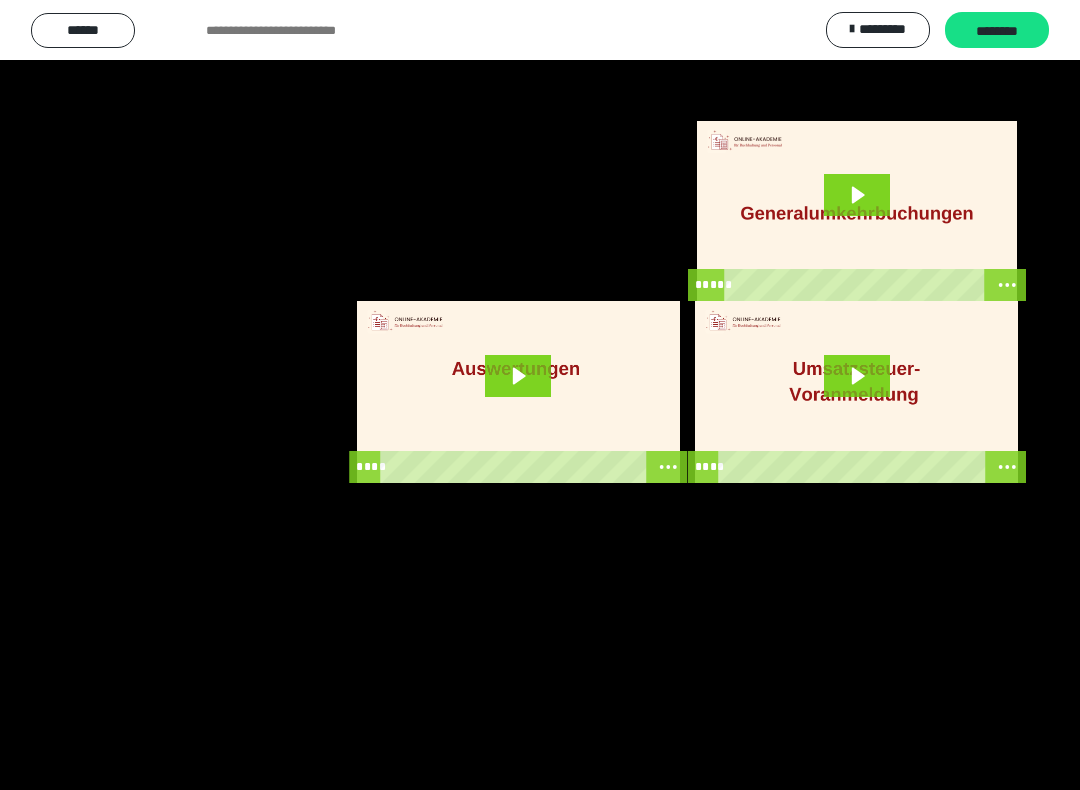 click at bounding box center (540, 395) 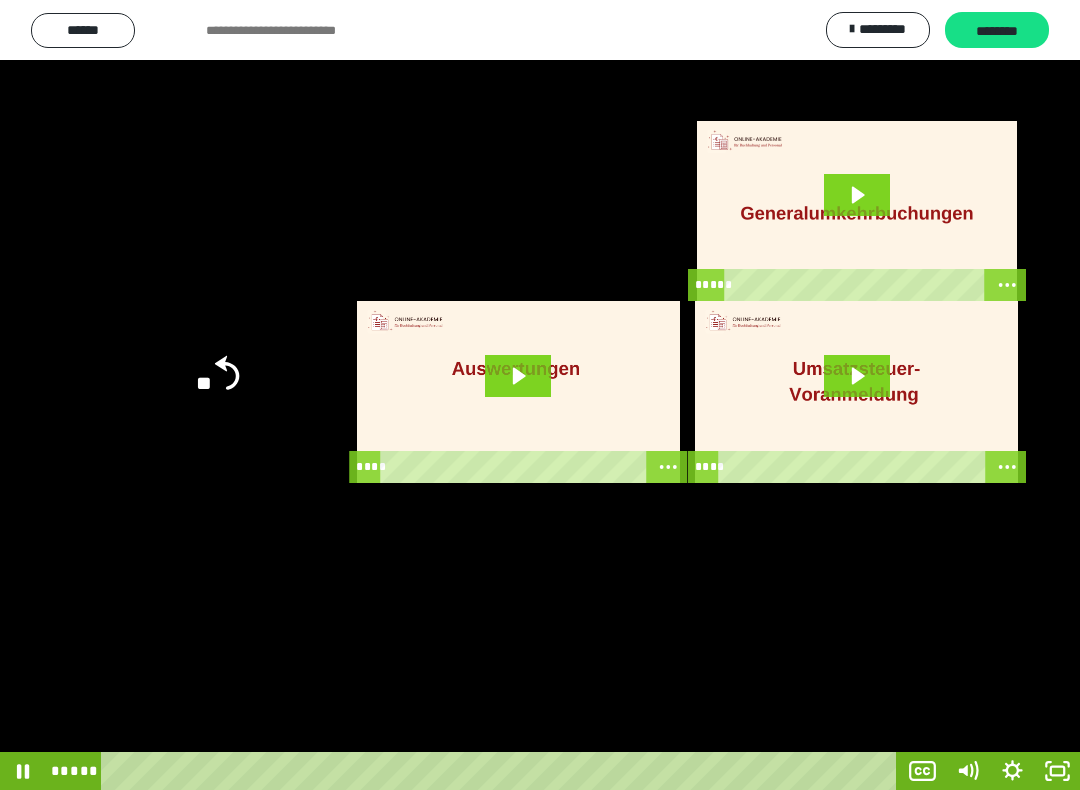click 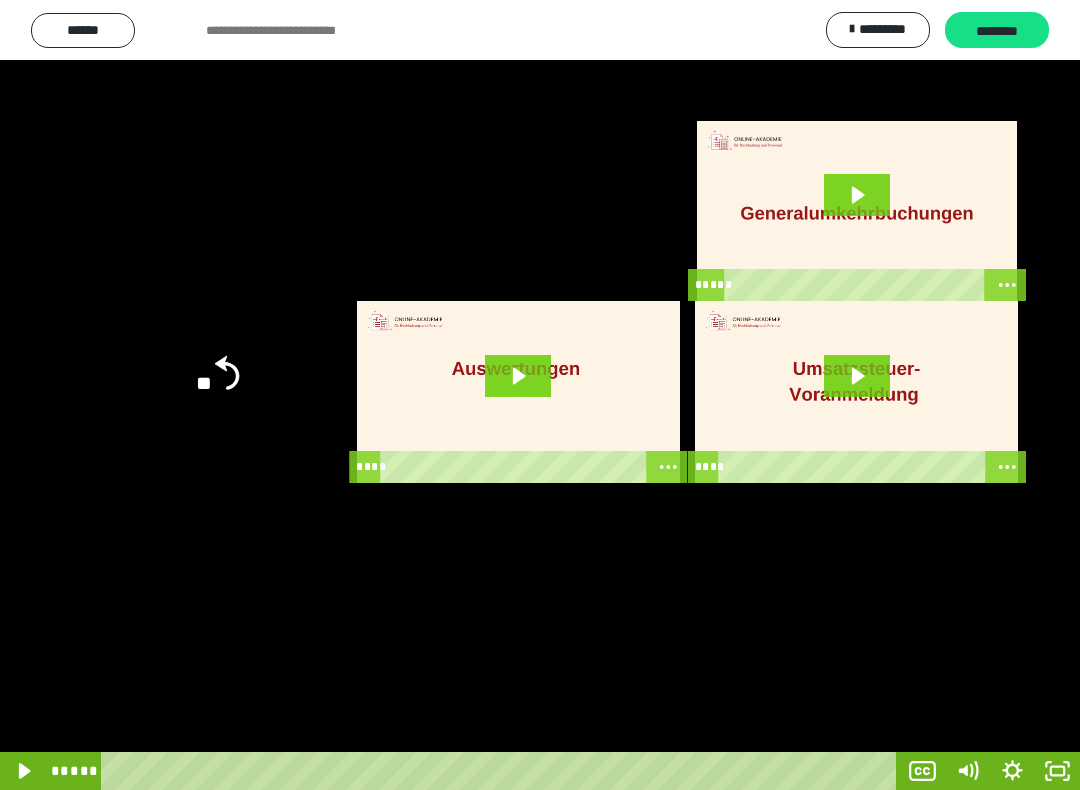 click 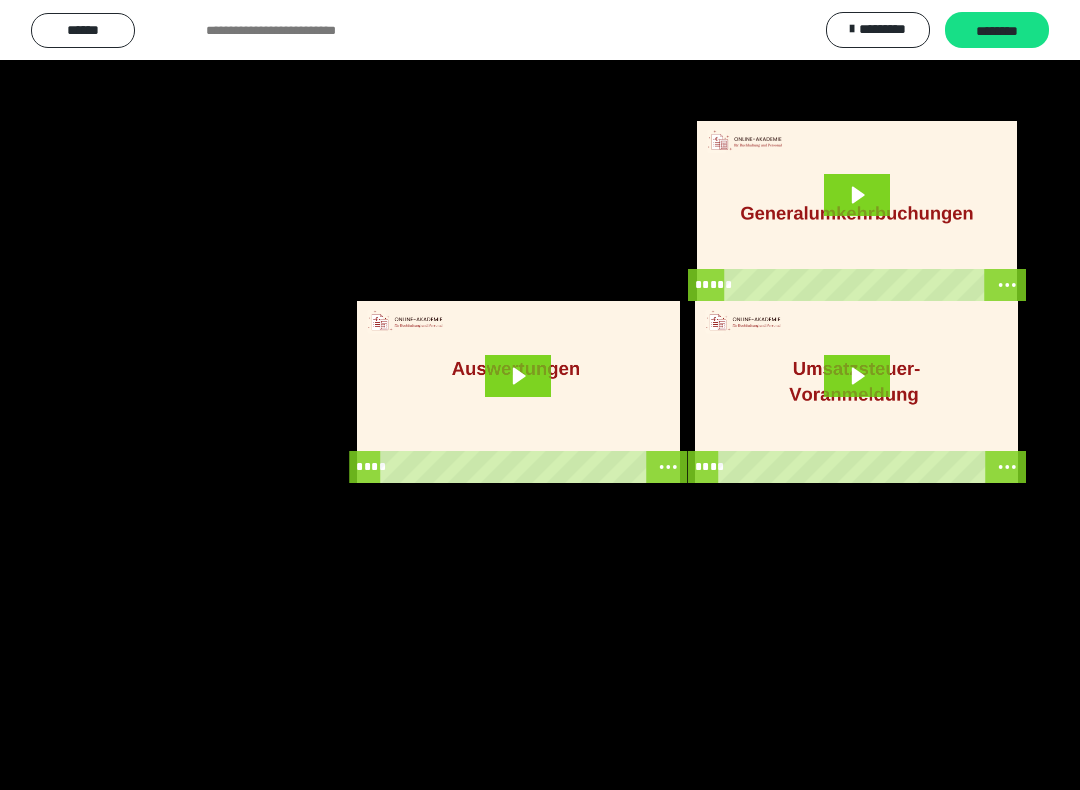 click at bounding box center (540, 395) 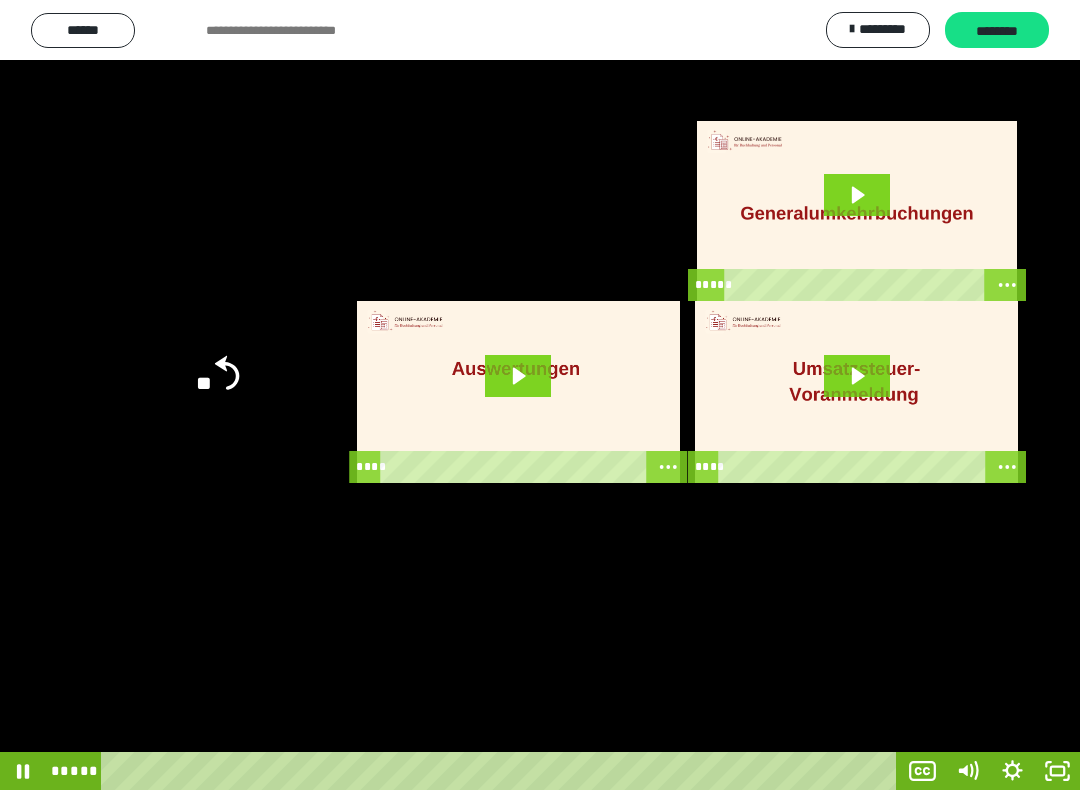 click 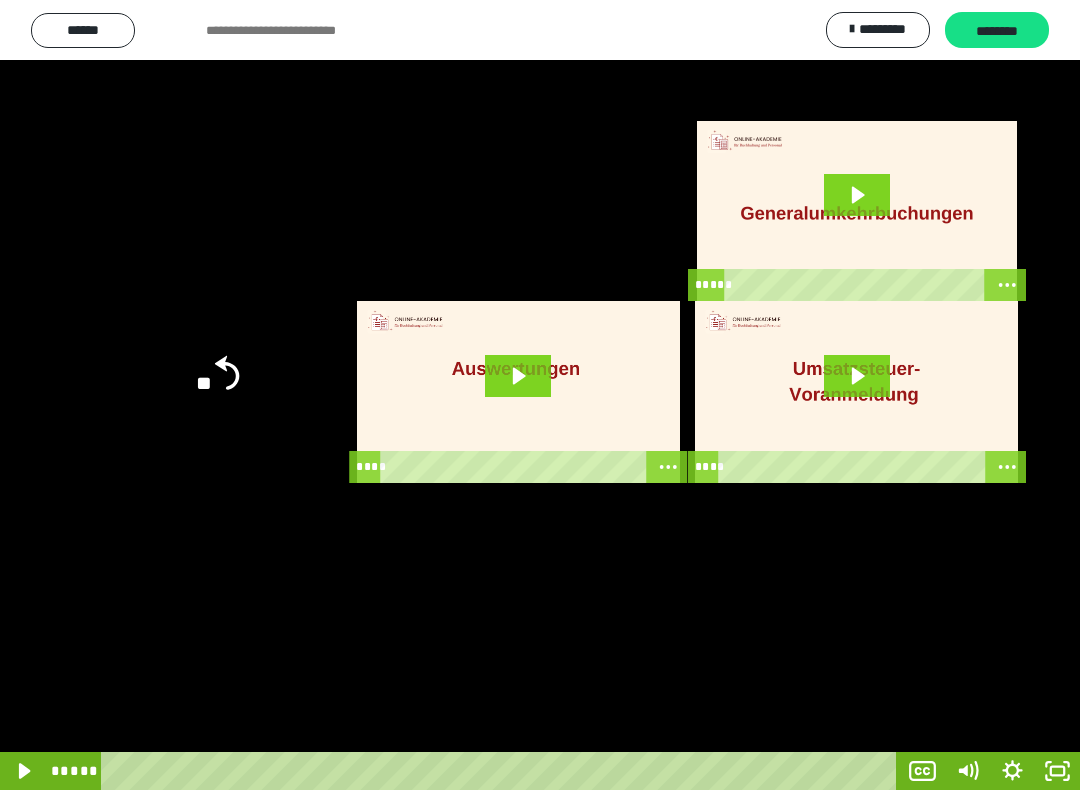 click 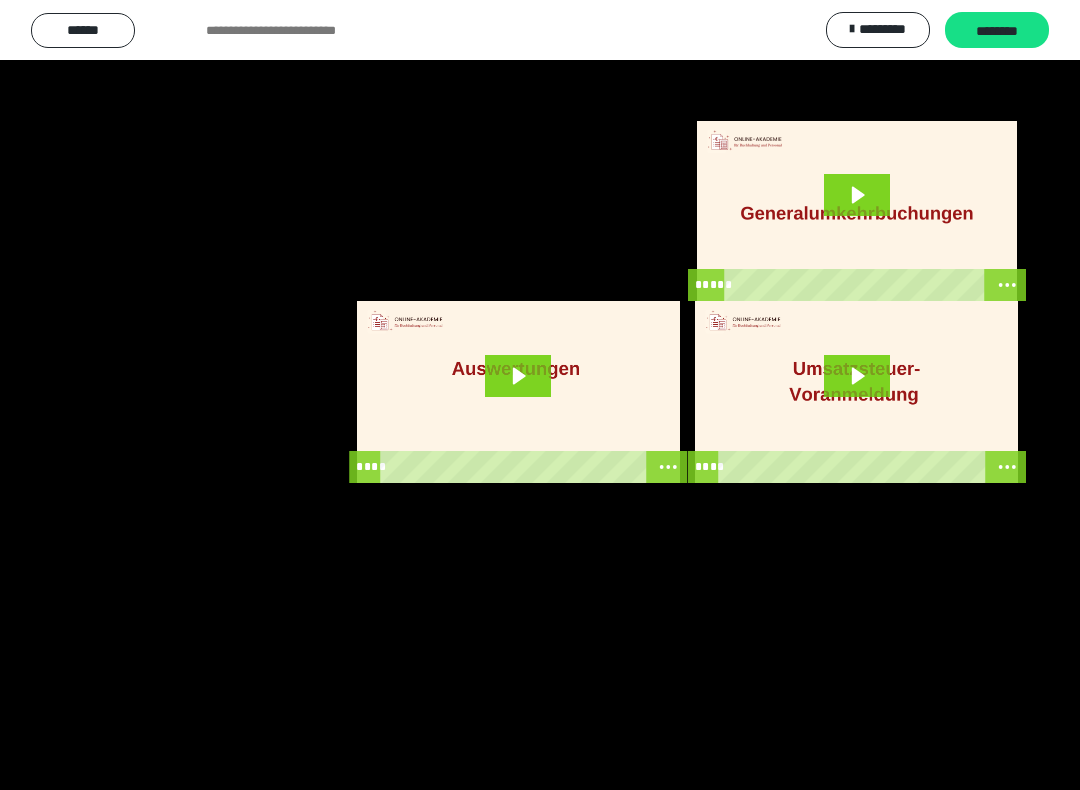 click at bounding box center (540, 395) 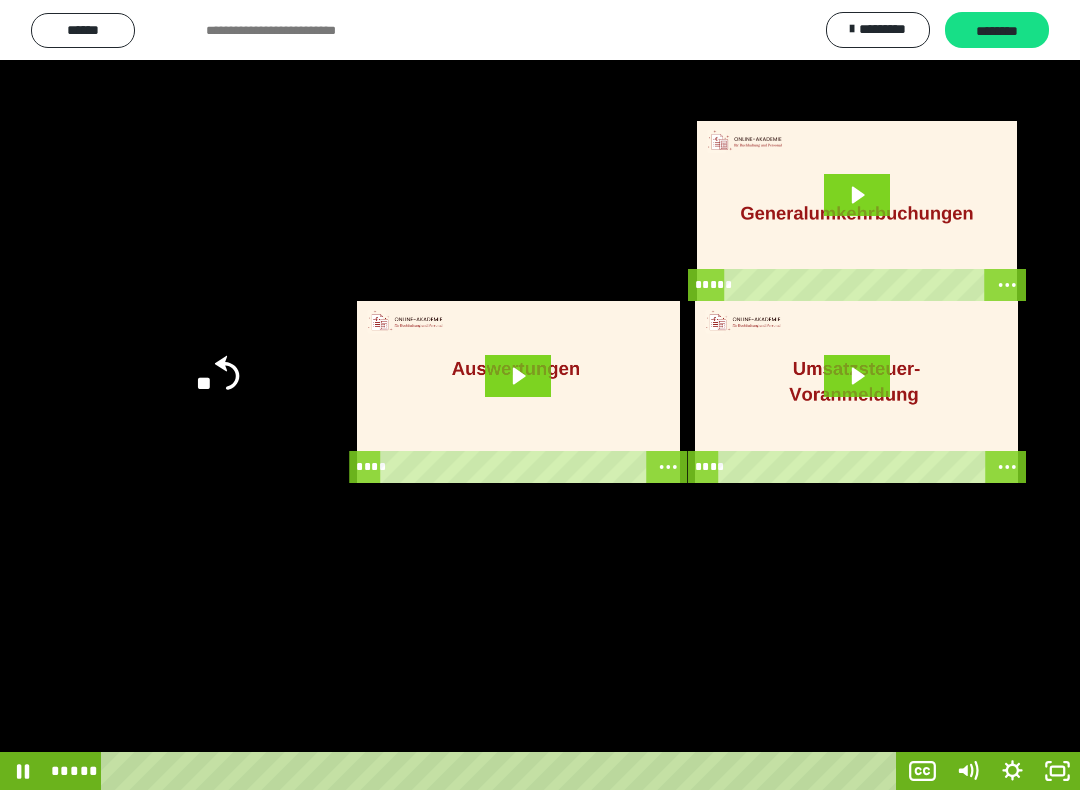 click 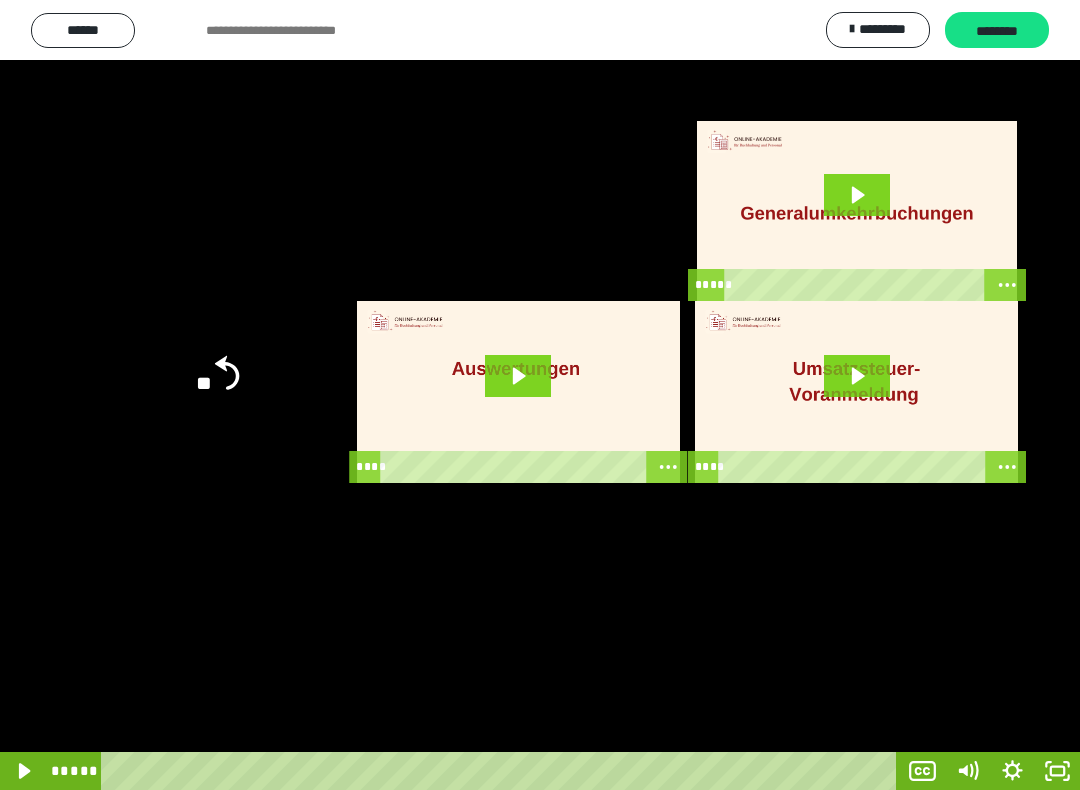 click 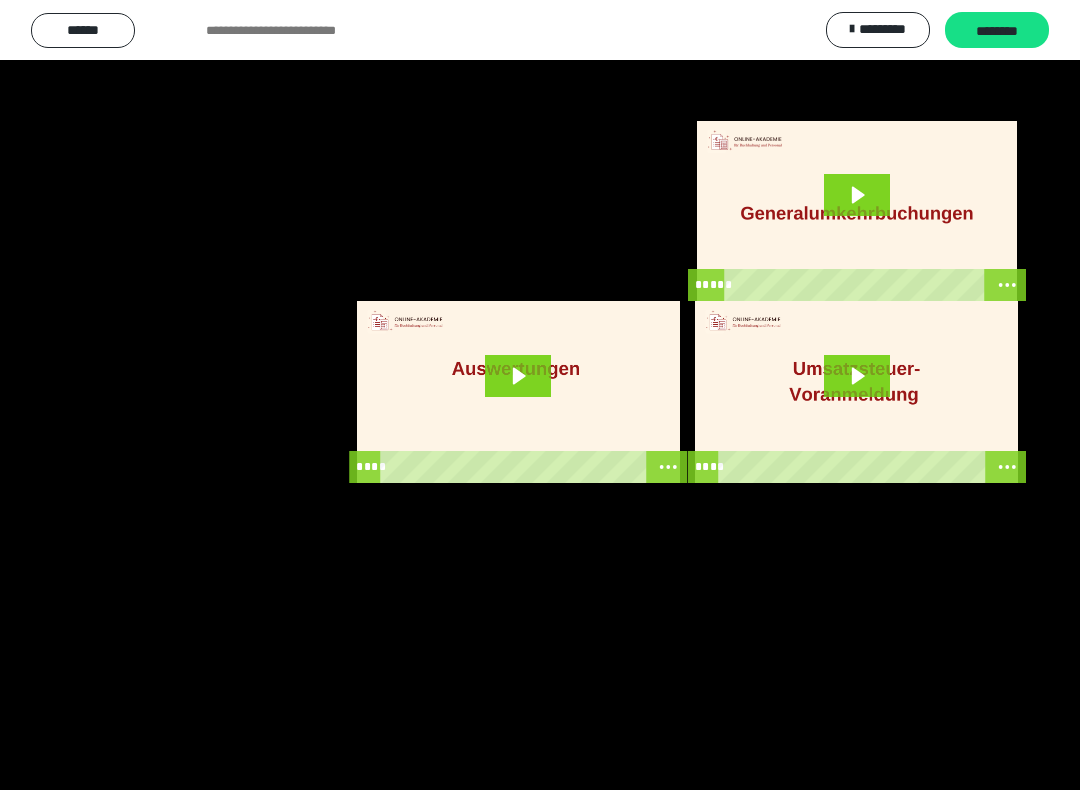 click at bounding box center (540, 395) 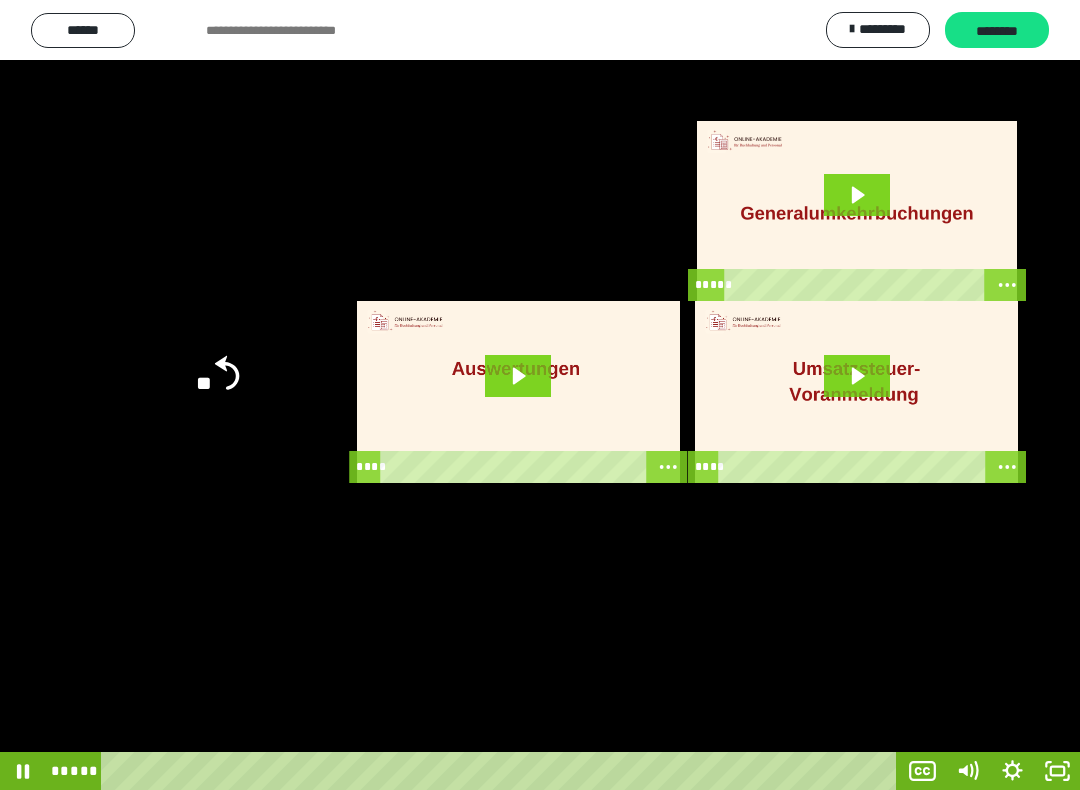 click 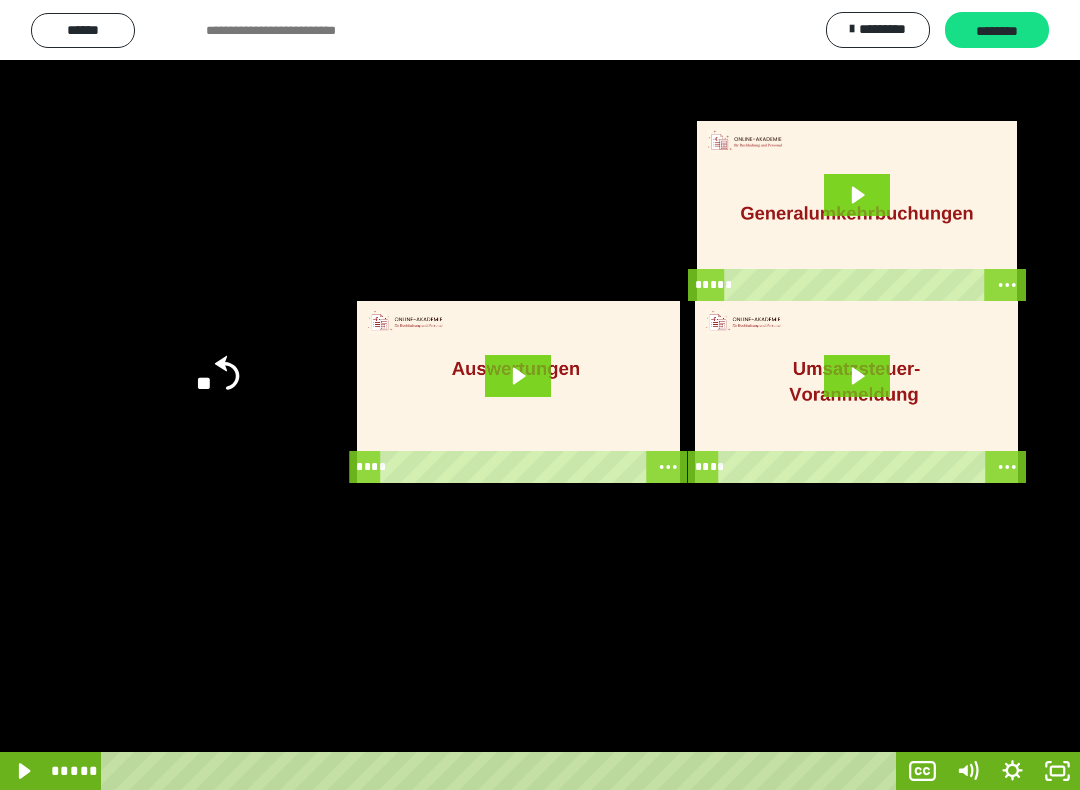 click 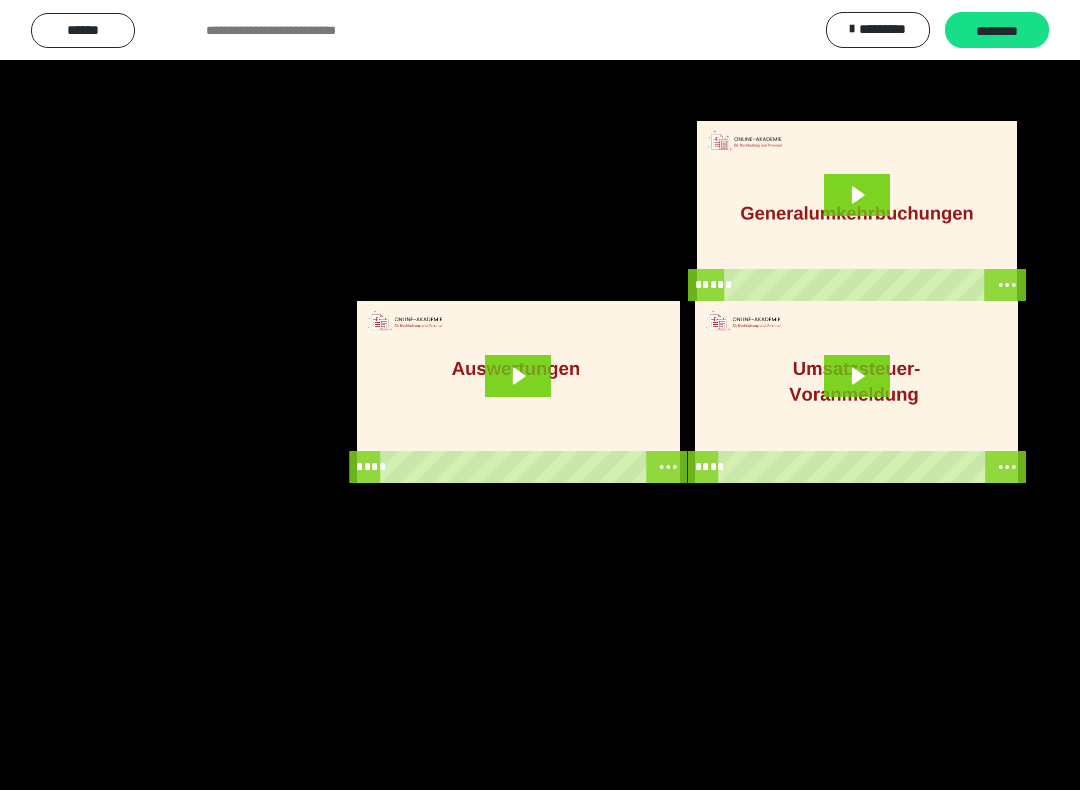 click at bounding box center [540, 395] 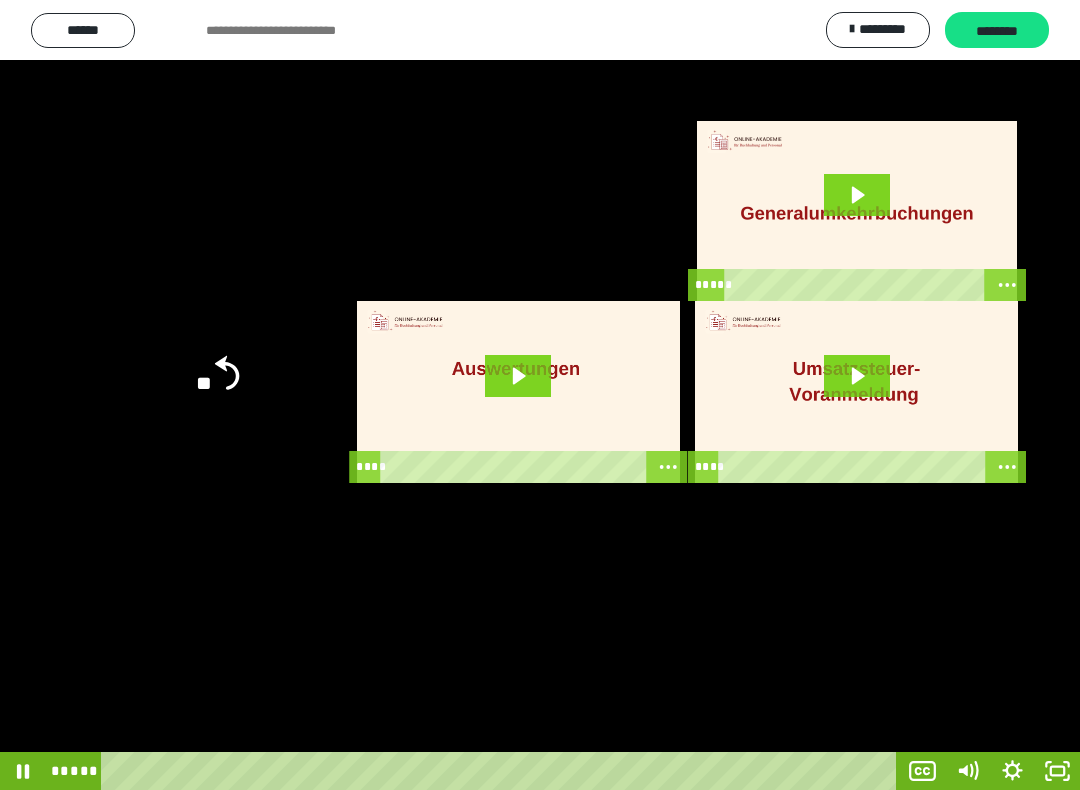 click 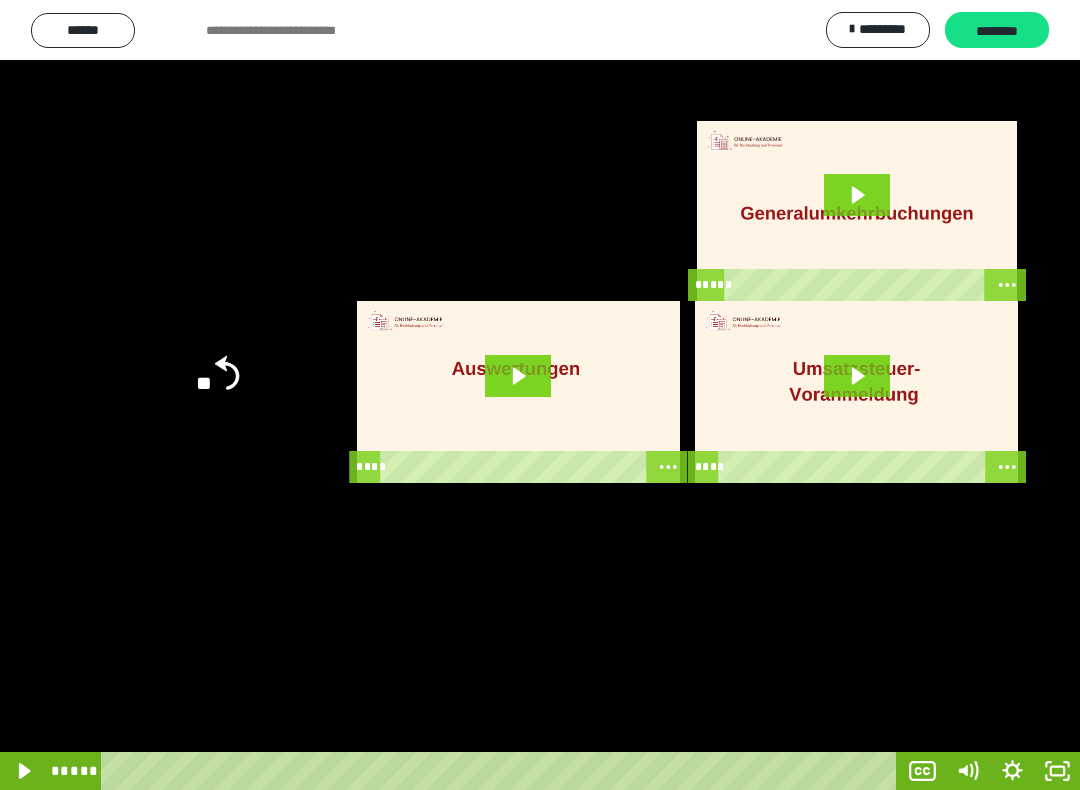 click 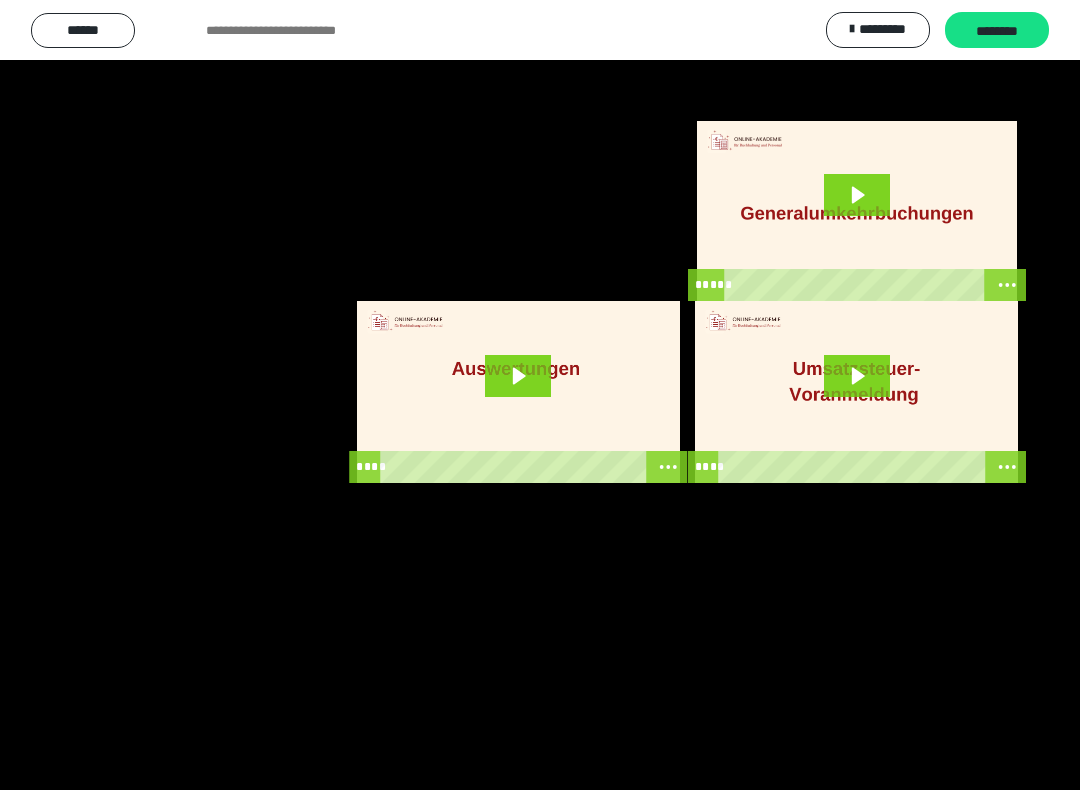 click at bounding box center (540, 395) 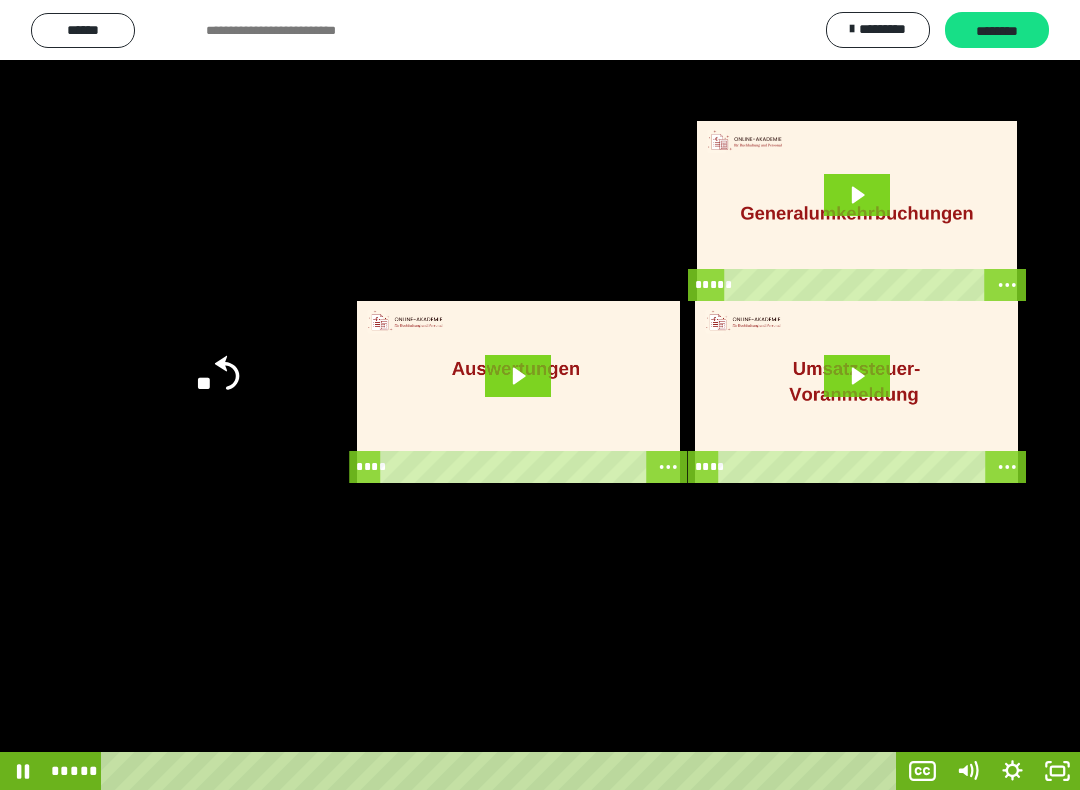 click 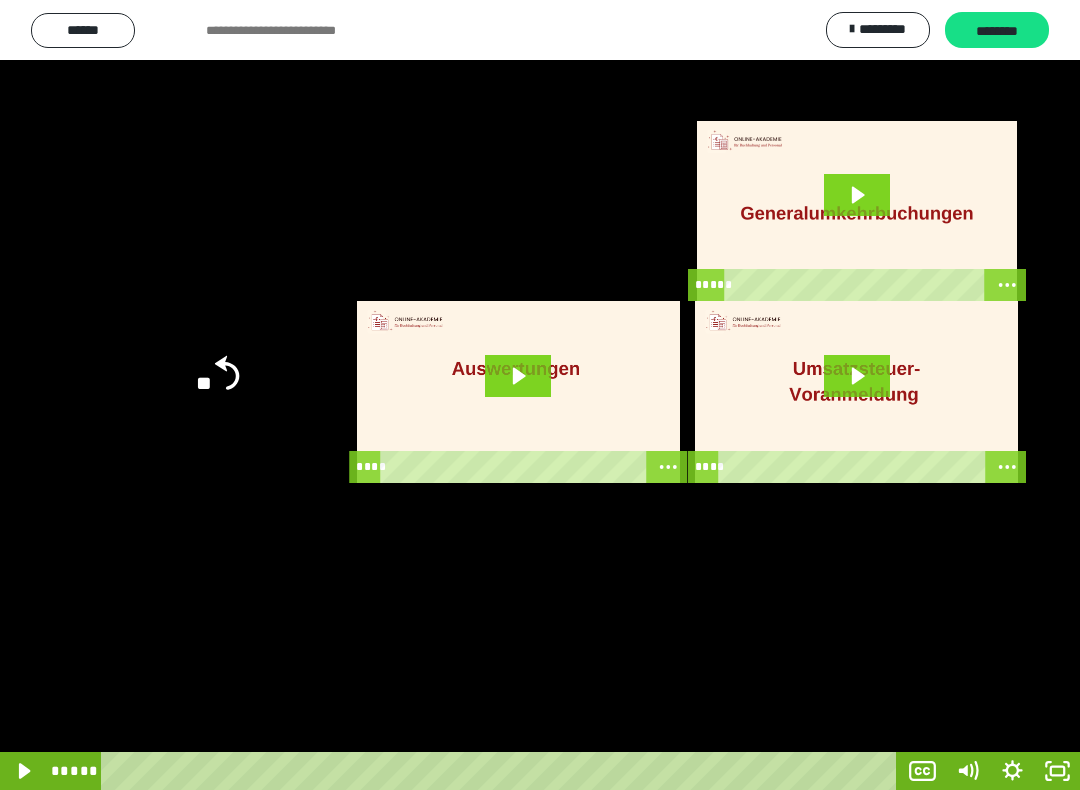 click 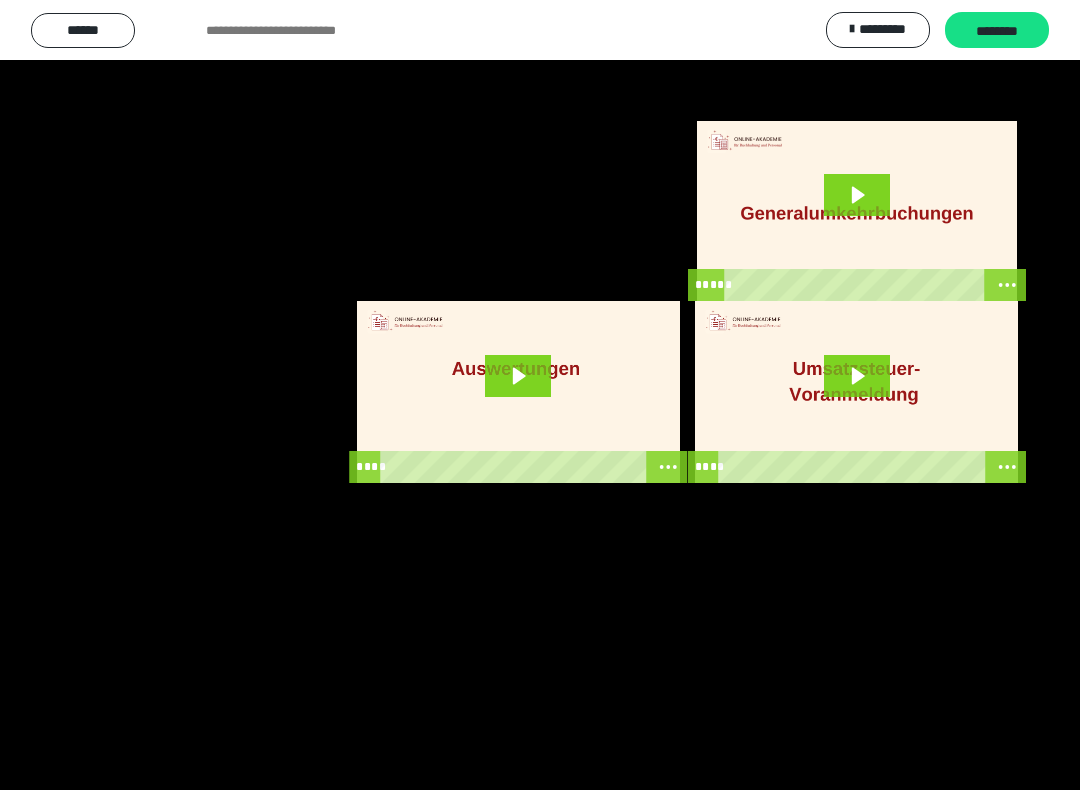 click at bounding box center [540, 395] 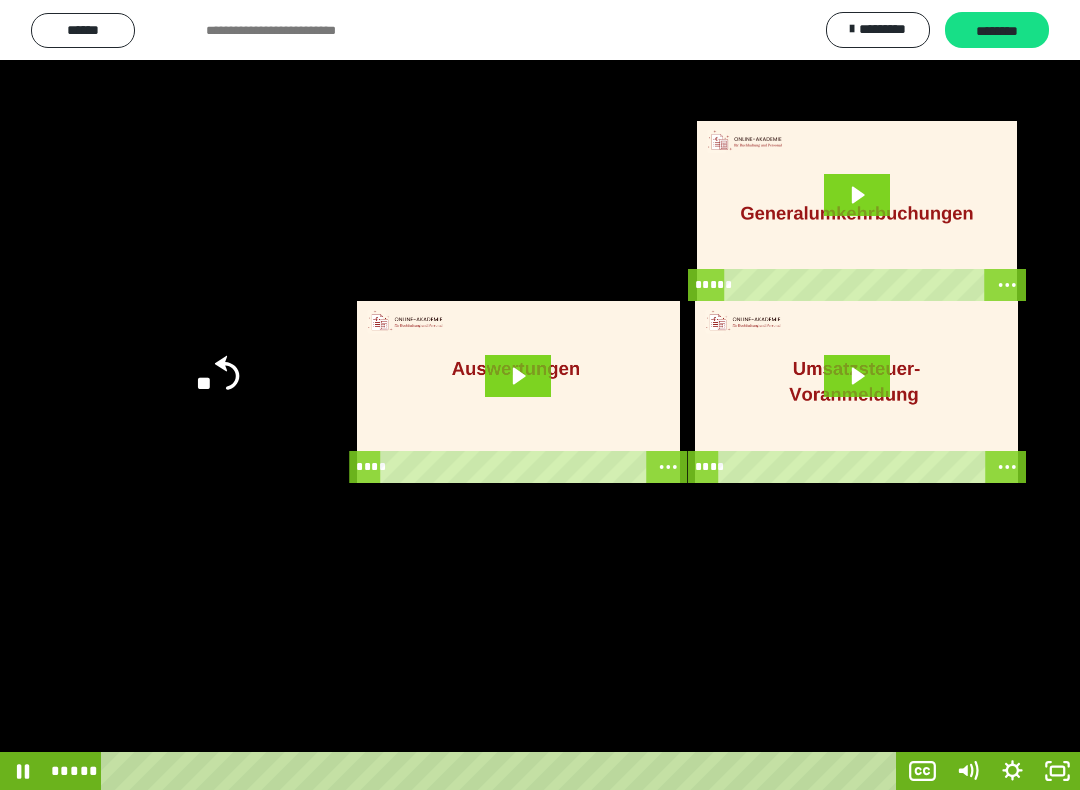click 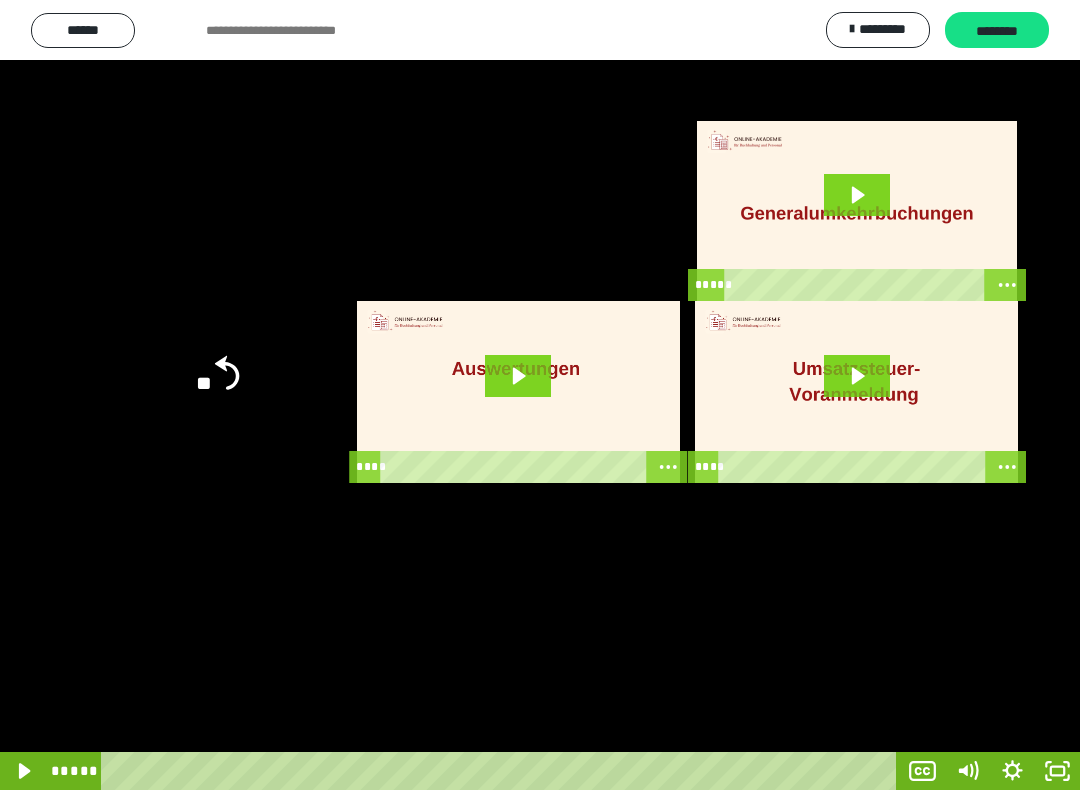 click 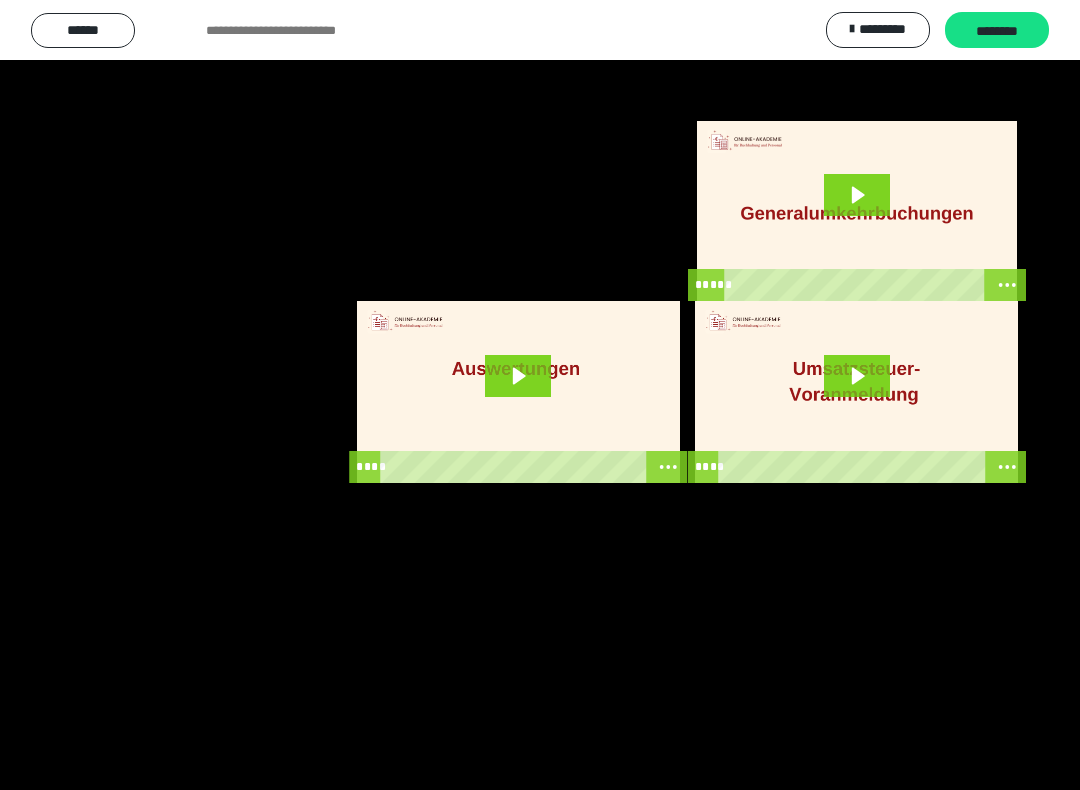 click at bounding box center [540, 395] 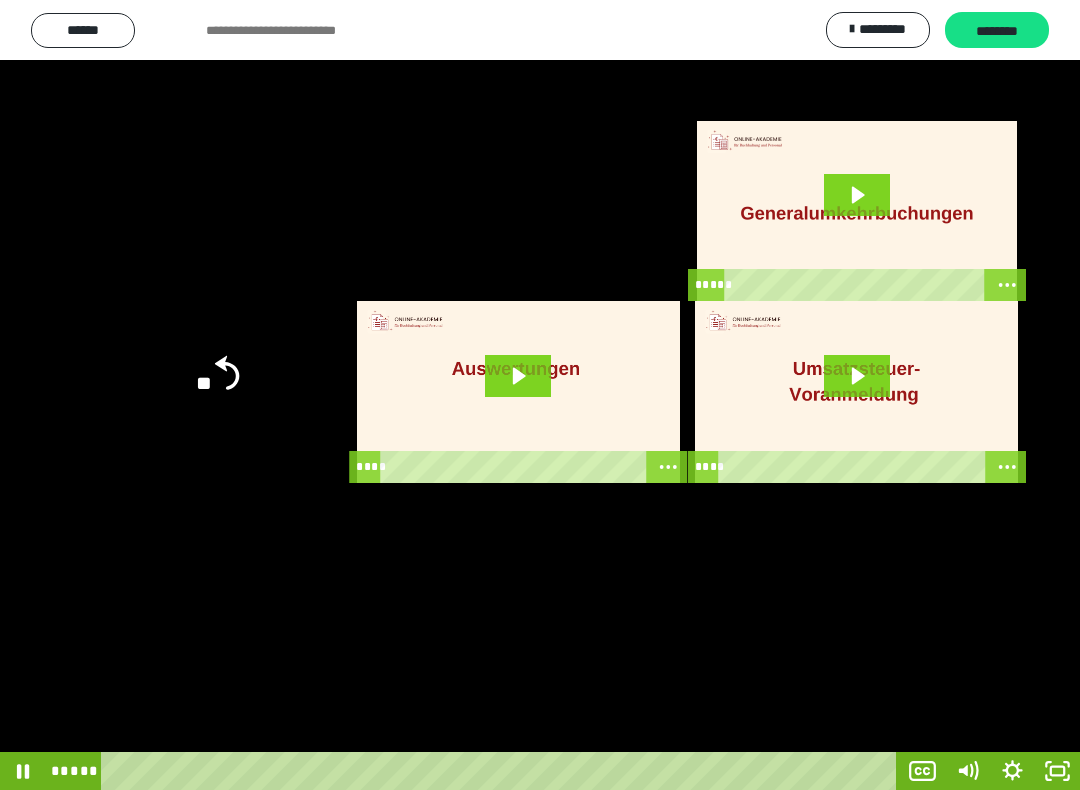 click 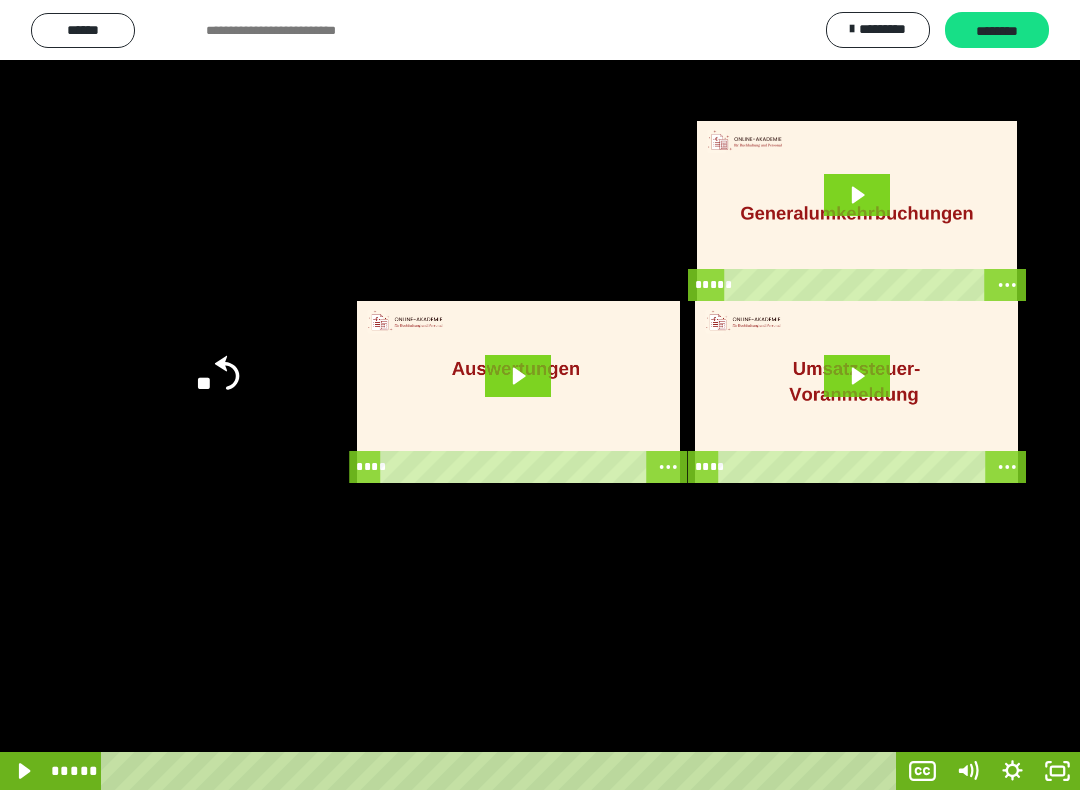 click 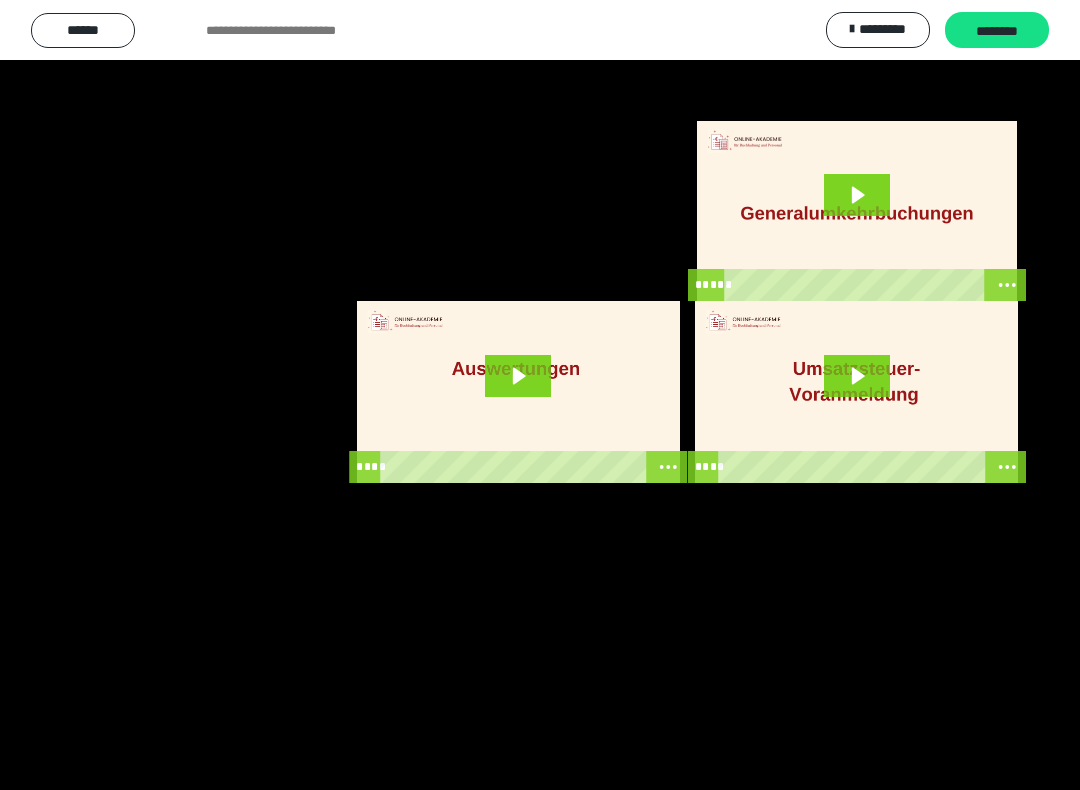 click at bounding box center [540, 395] 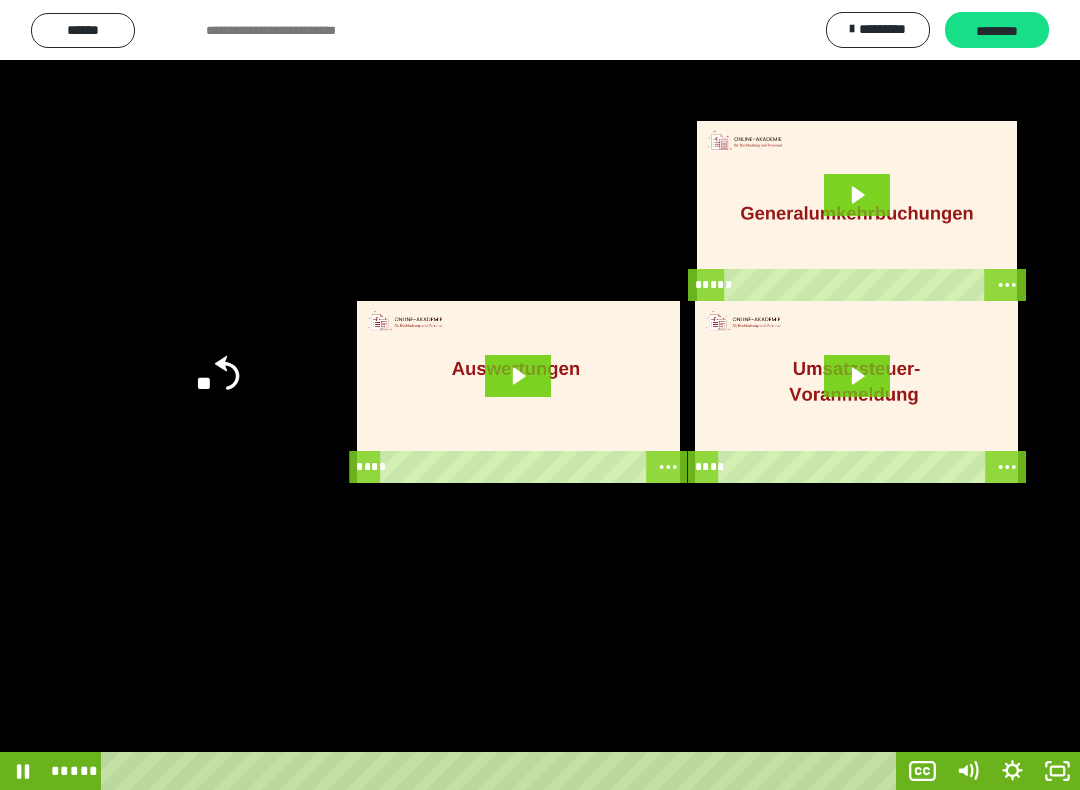click 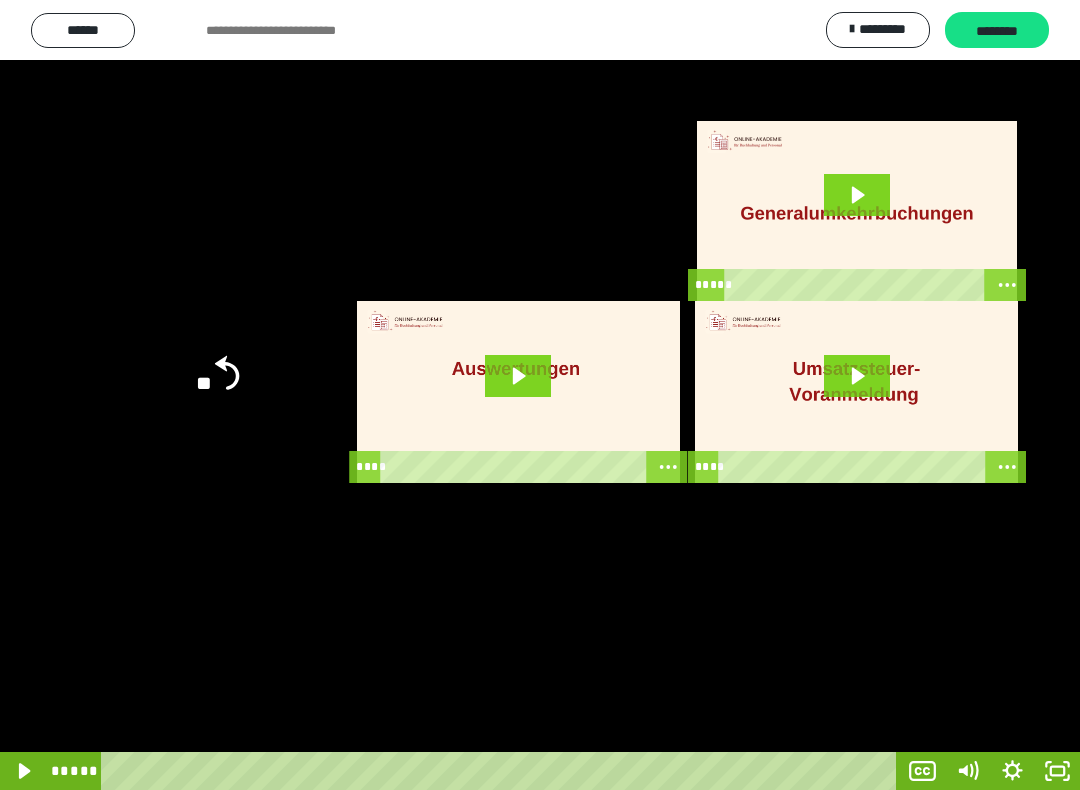 click 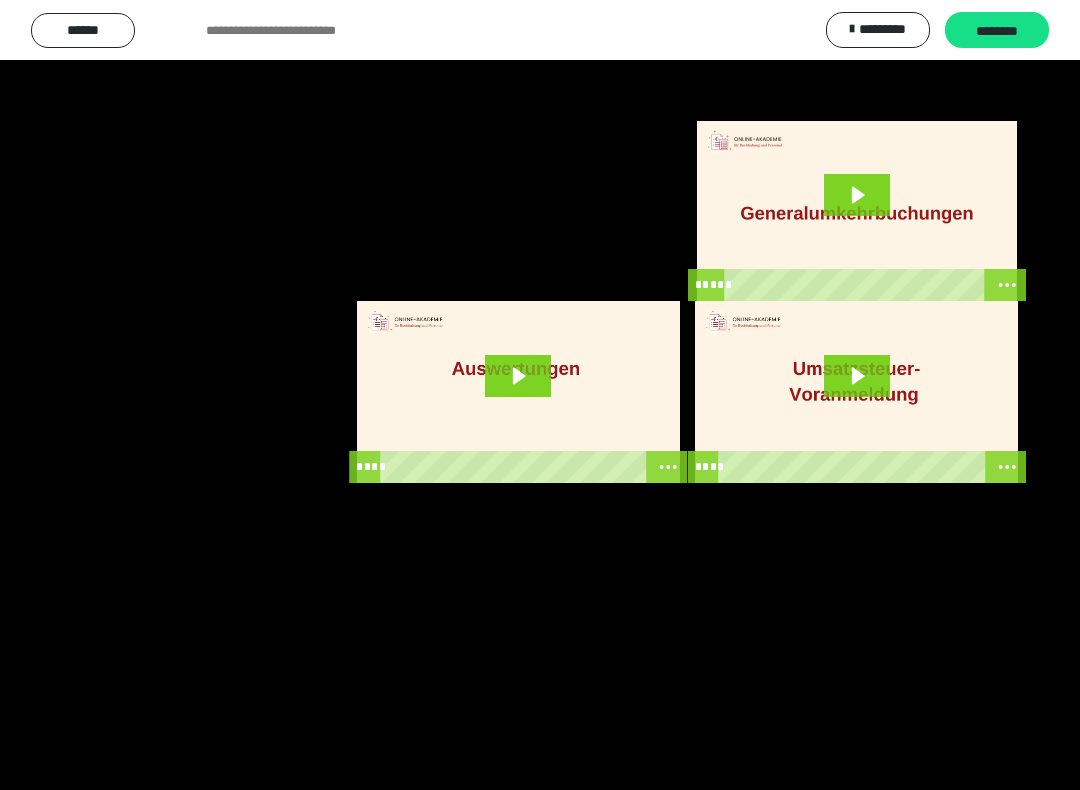 click at bounding box center [540, 395] 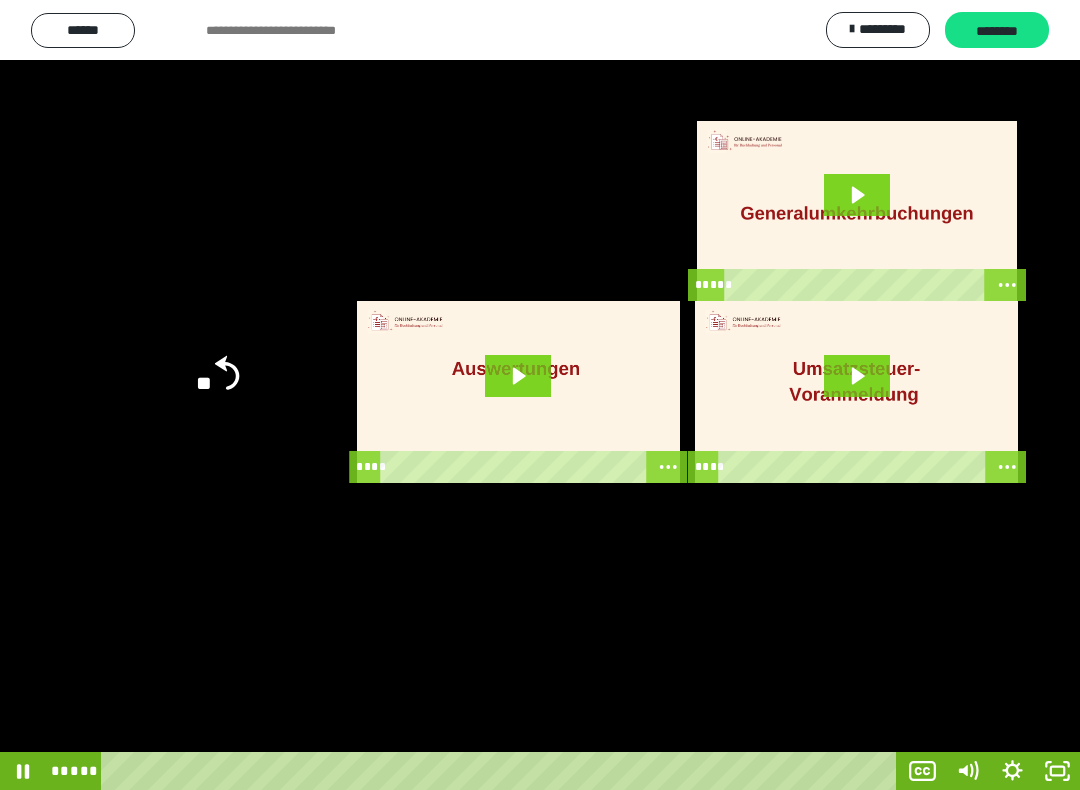 click 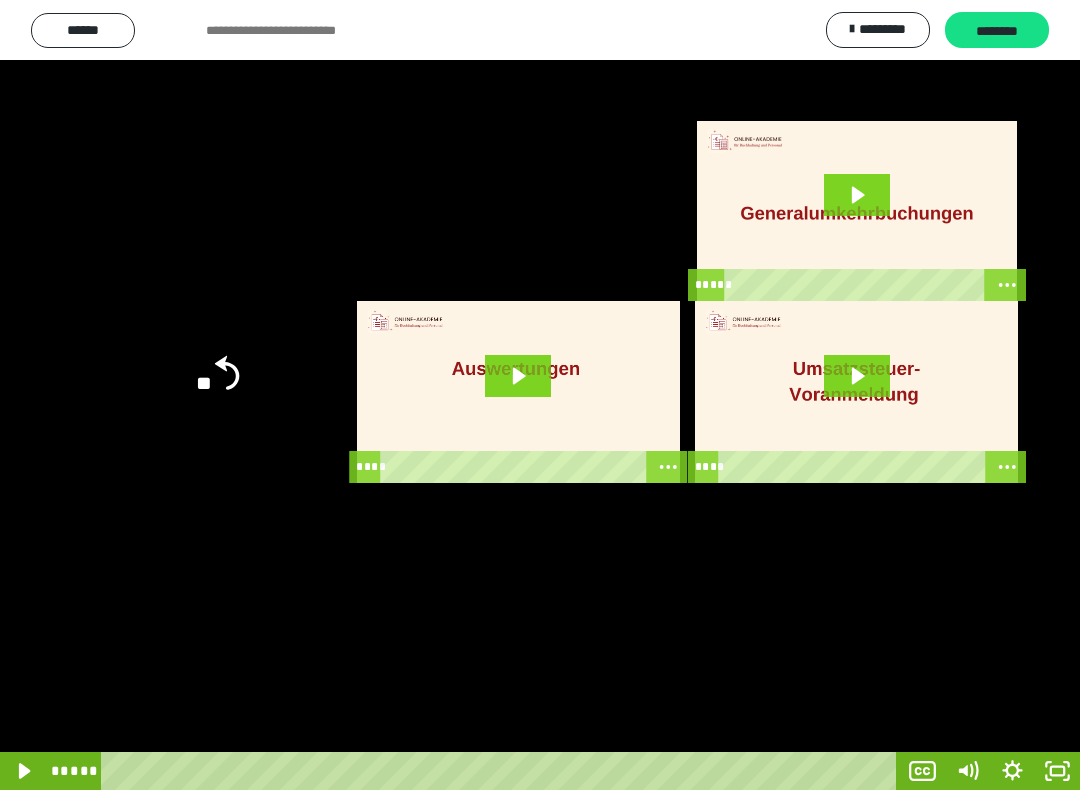 click on "**" 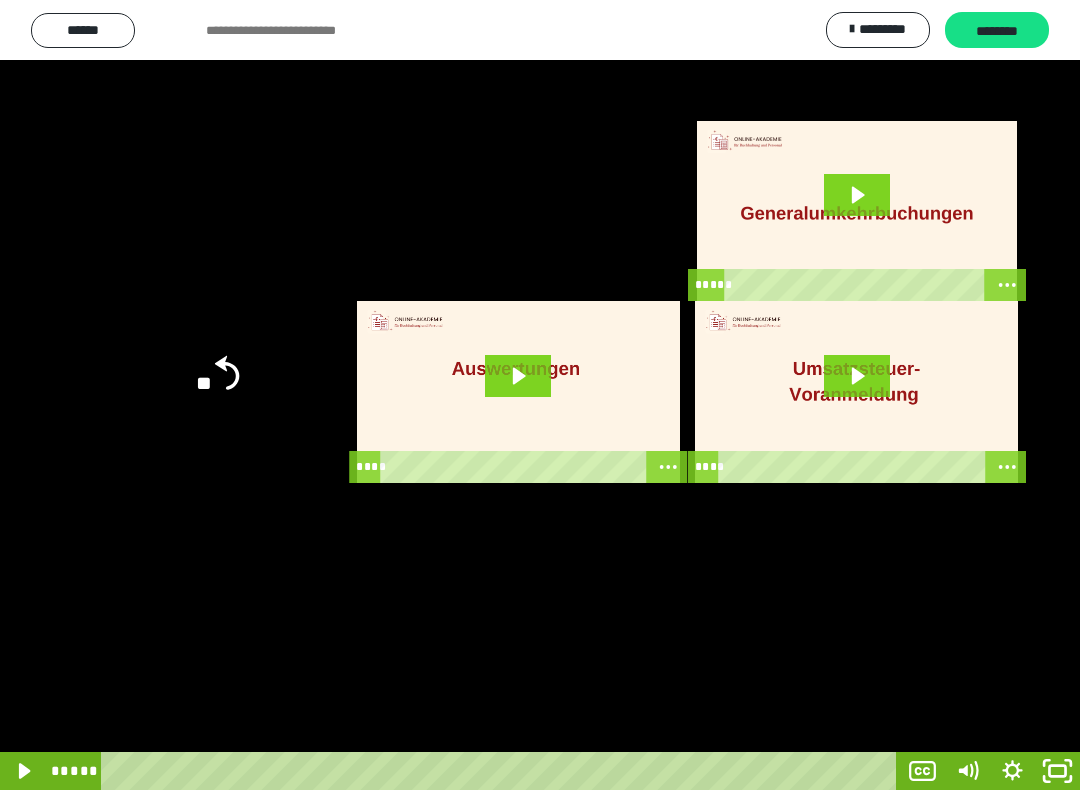 click 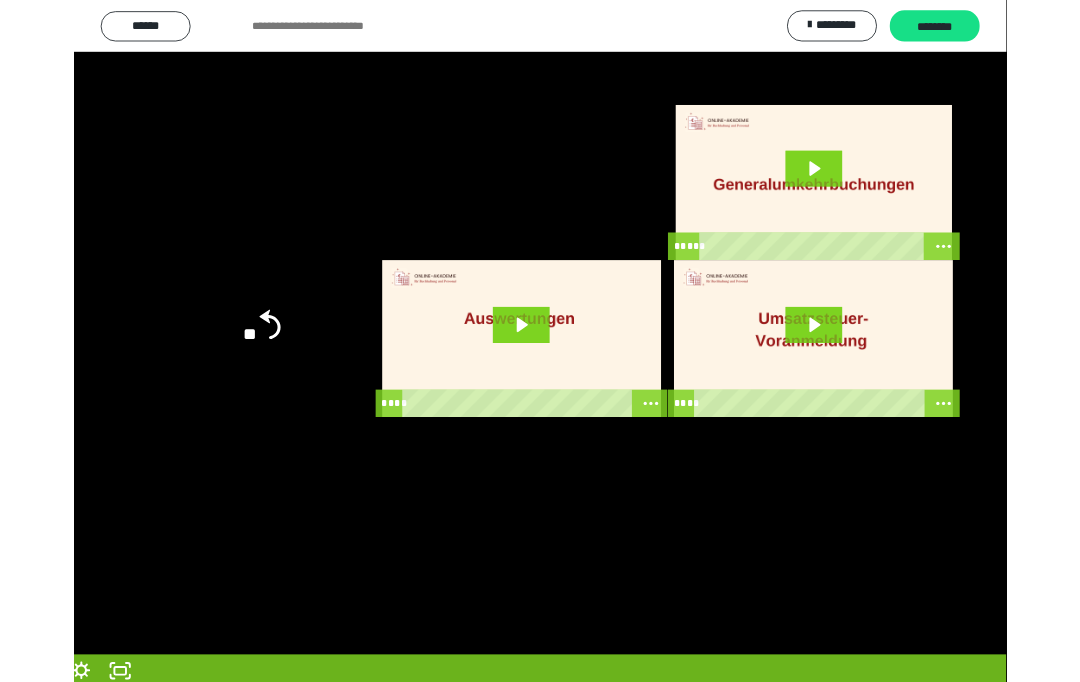 scroll, scrollTop: 0, scrollLeft: 0, axis: both 